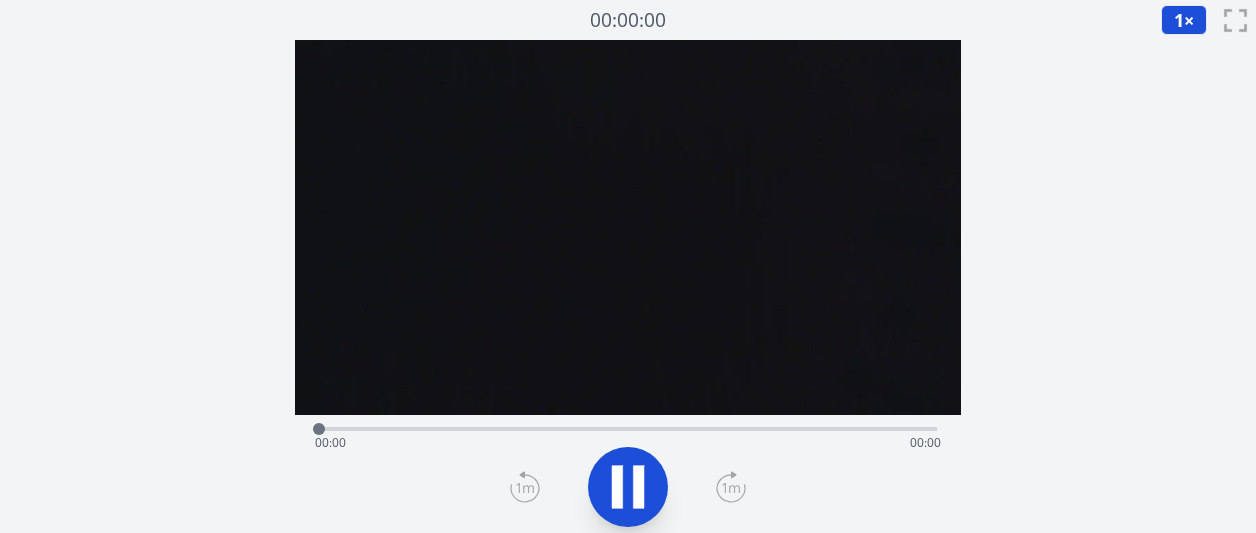 scroll, scrollTop: 0, scrollLeft: 0, axis: both 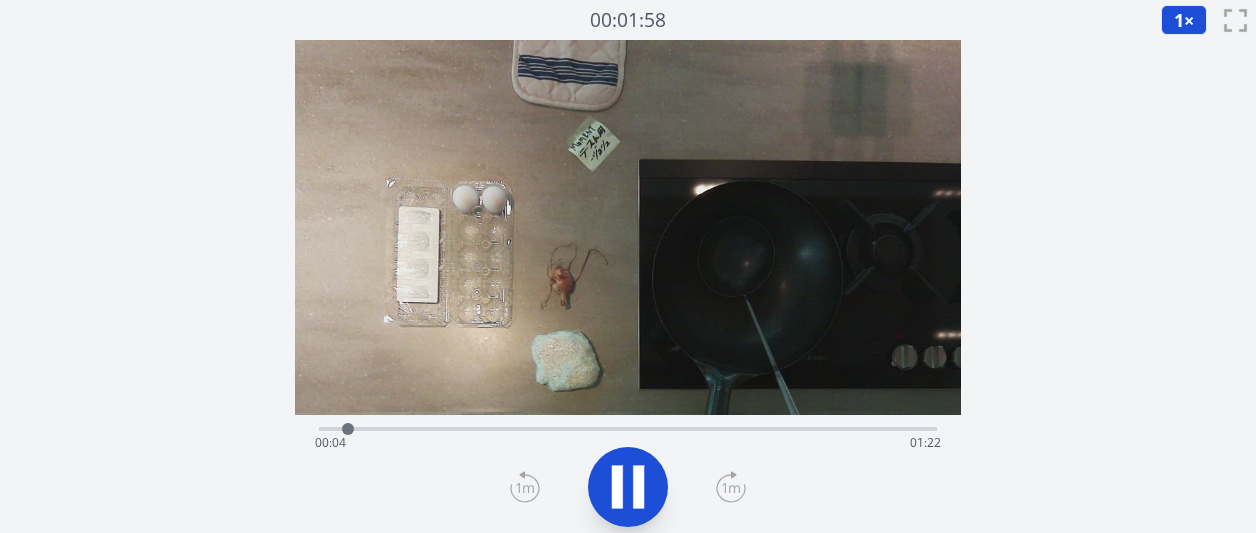 click 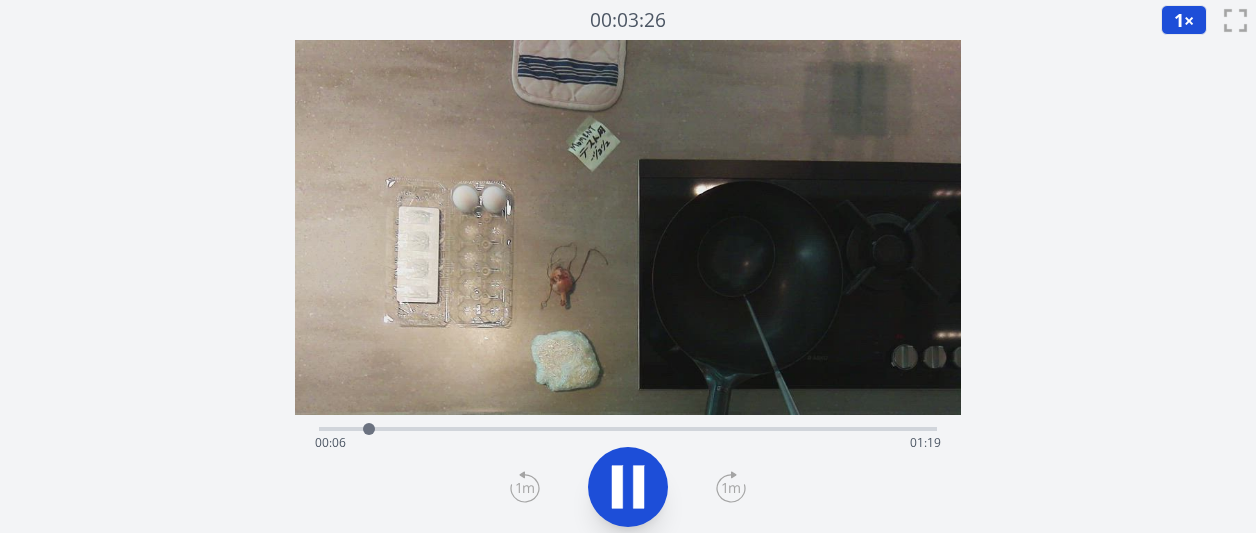 click 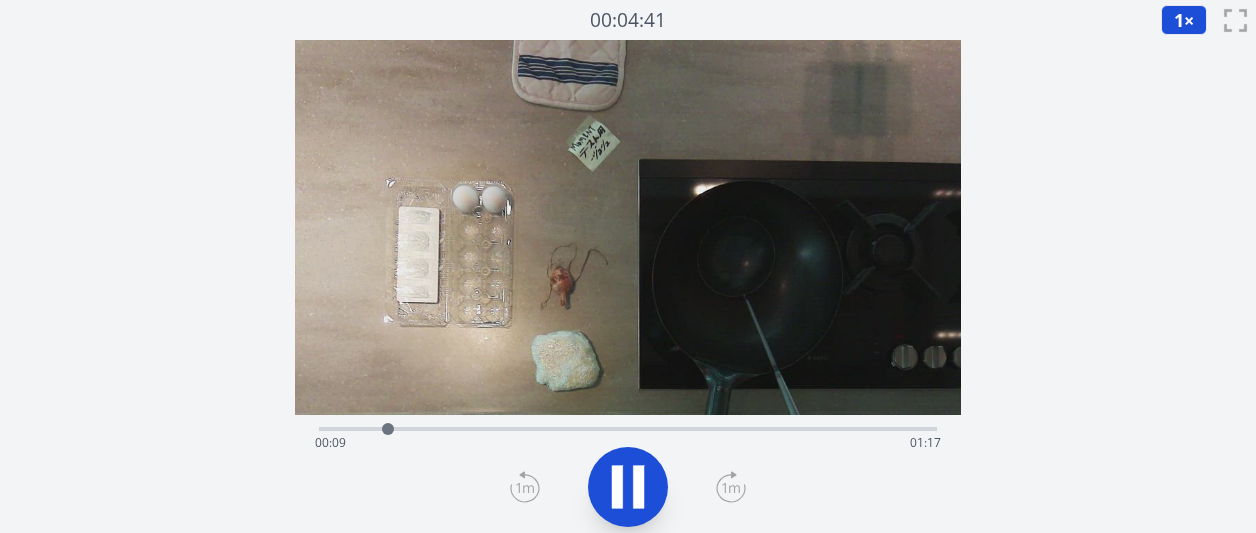 click 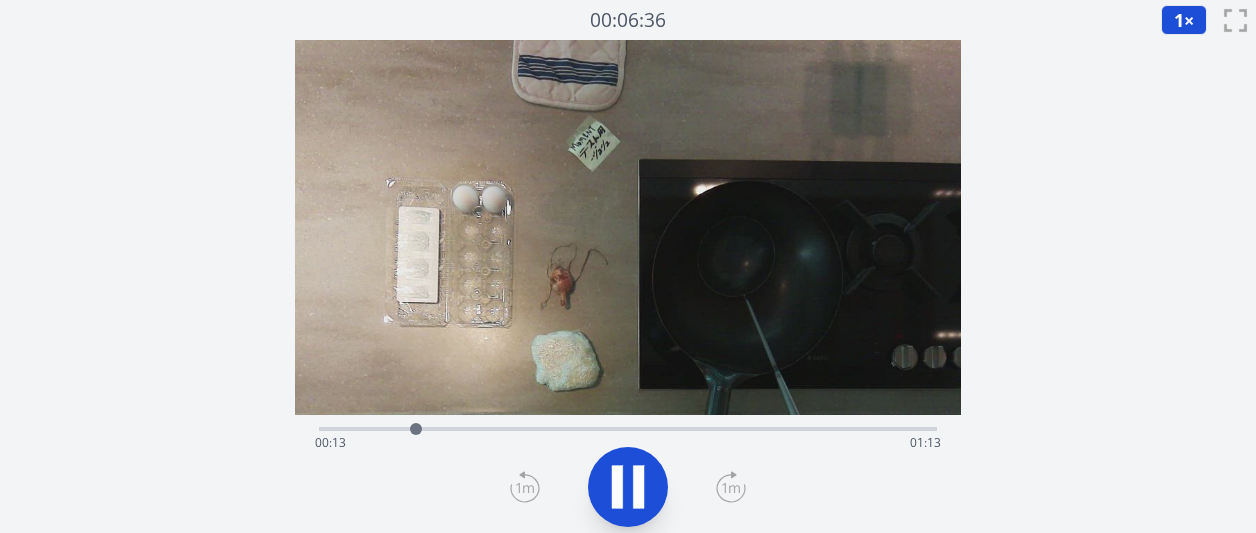 click 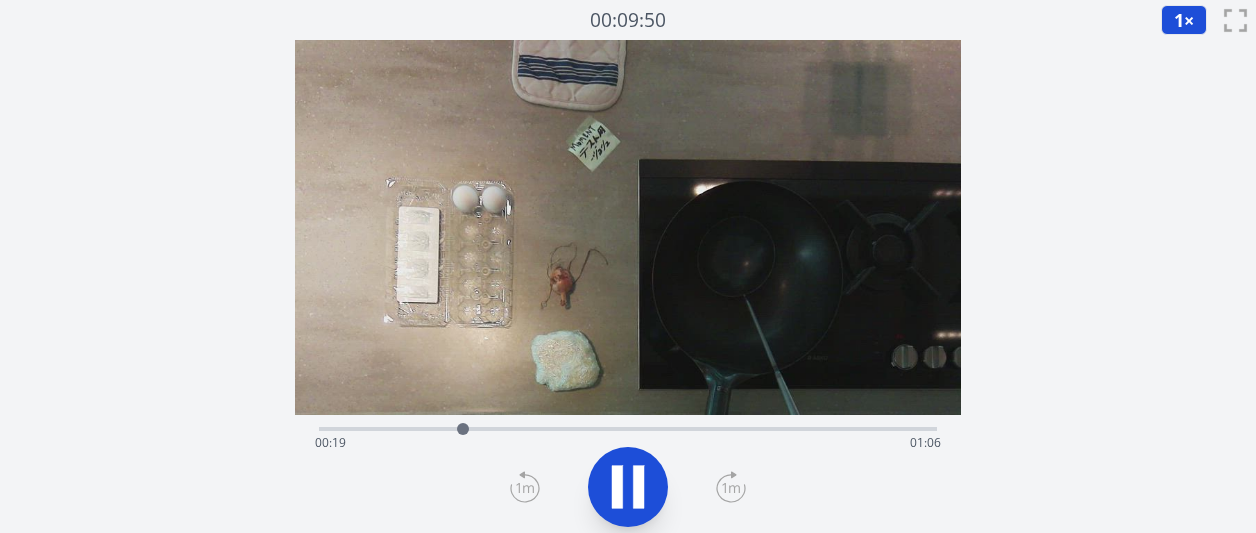 click 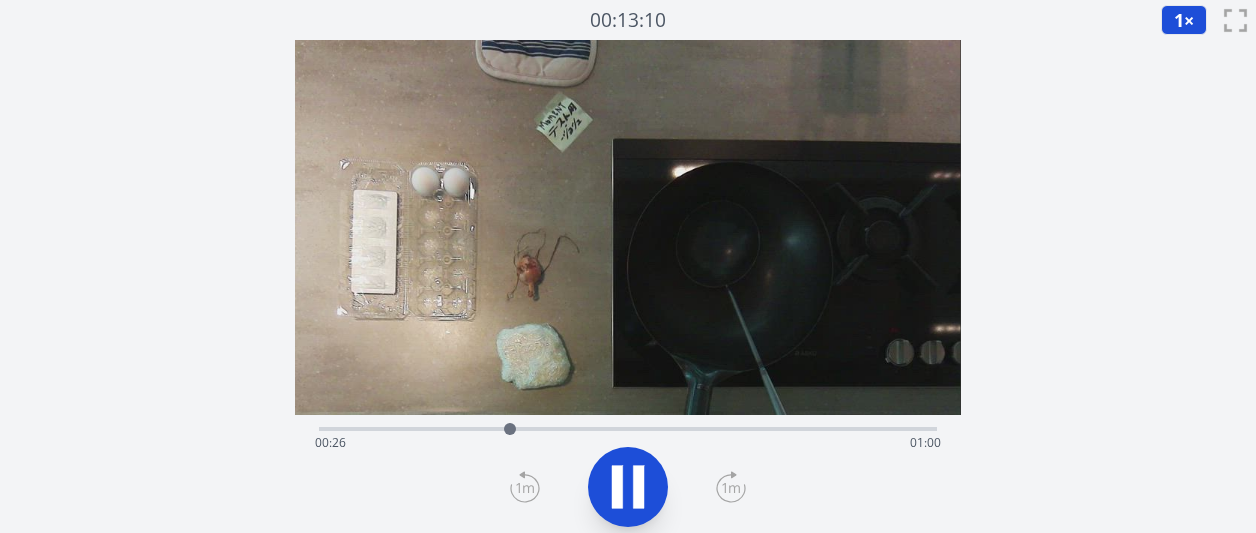 drag, startPoint x: 697, startPoint y: 321, endPoint x: 554, endPoint y: 276, distance: 149.91331 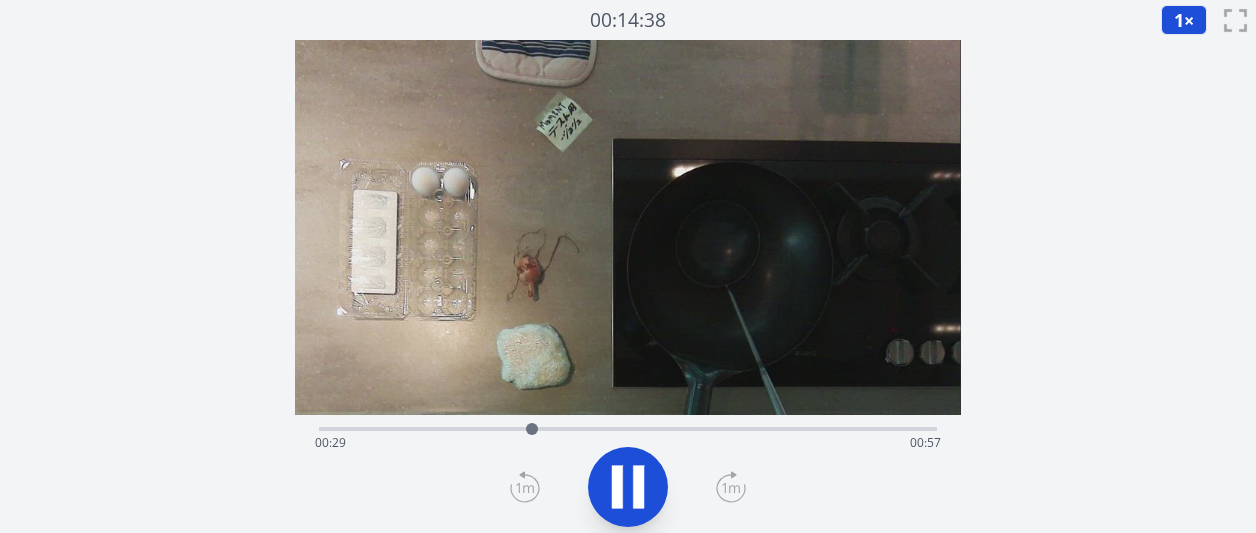 click 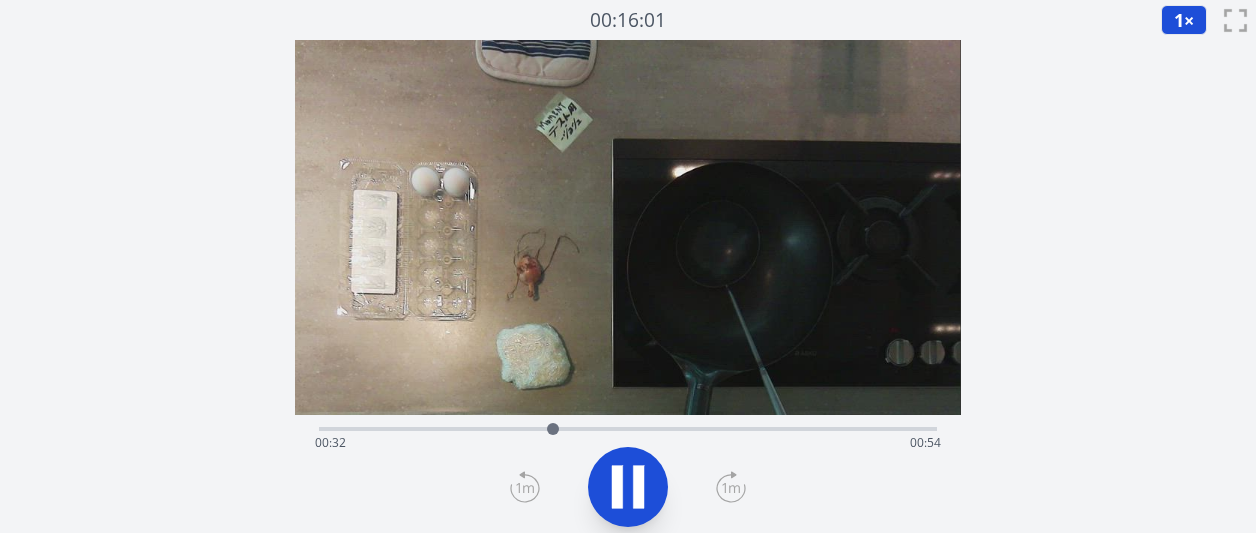 click 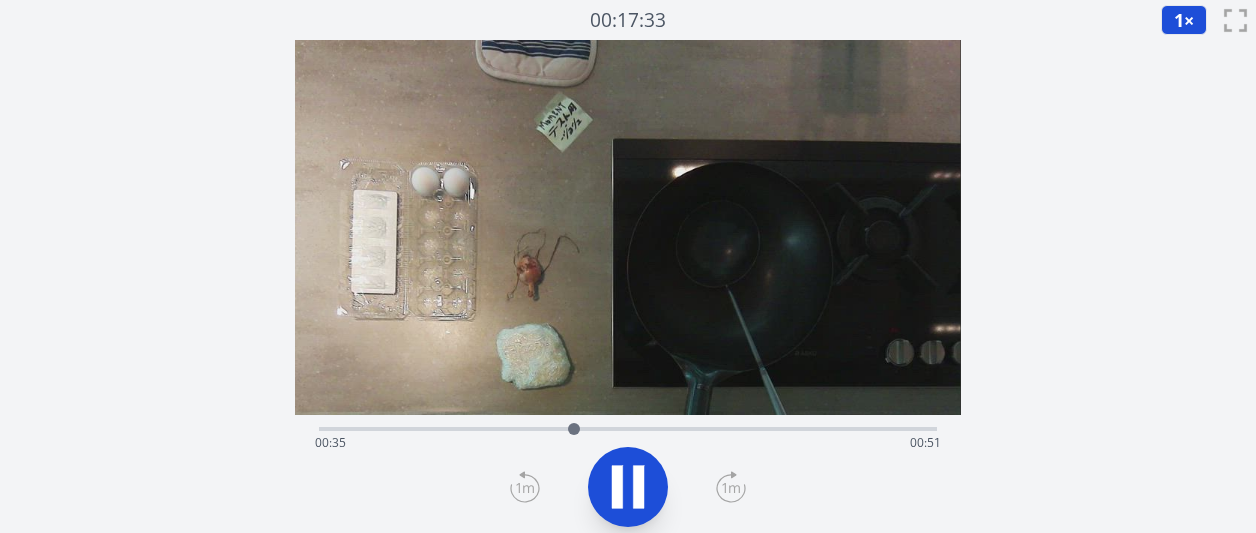 click 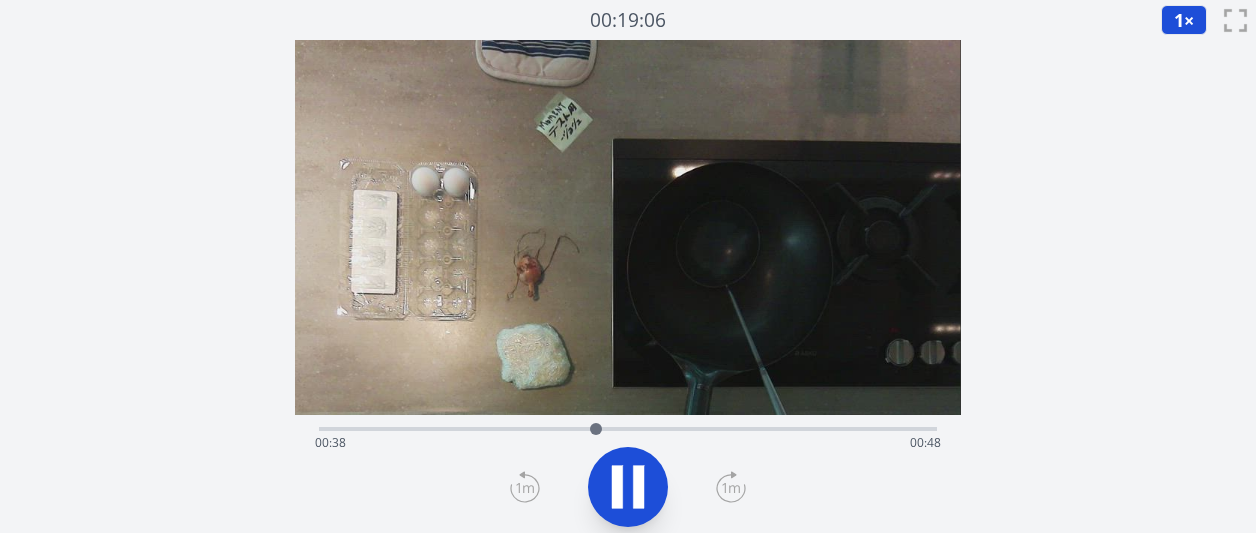 click 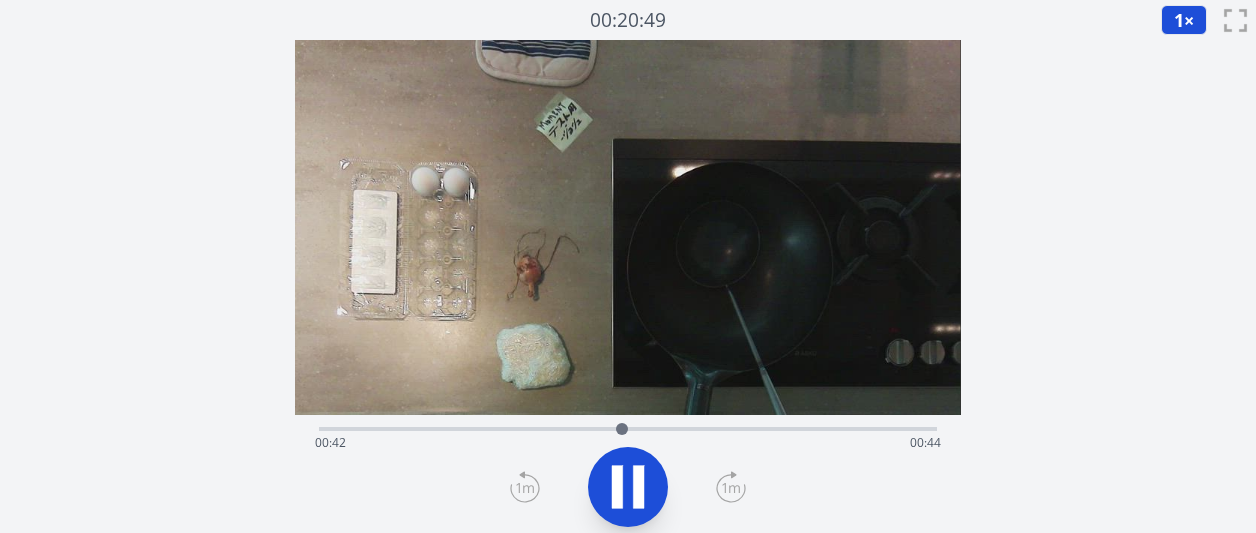click 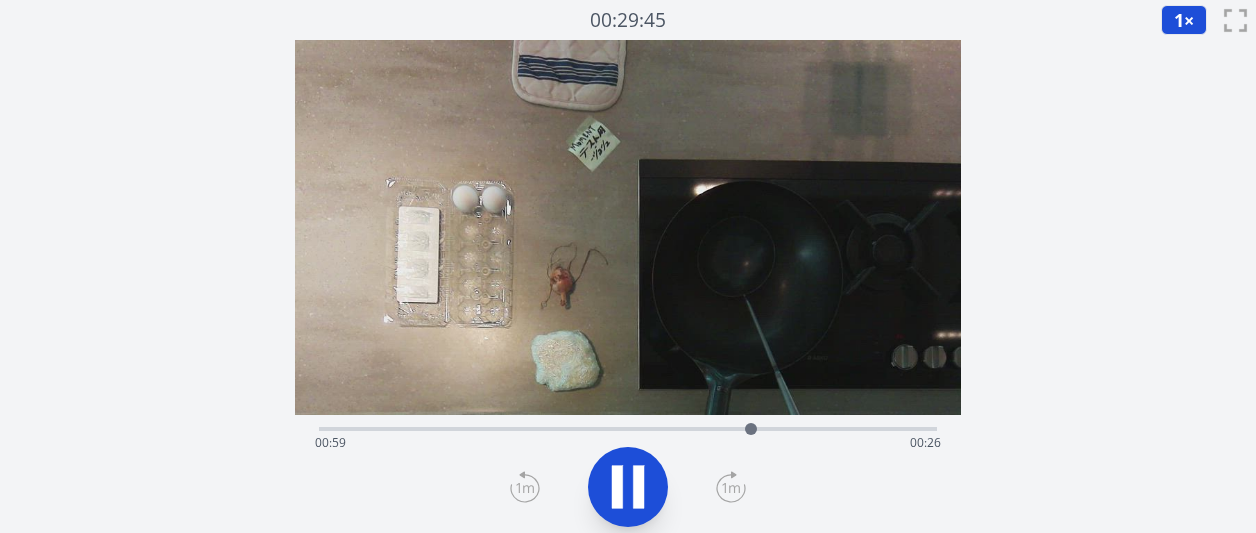 click on "経過時間: 00:59
残り時間: 00:26" at bounding box center (628, 443) 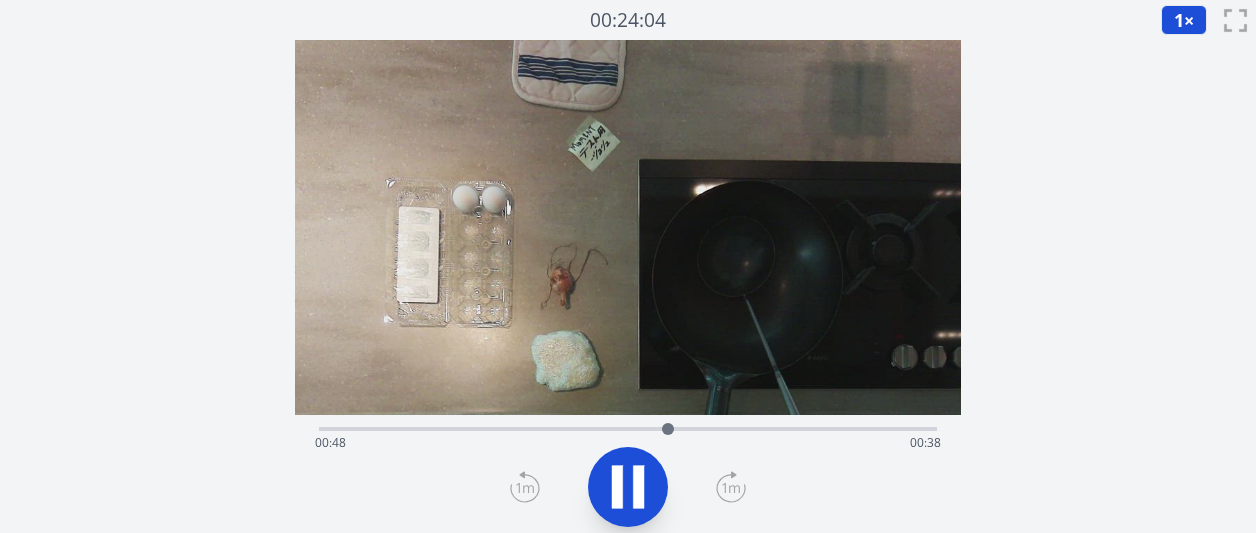 click on "経過時間: 00:48
残り時間: 00:38" at bounding box center (628, 443) 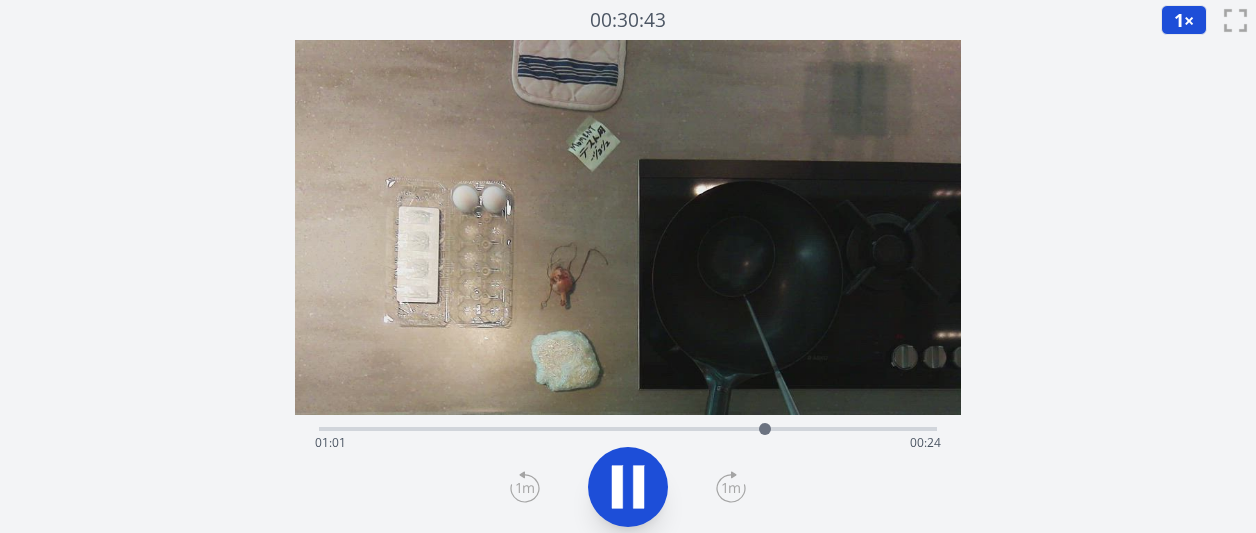 click 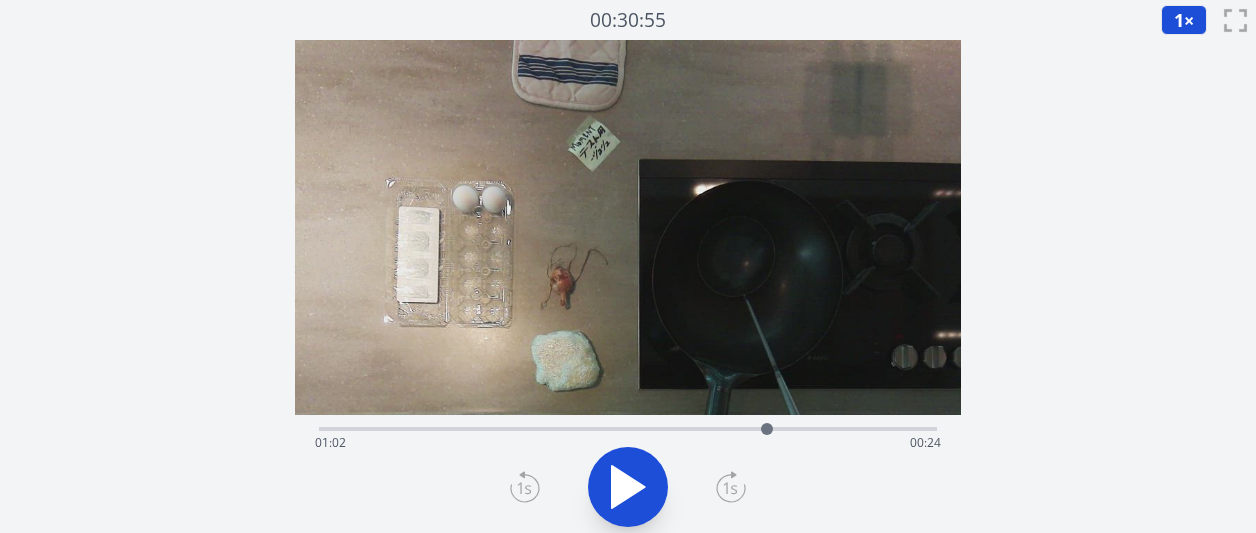 click on "録音を破棄しますか?
一度破棄すると回復できなくなります。
キャンセル
記録を破棄
00:30:55 1  × 0.25× 0.5× 1× 1.5倍 2×
fullscreen
経過時間: 01:02
残り時間: 00:24" at bounding box center [628, 640] 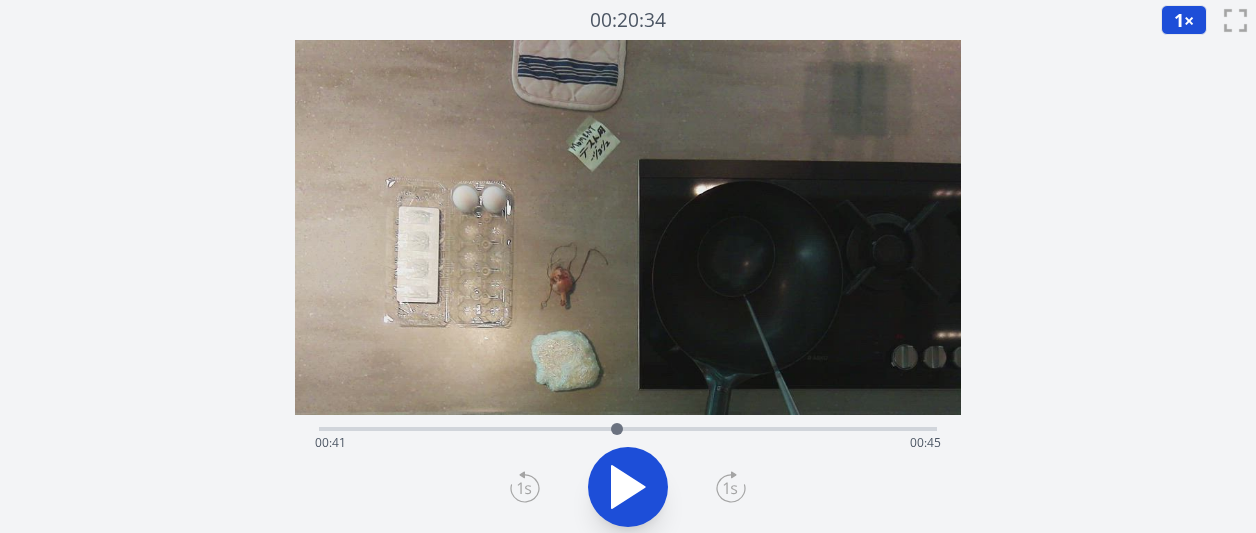 click on "経過時間: 00:41
残り時間: 00:45" at bounding box center (628, 443) 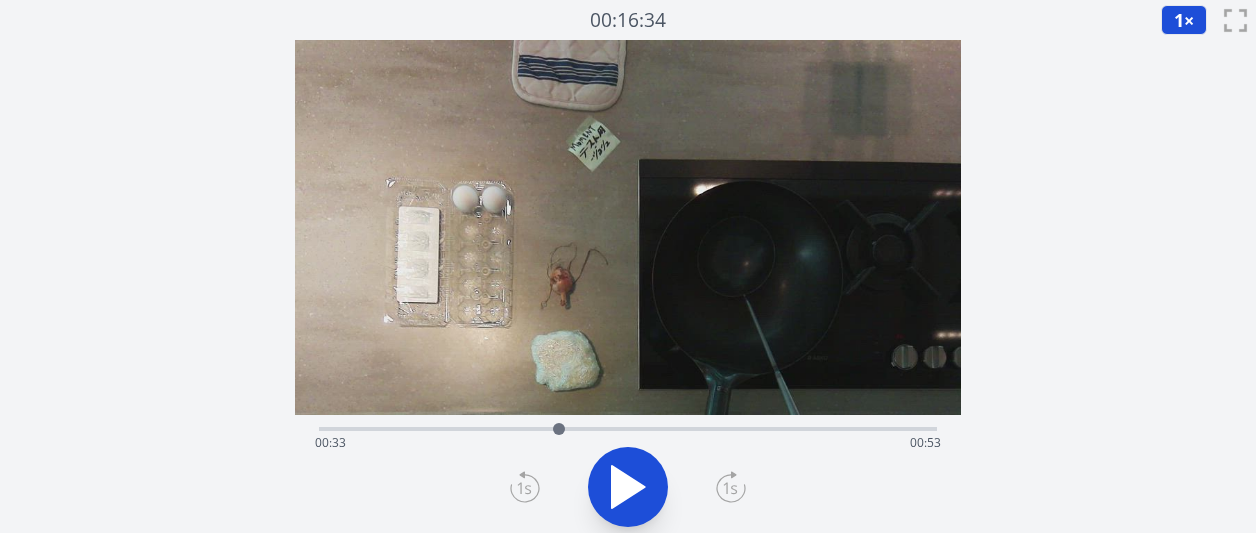 click 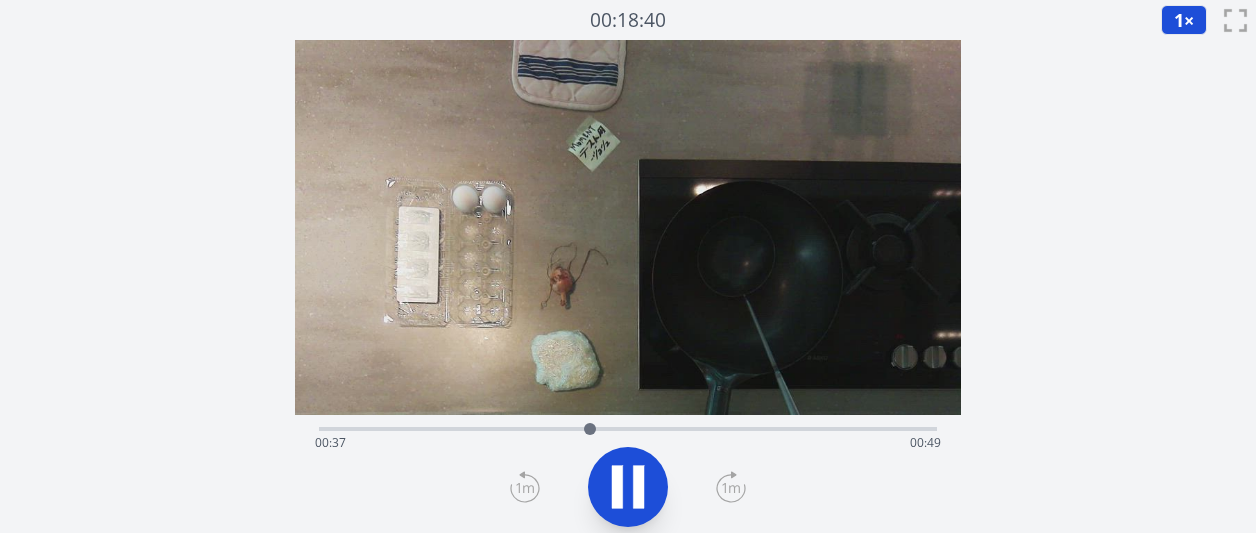 click 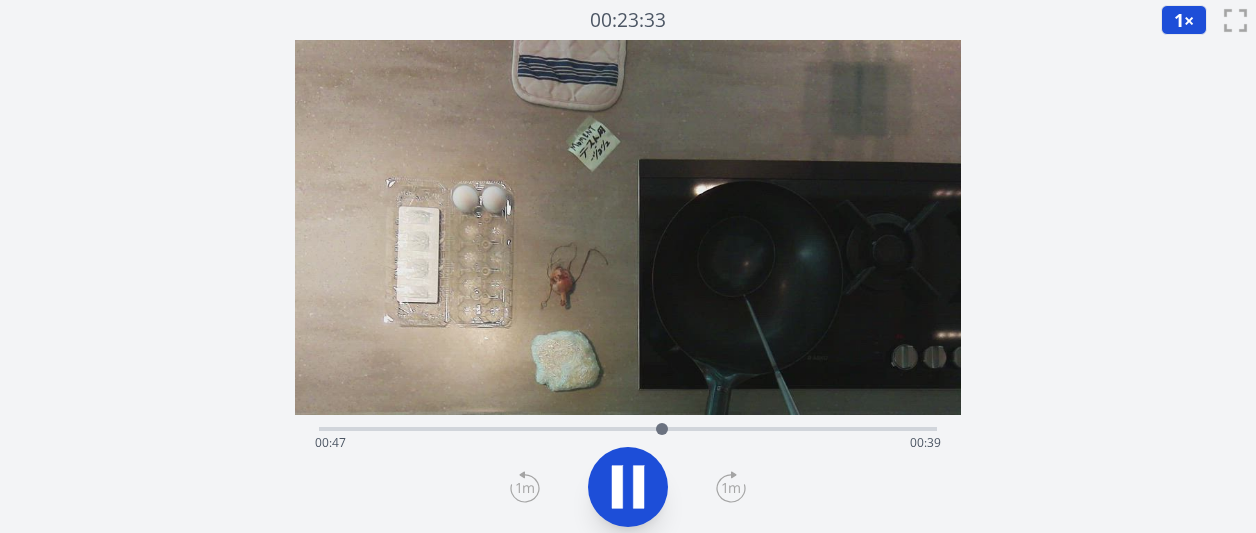 click at bounding box center (628, 487) 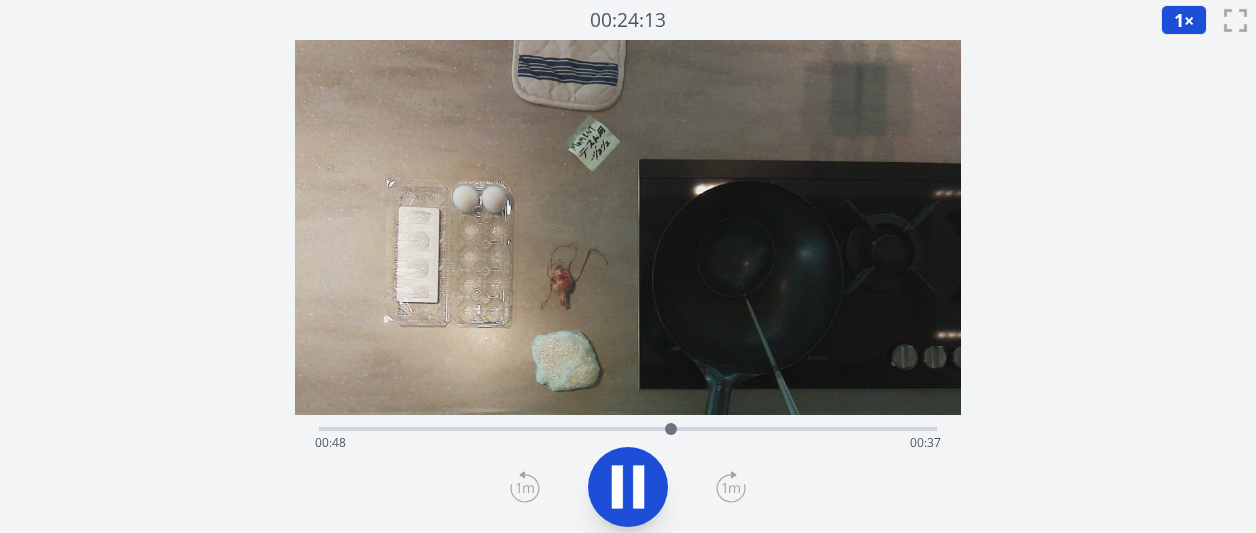click at bounding box center (628, 487) 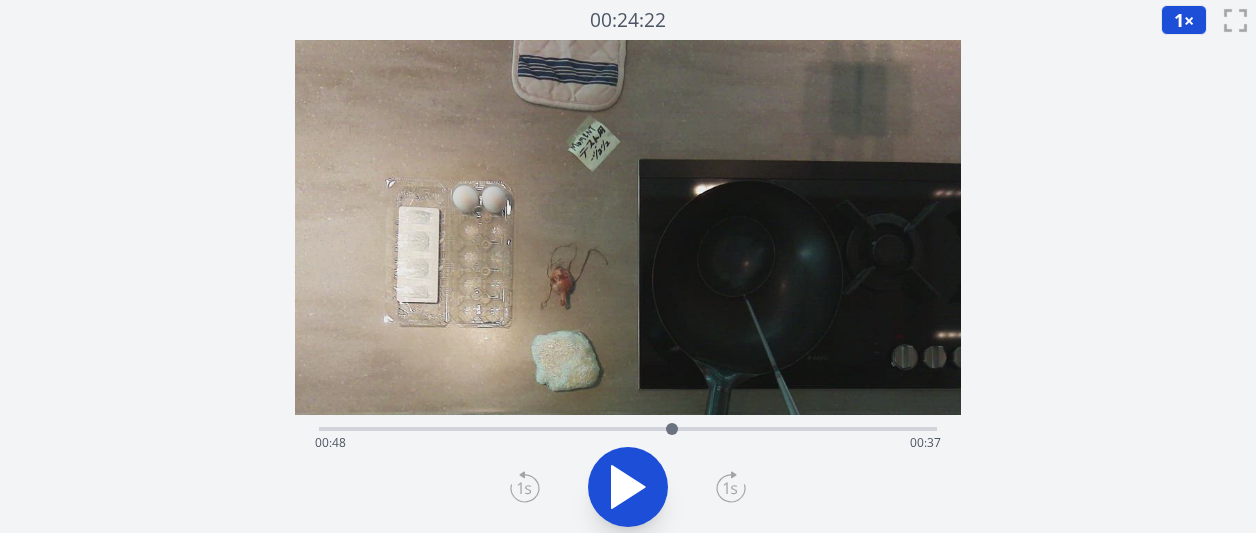 click 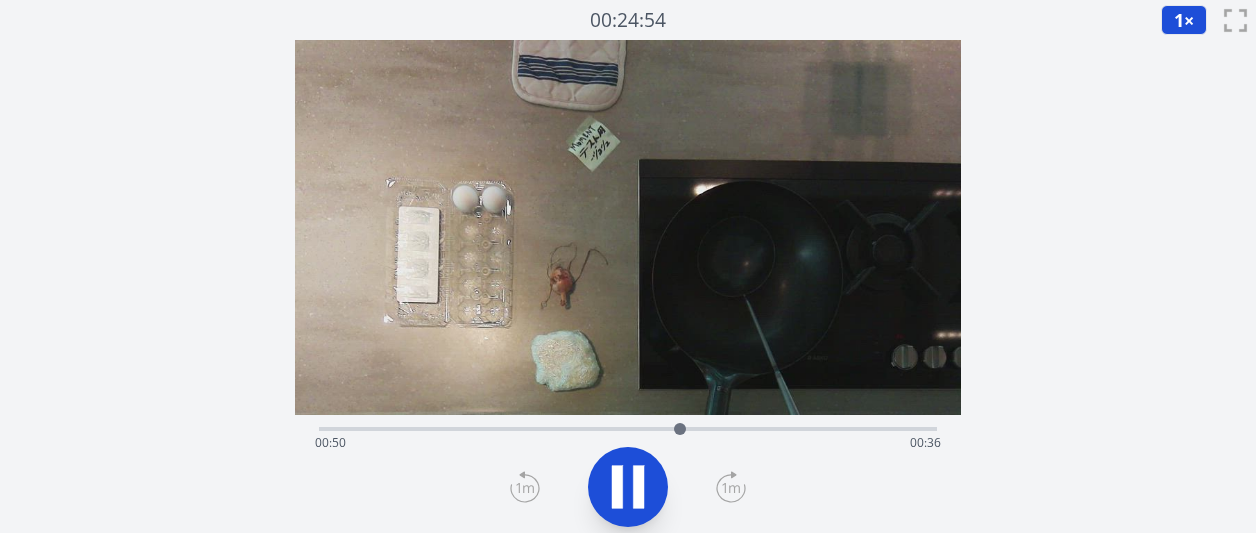 click 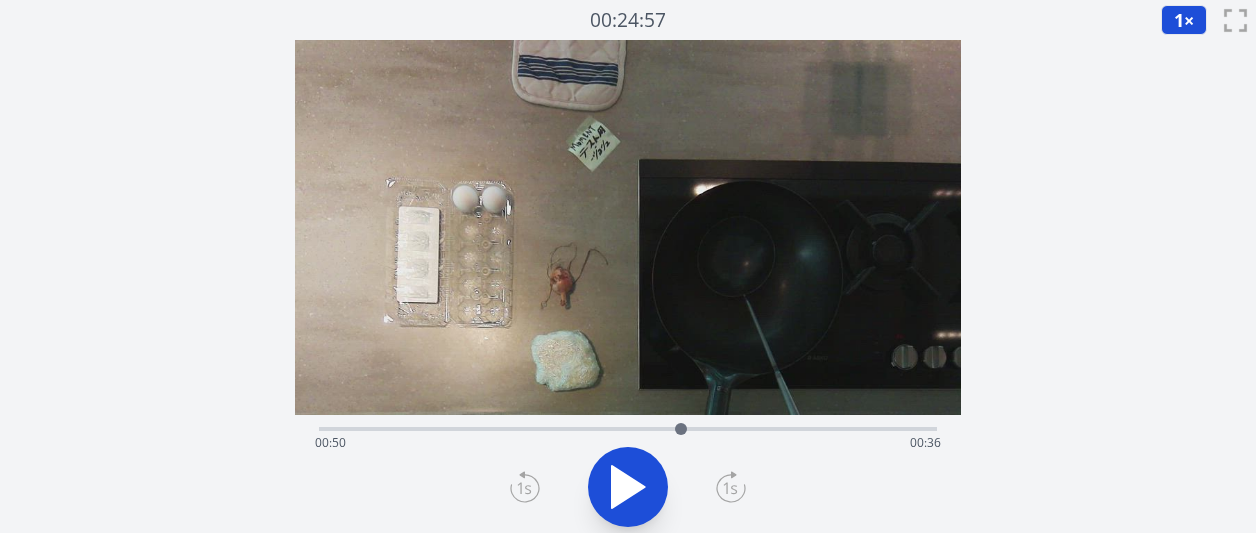 click 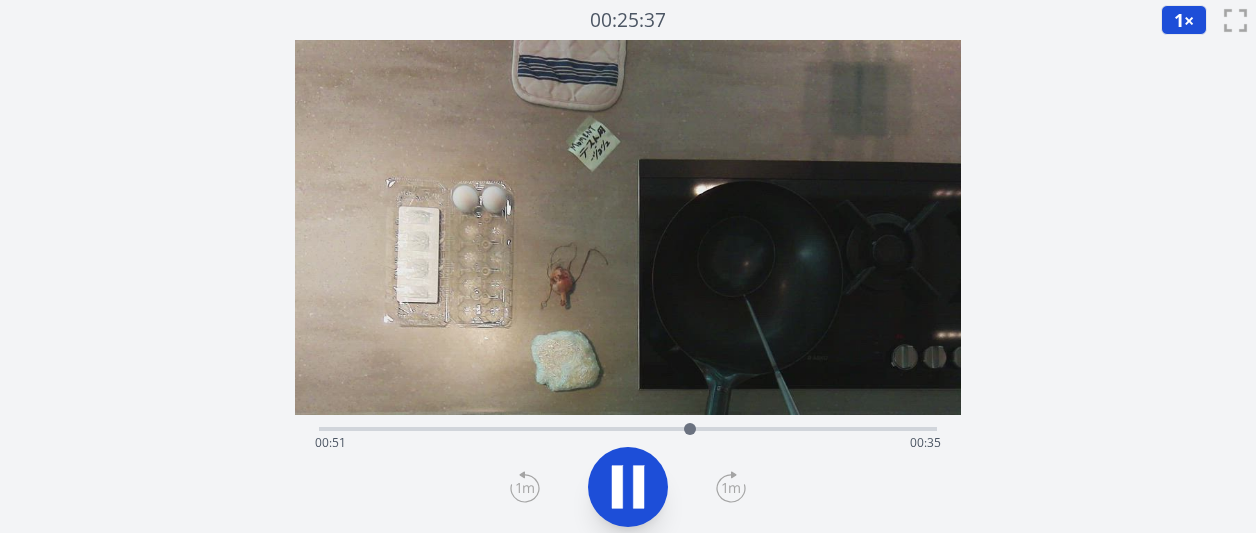 click 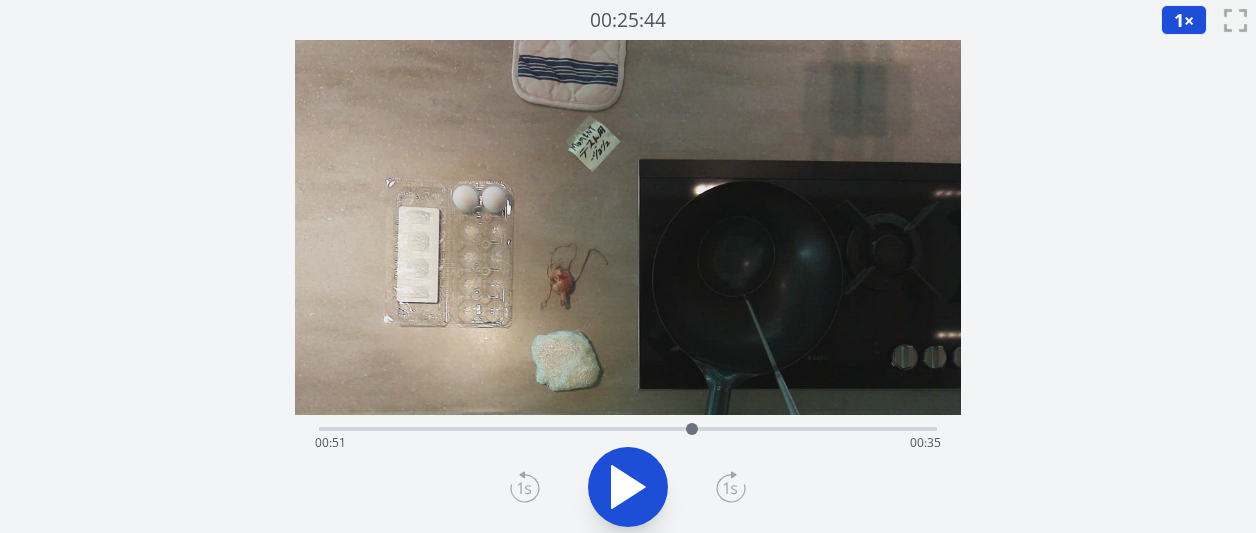 click 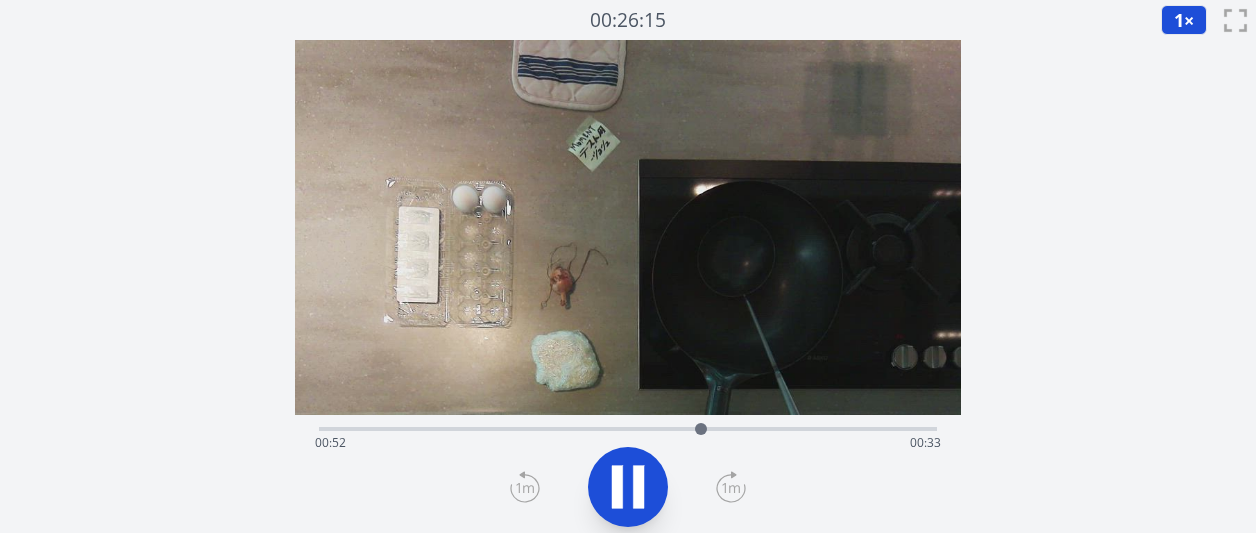 click 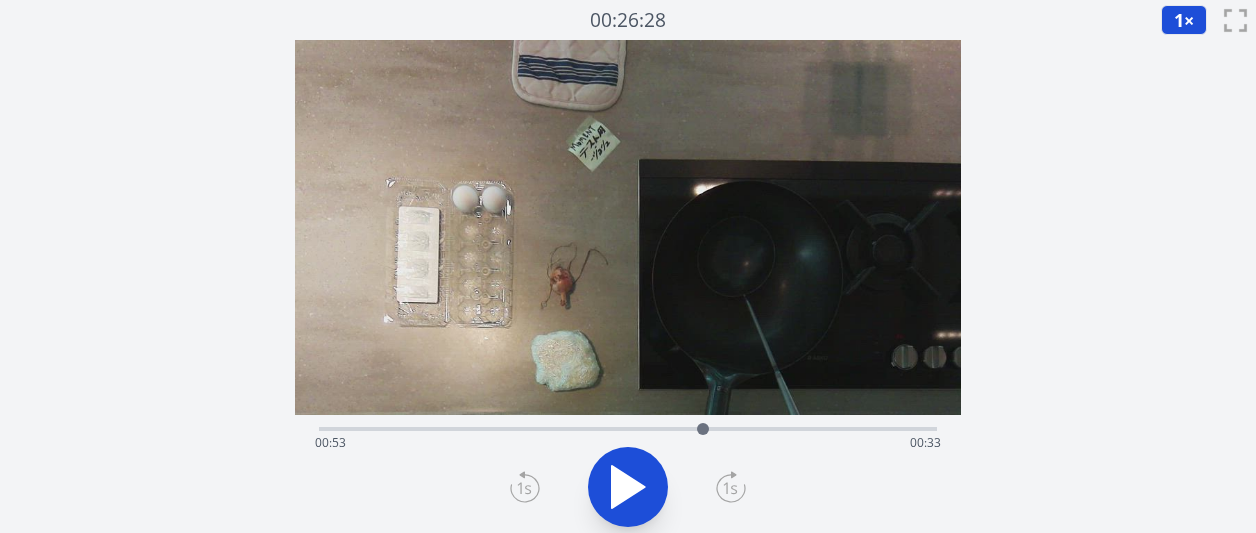 click 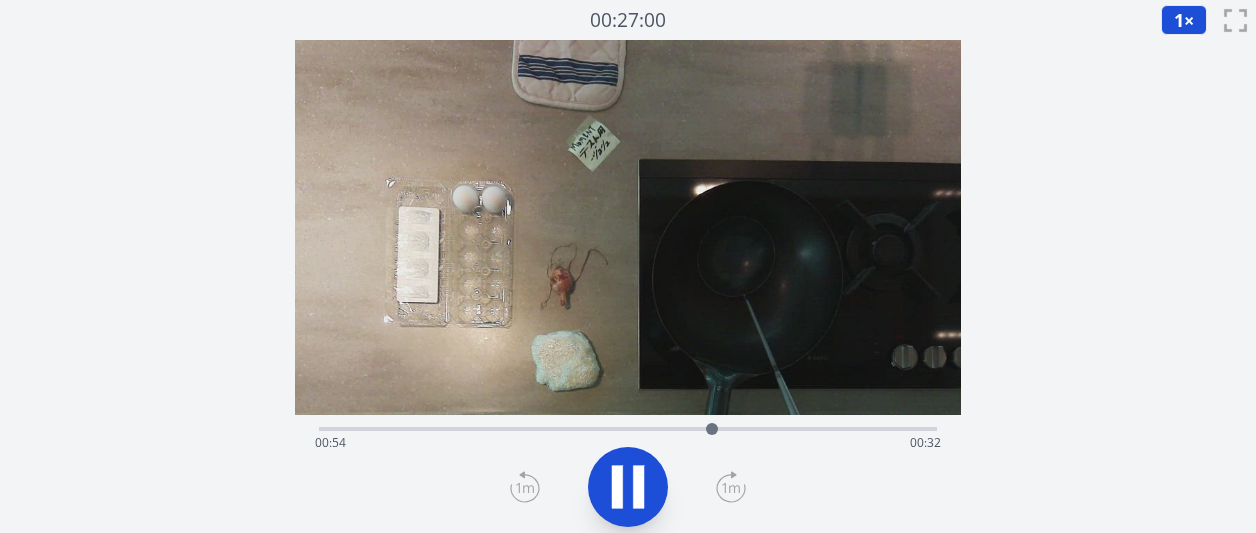 click 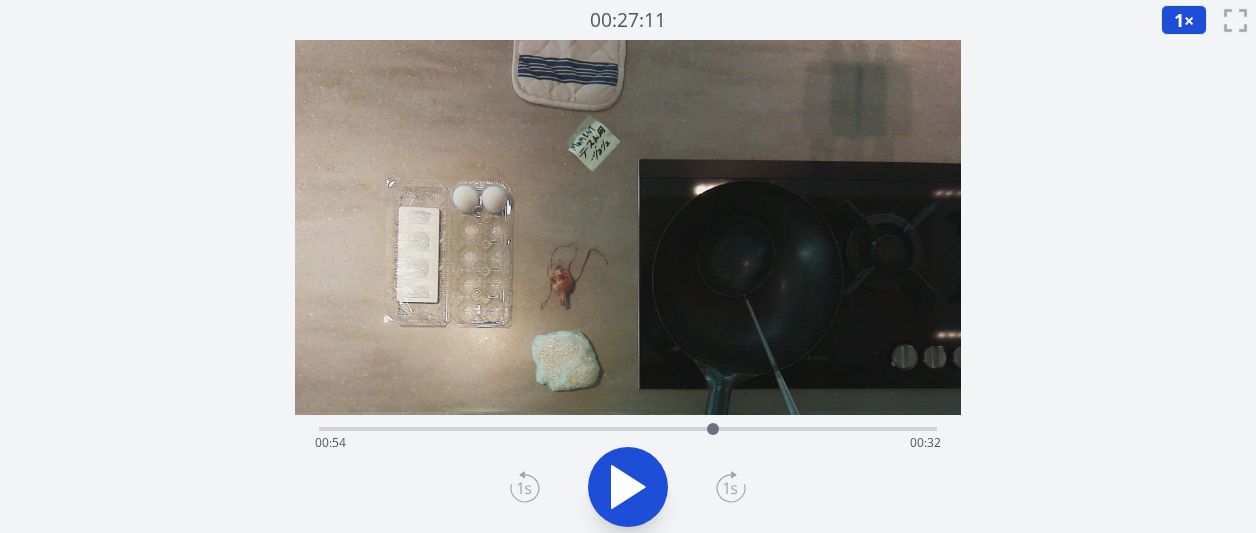 click 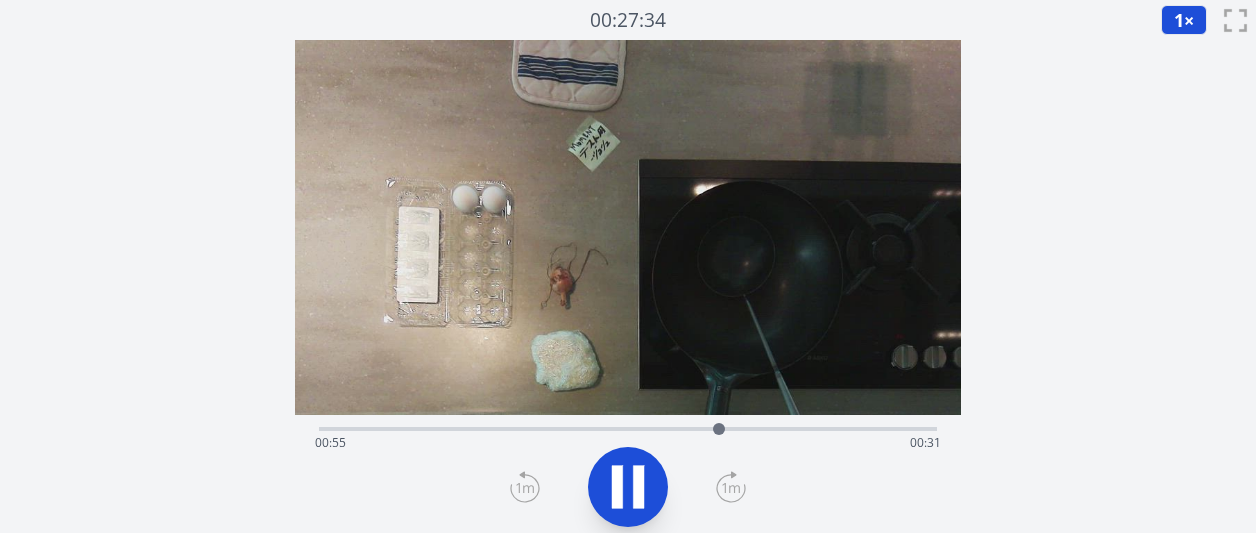 click 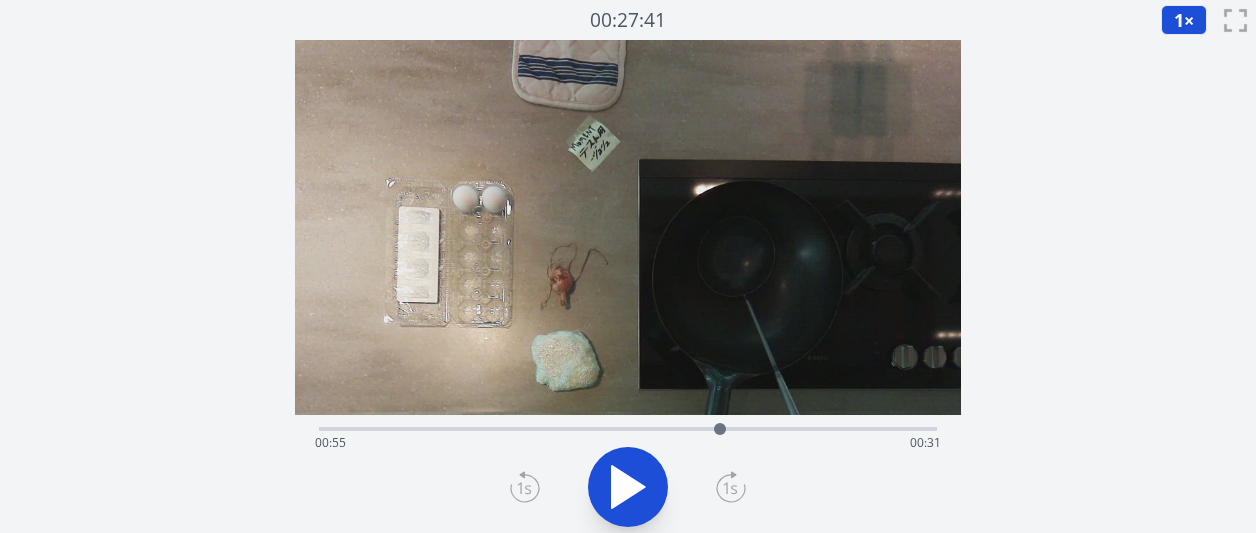 click 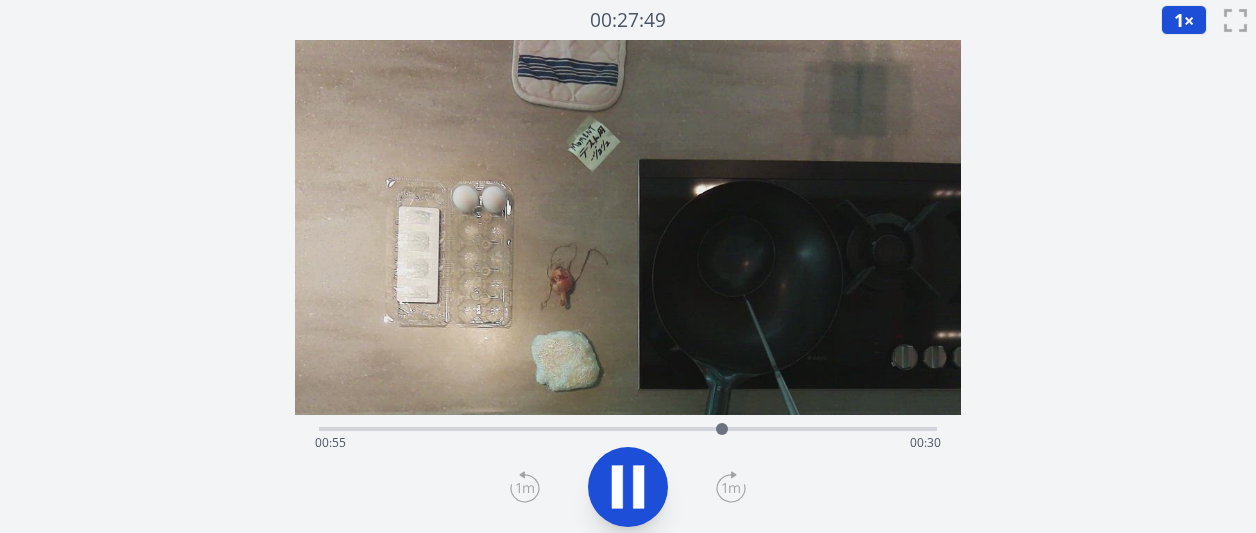click 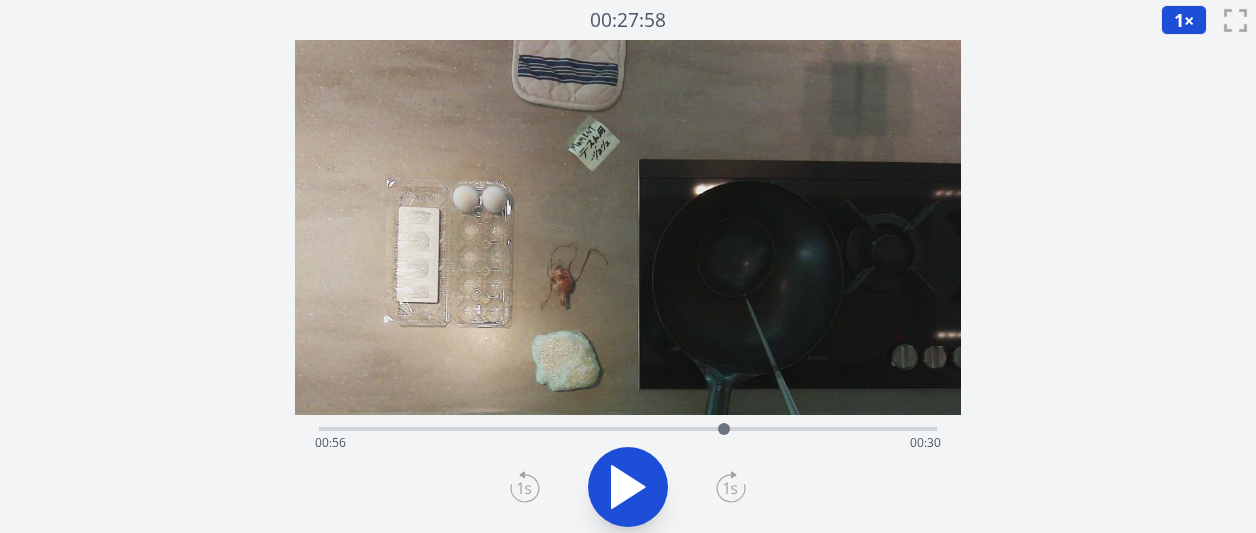 click 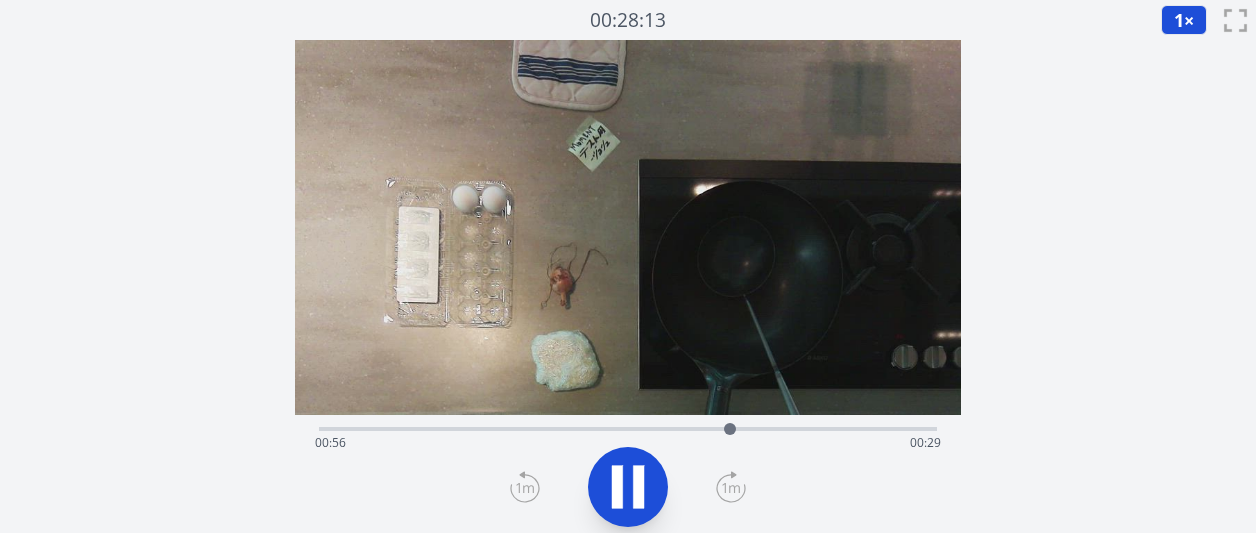 click 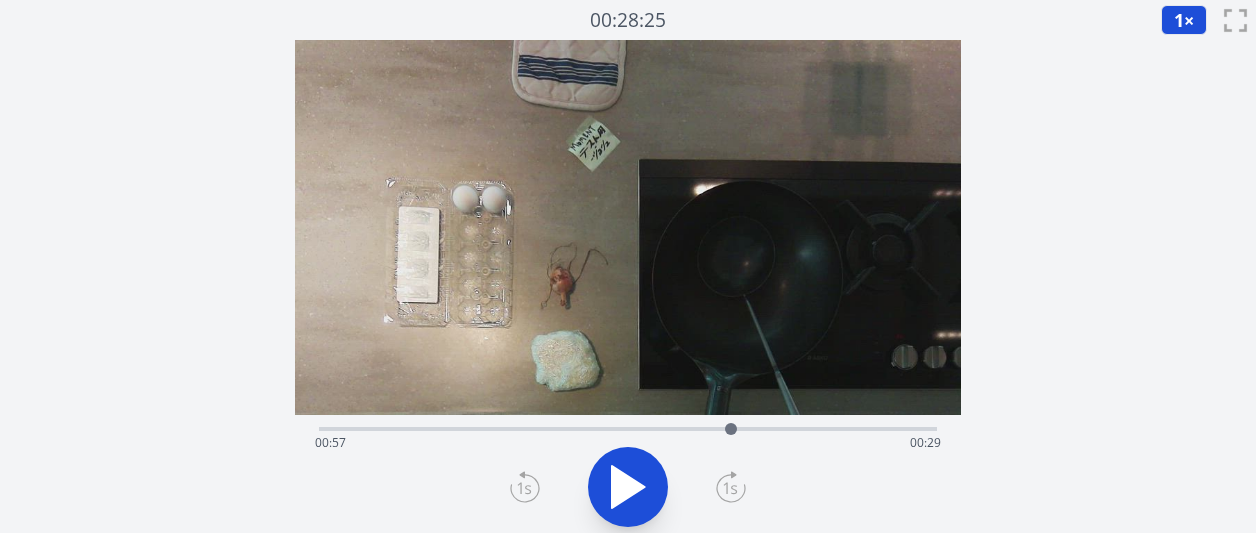 click 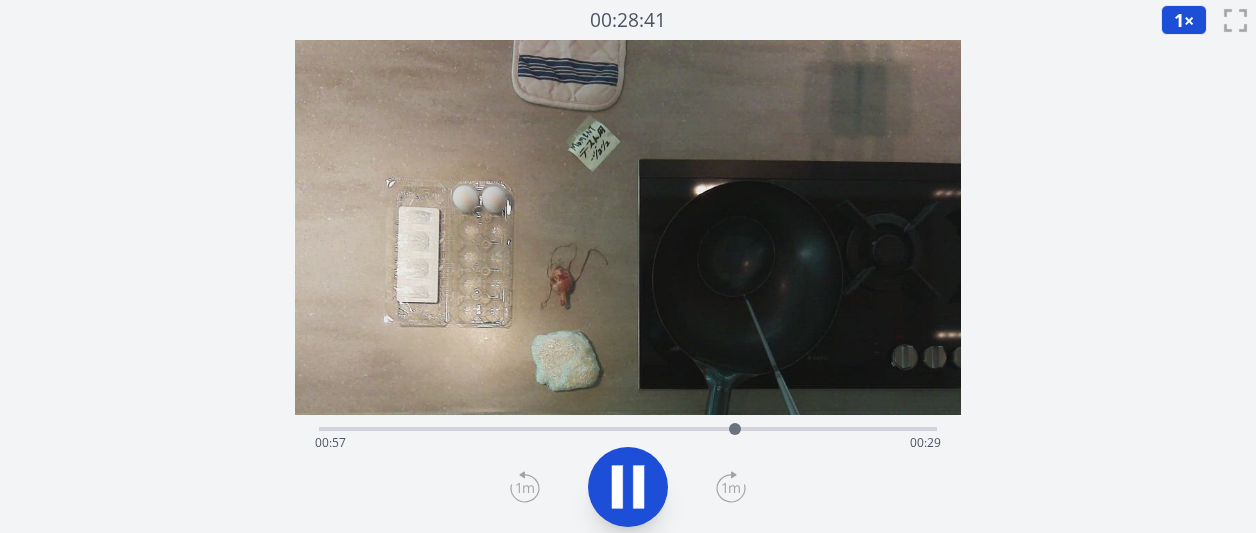 click 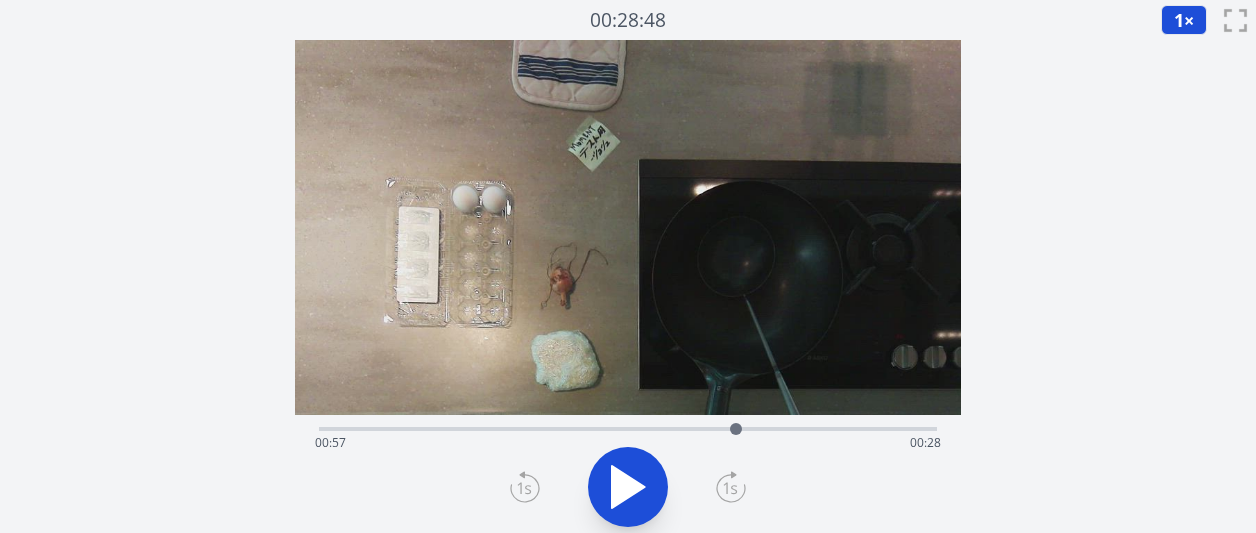 click 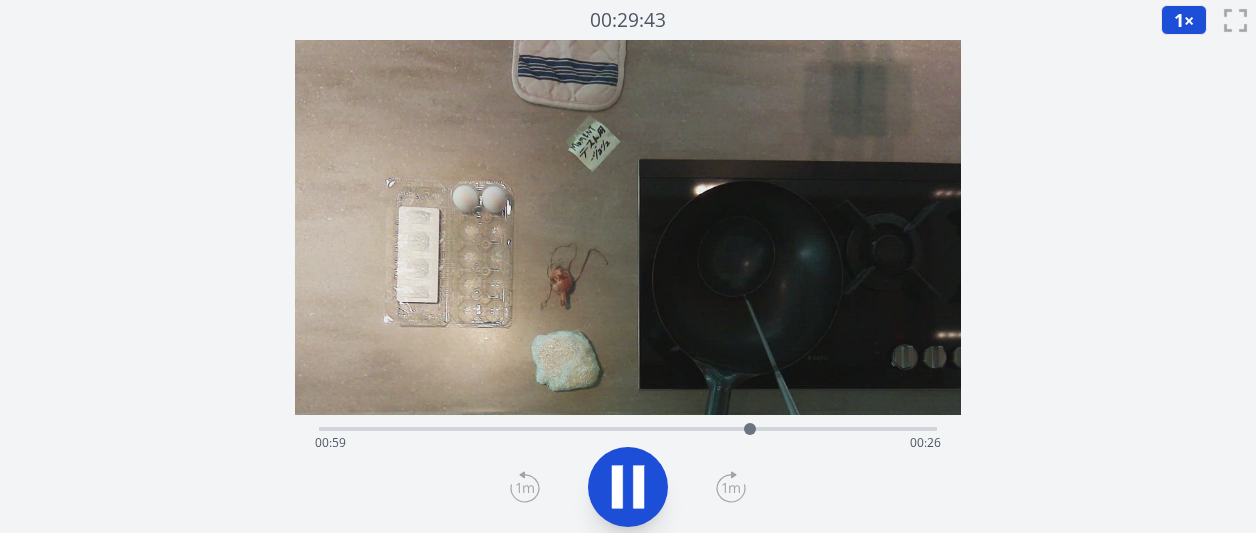 click 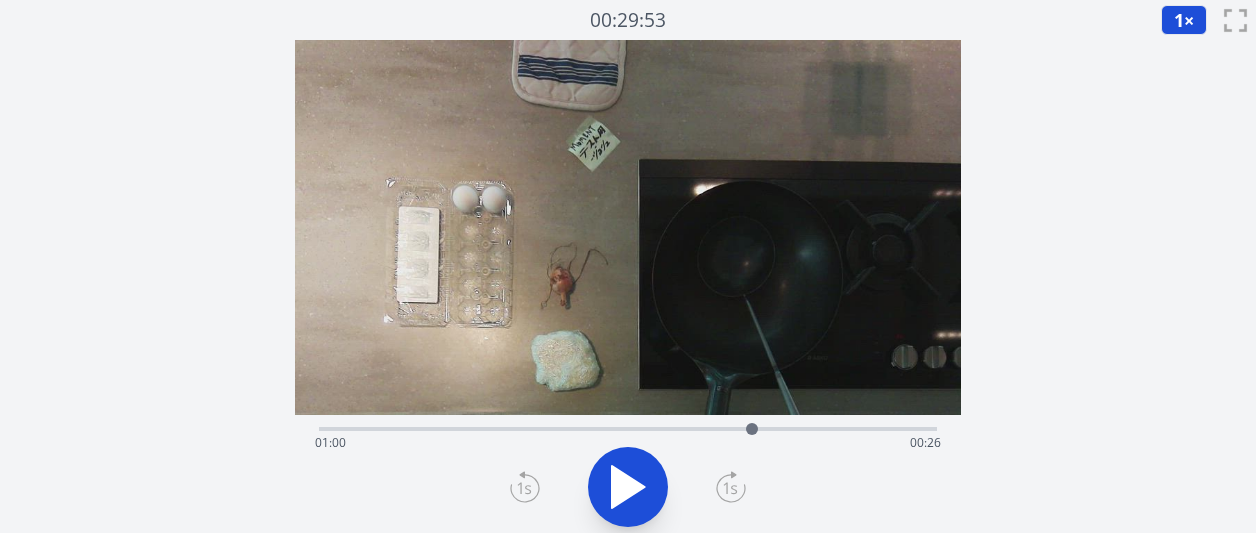 click at bounding box center [752, 429] 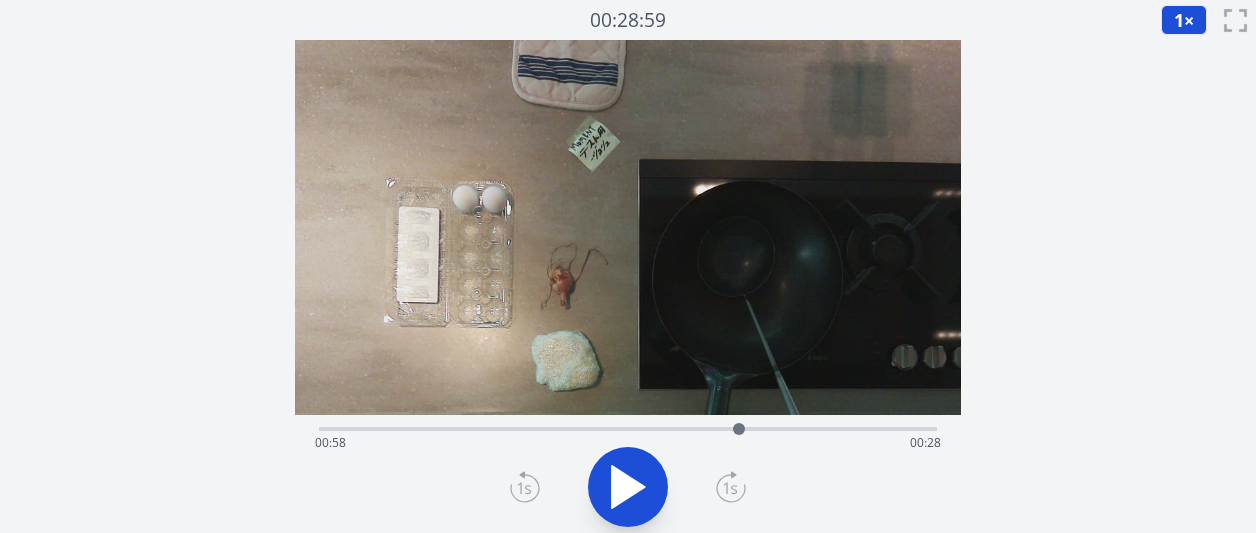 click at bounding box center (739, 429) 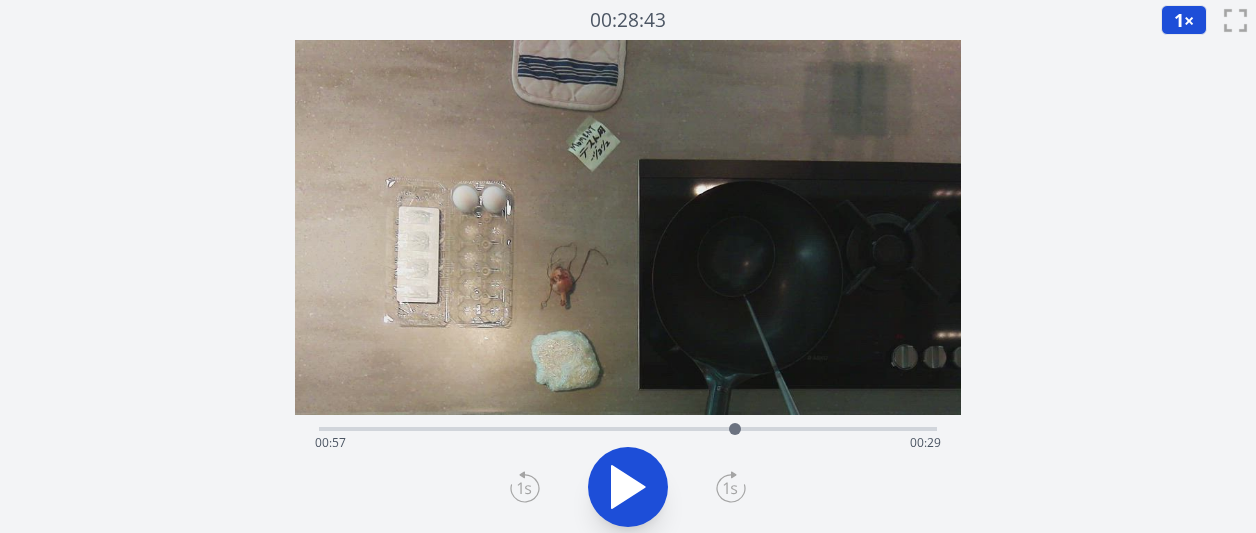 click at bounding box center [735, 429] 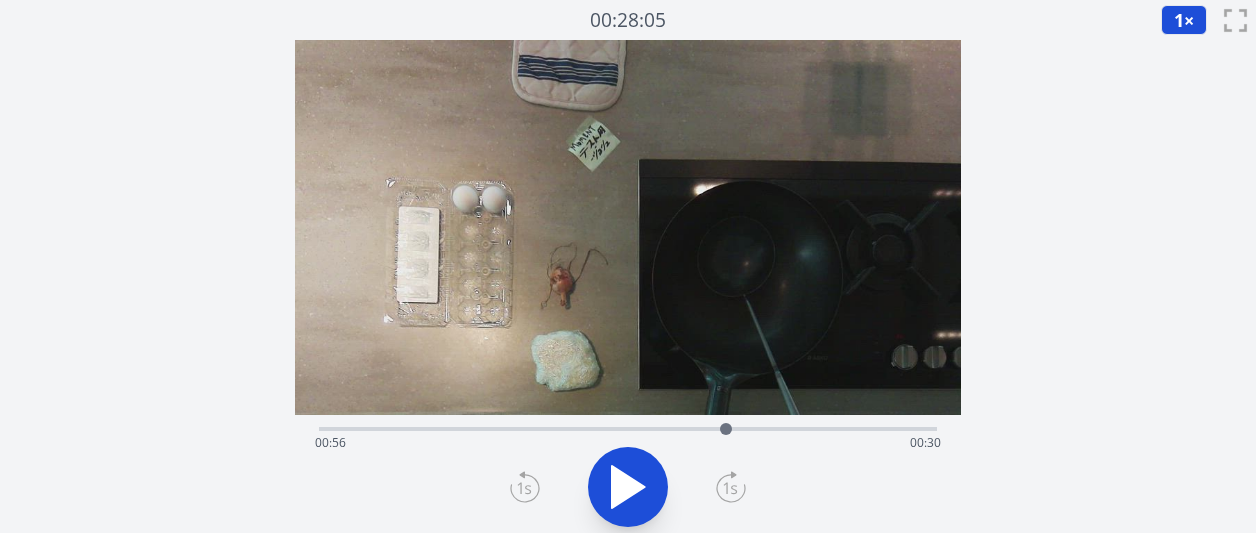 click at bounding box center [726, 429] 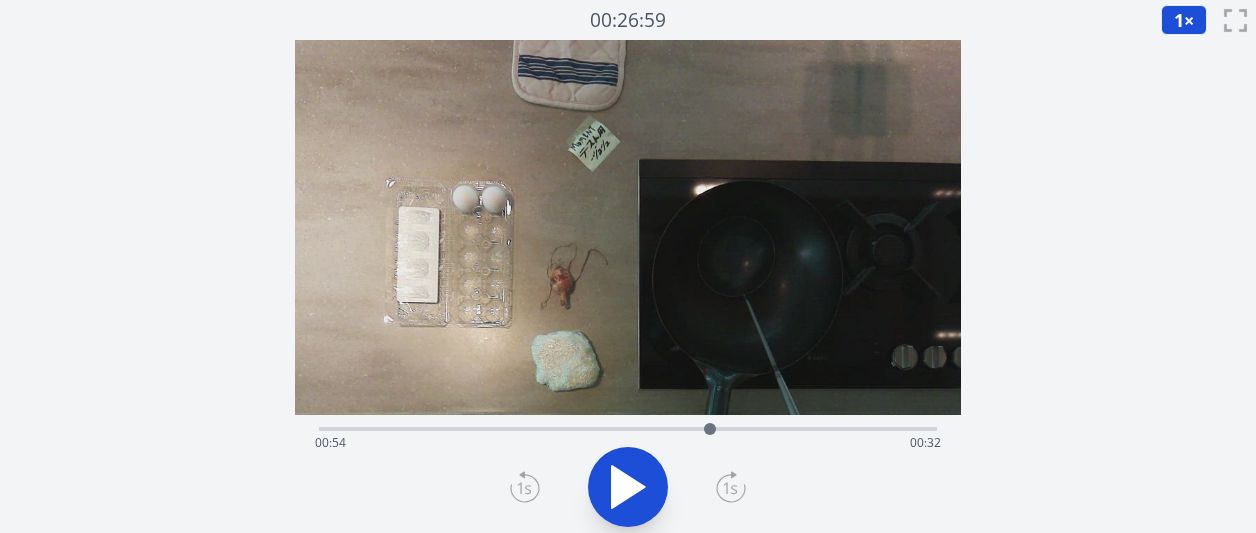 click at bounding box center (710, 429) 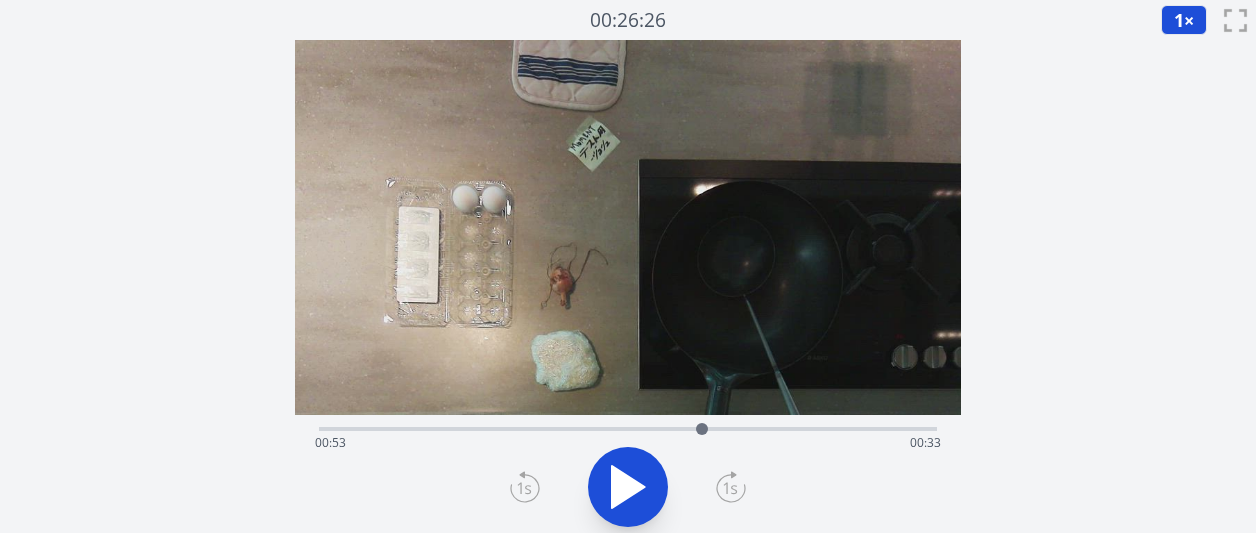 click at bounding box center [702, 429] 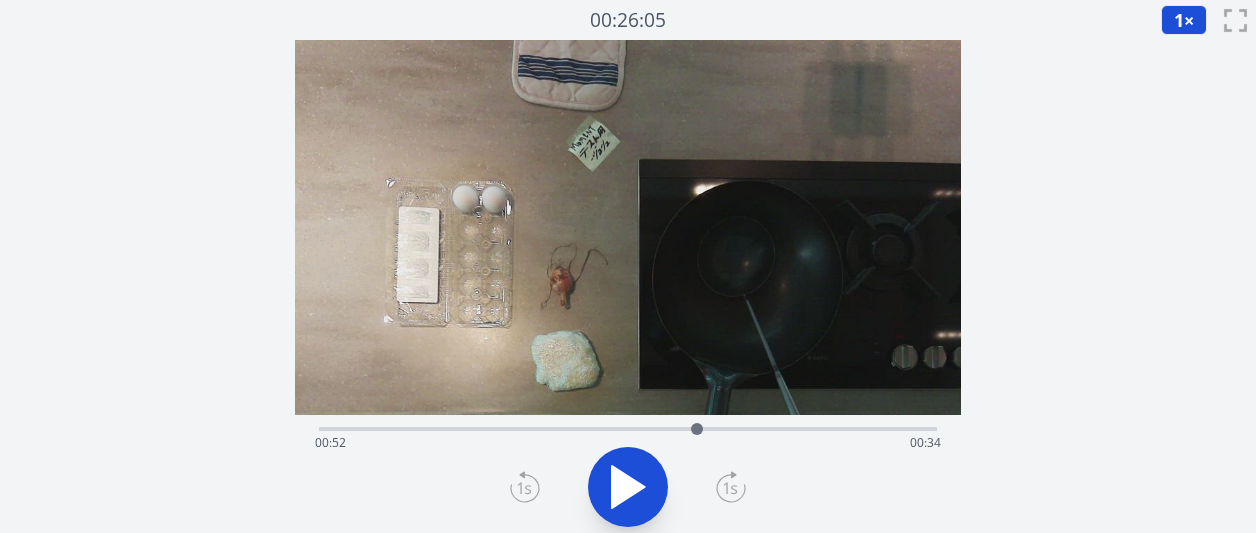 drag, startPoint x: 697, startPoint y: 430, endPoint x: 686, endPoint y: 433, distance: 11.401754 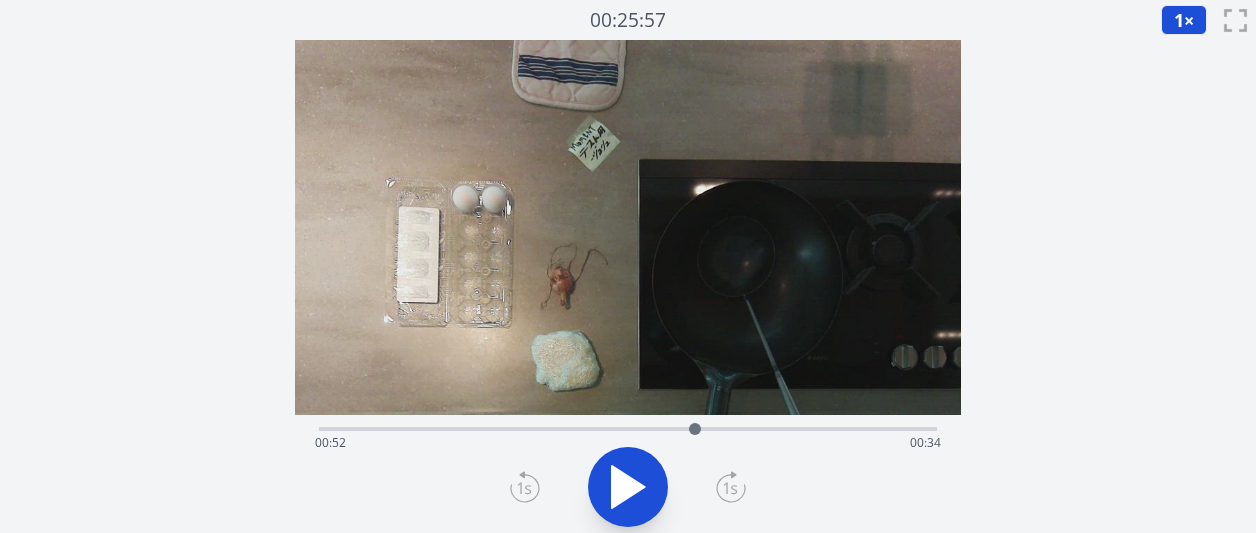 click at bounding box center [695, 429] 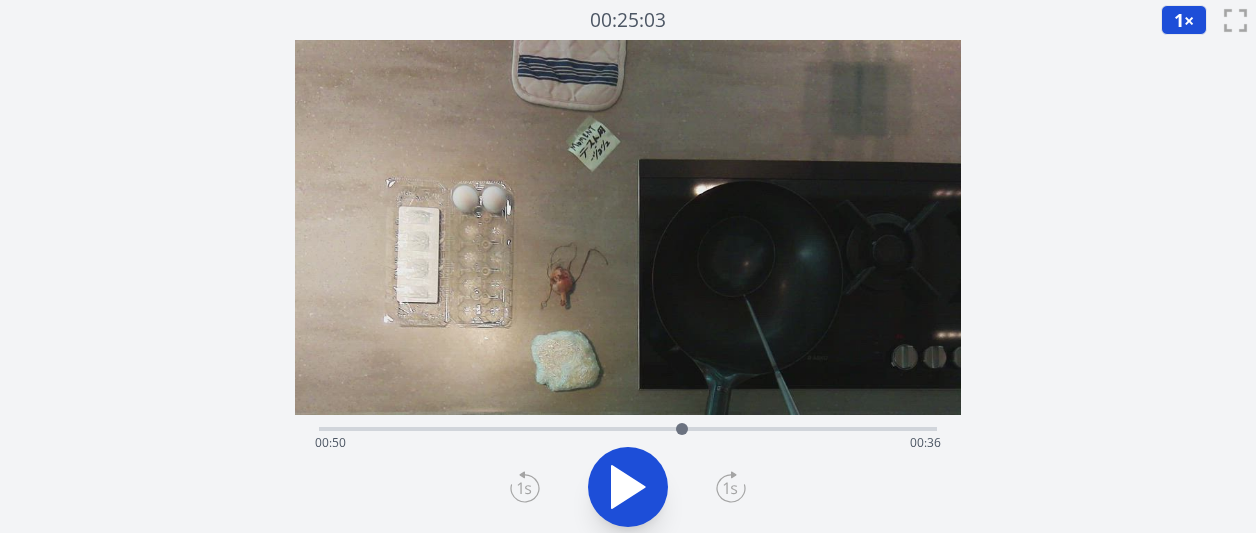 click on "経過時間: 00:50
残り時間: 00:36" at bounding box center (628, 443) 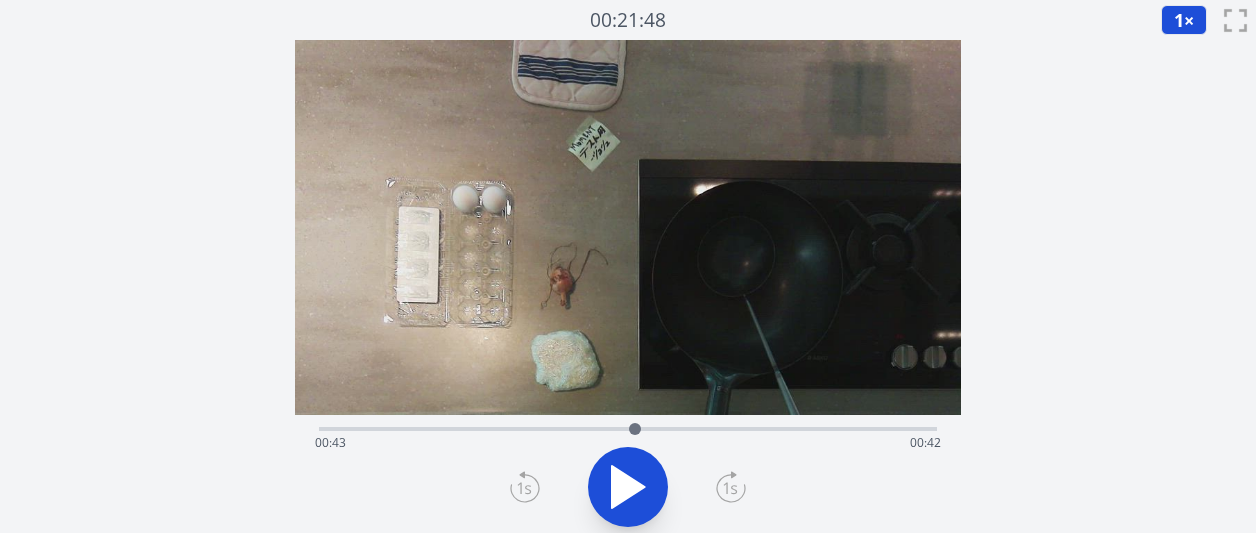 click on "経過時間: 00:43
残り時間: 00:42" at bounding box center (628, 443) 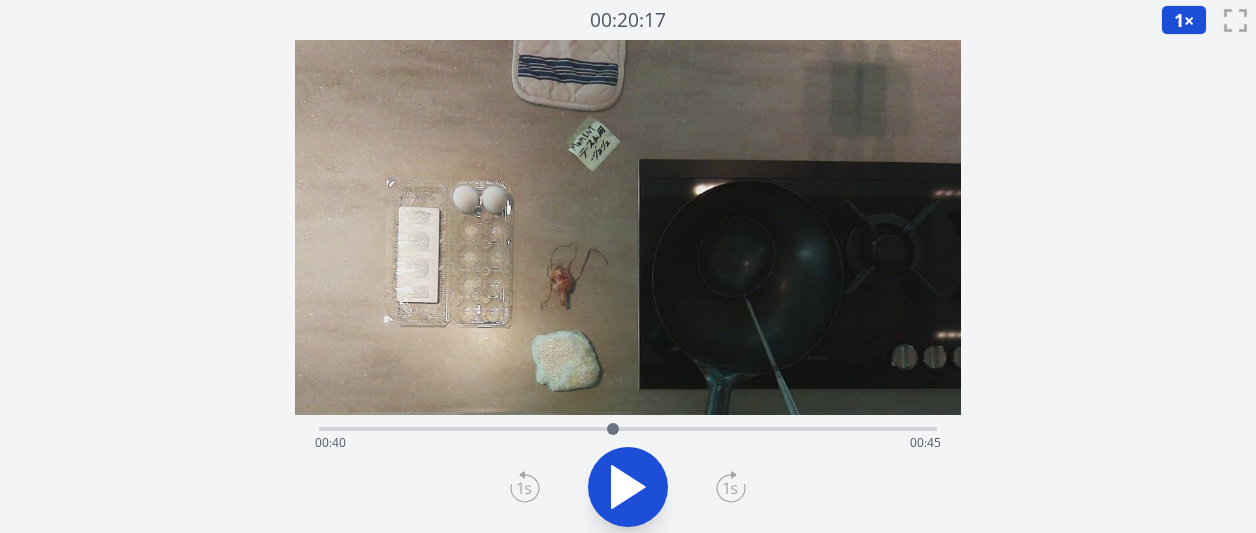click 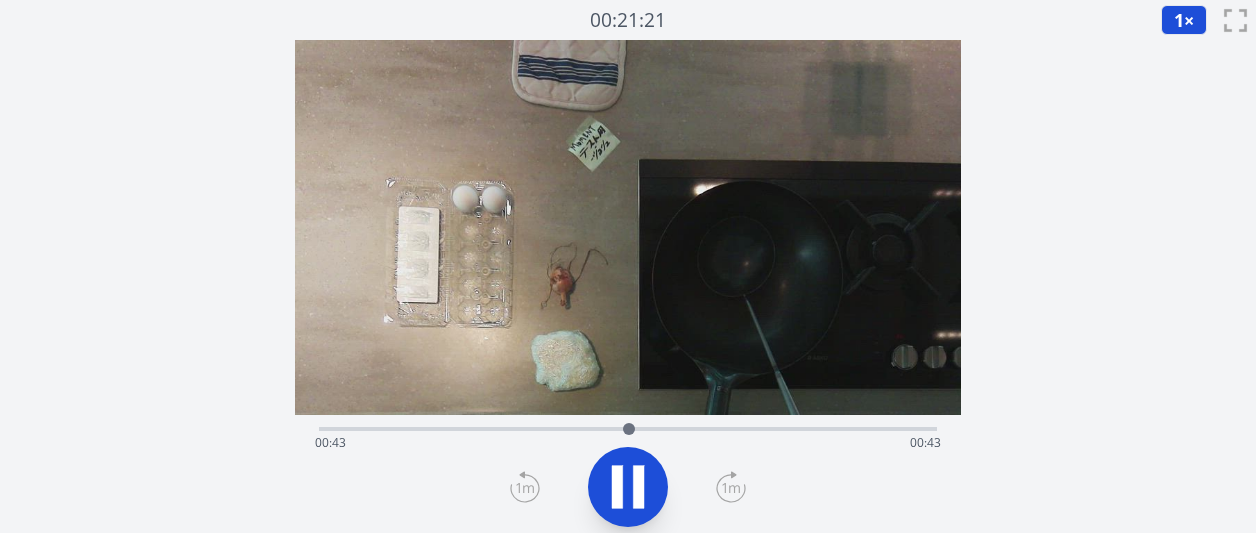click 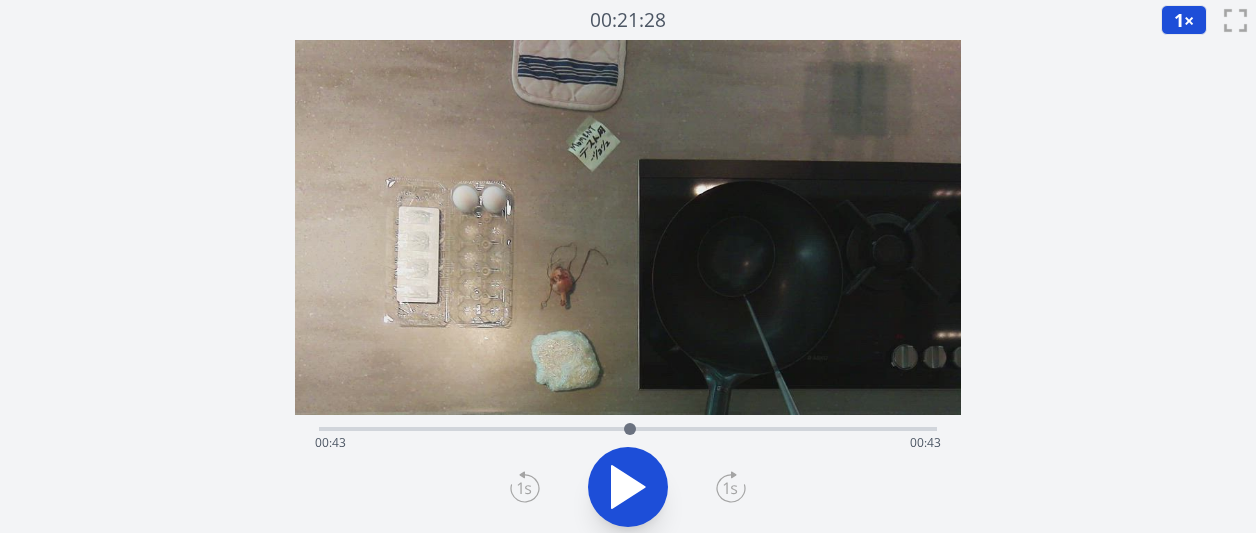 click 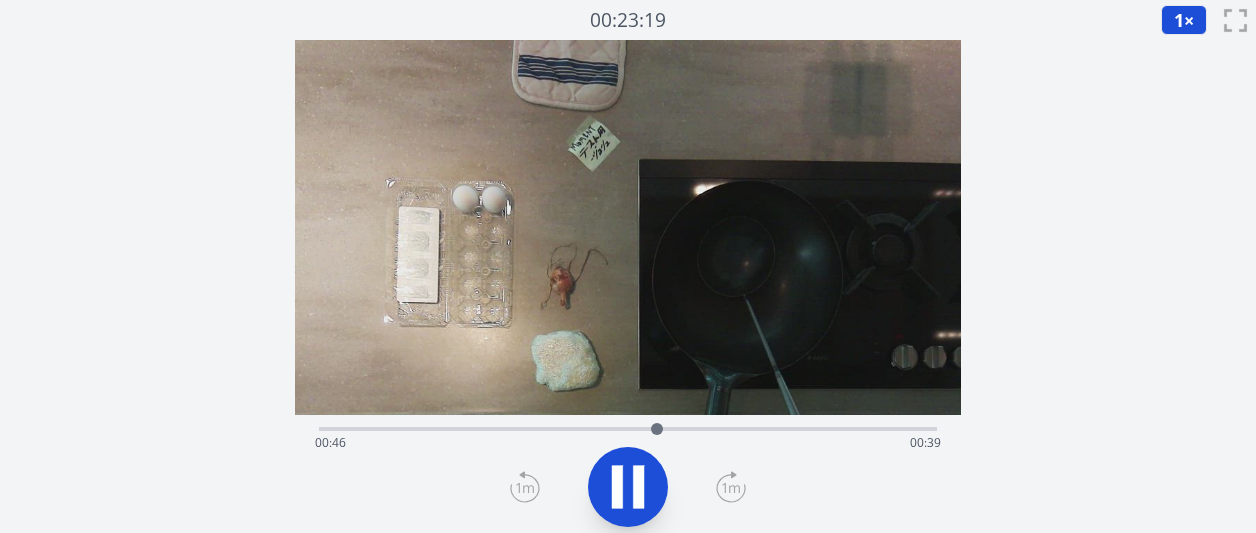 click 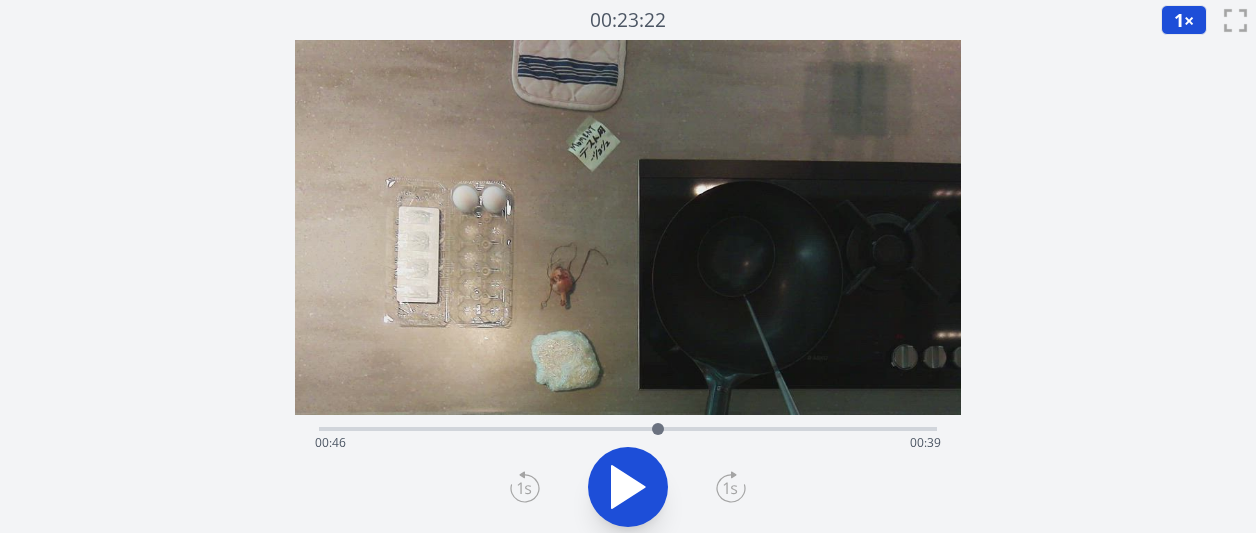click 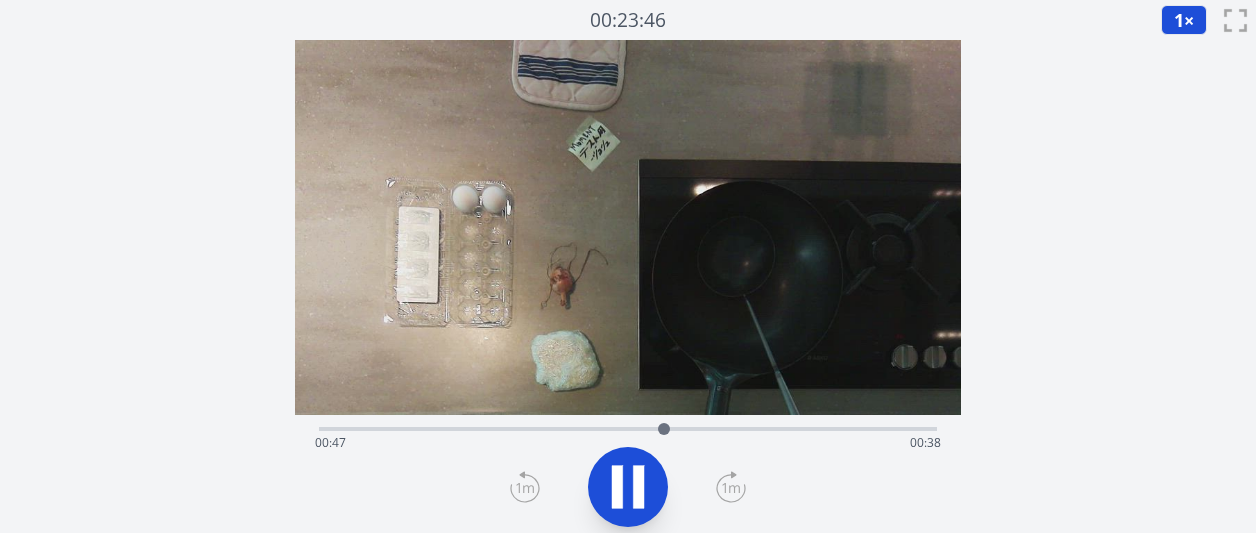 click 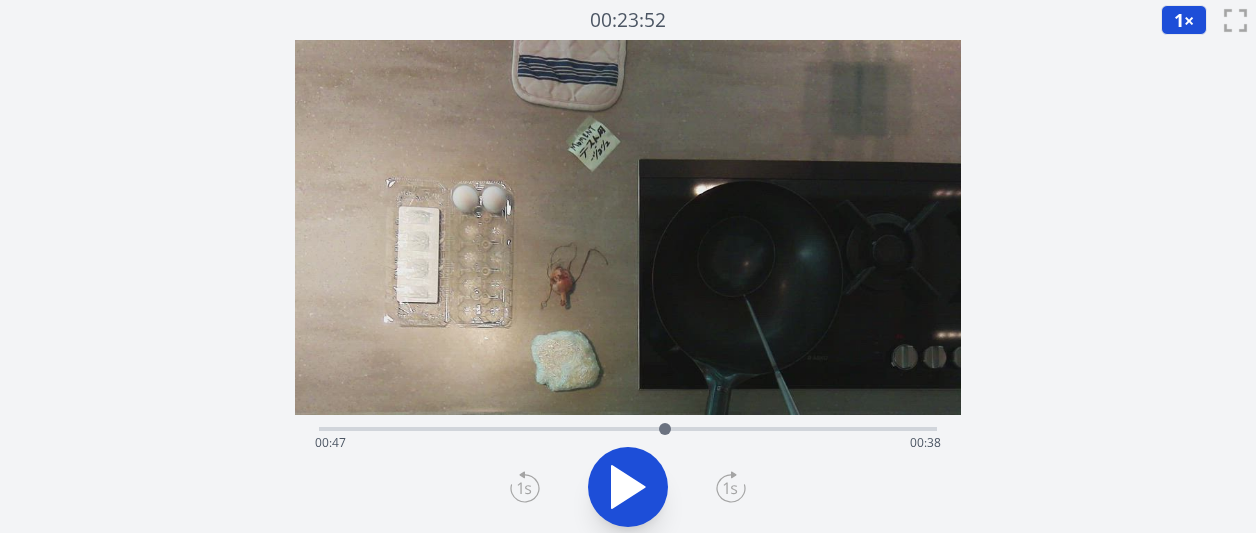 click 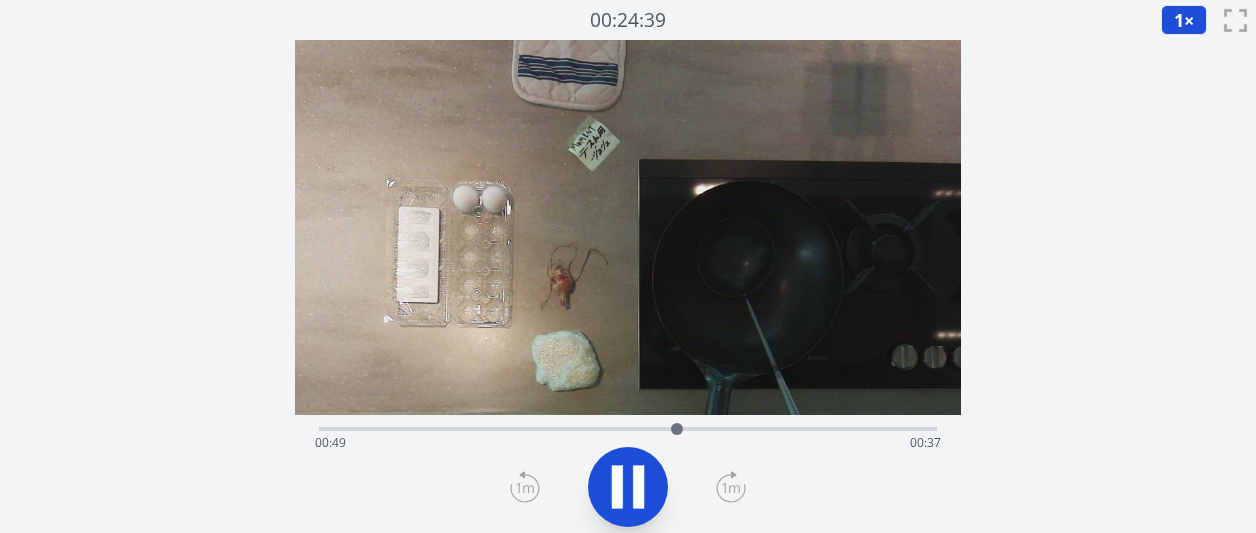 click 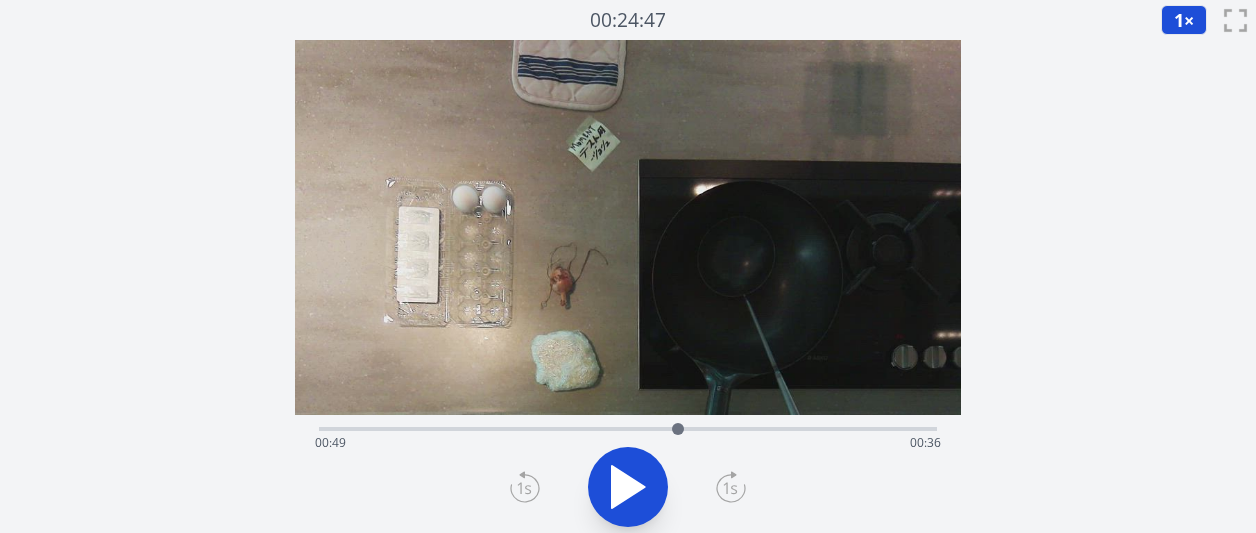 click 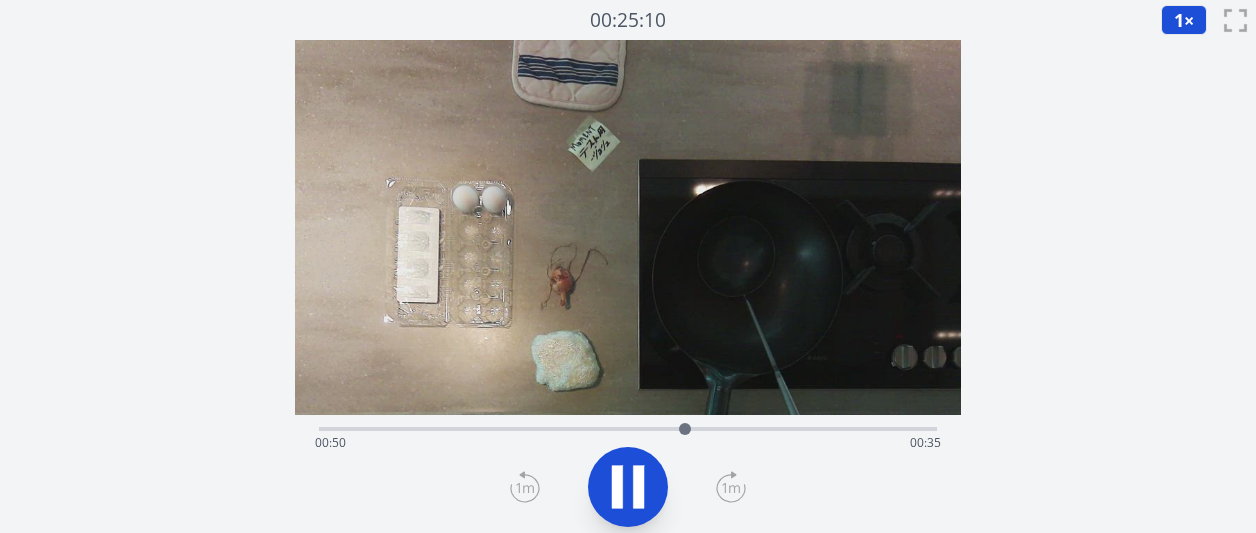 click 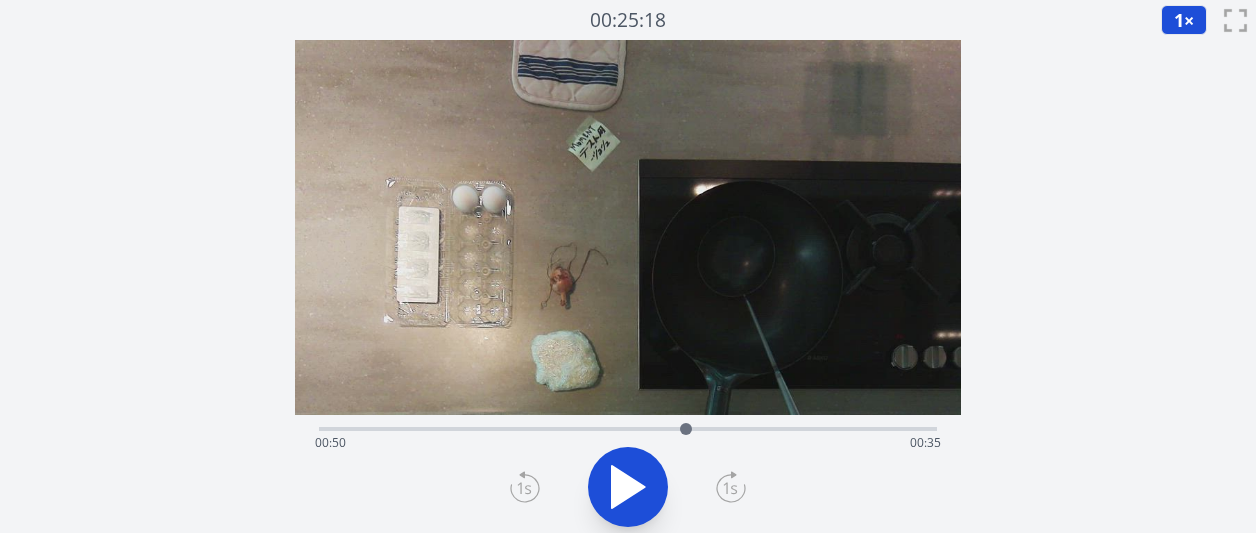click 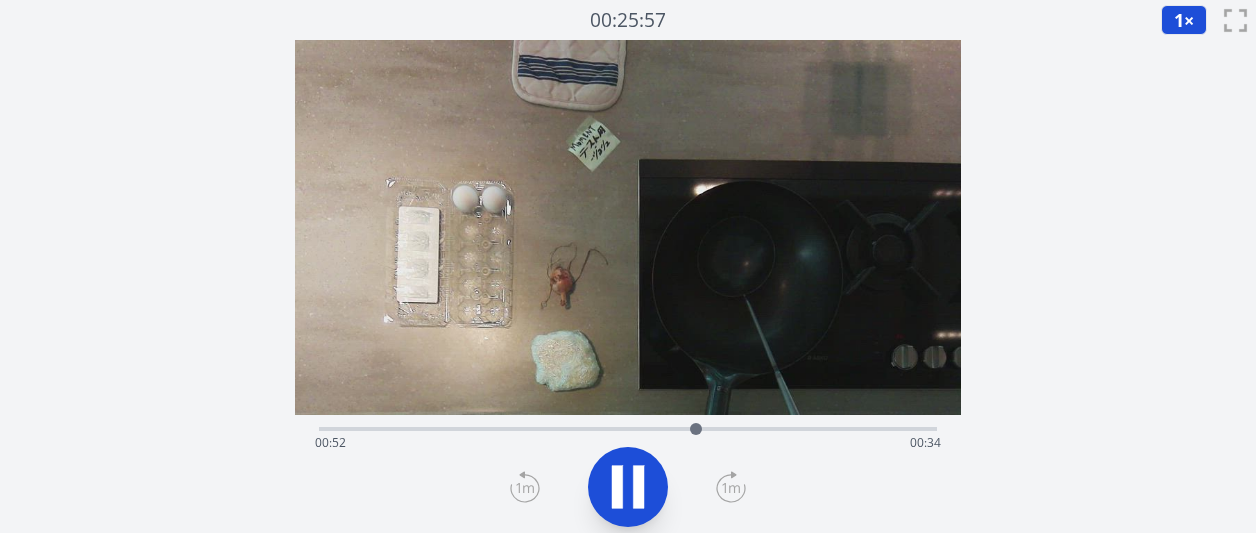 click 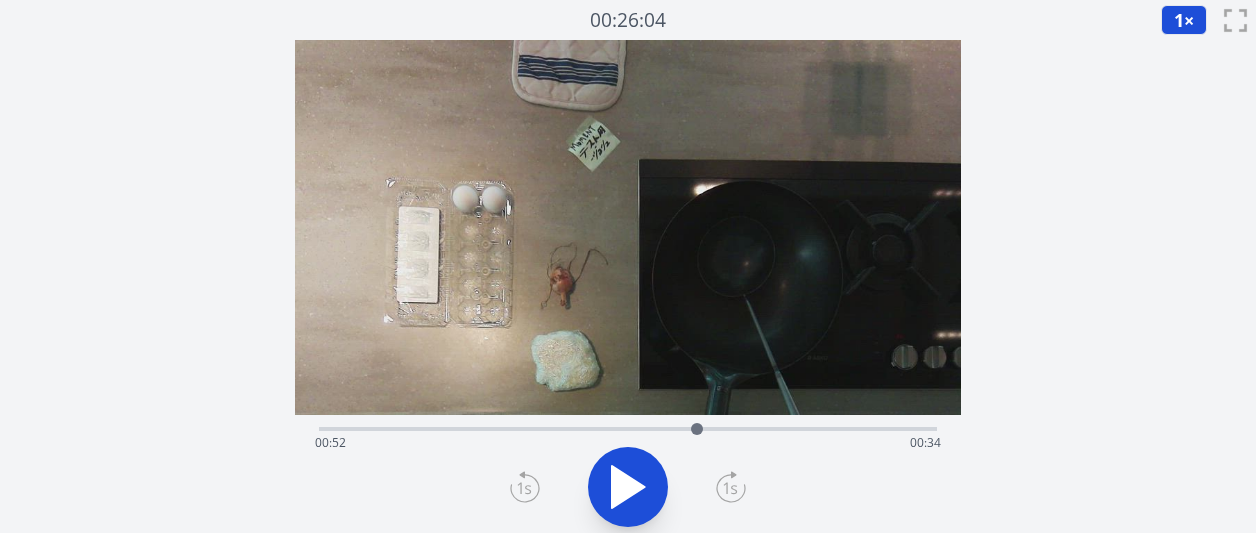 click 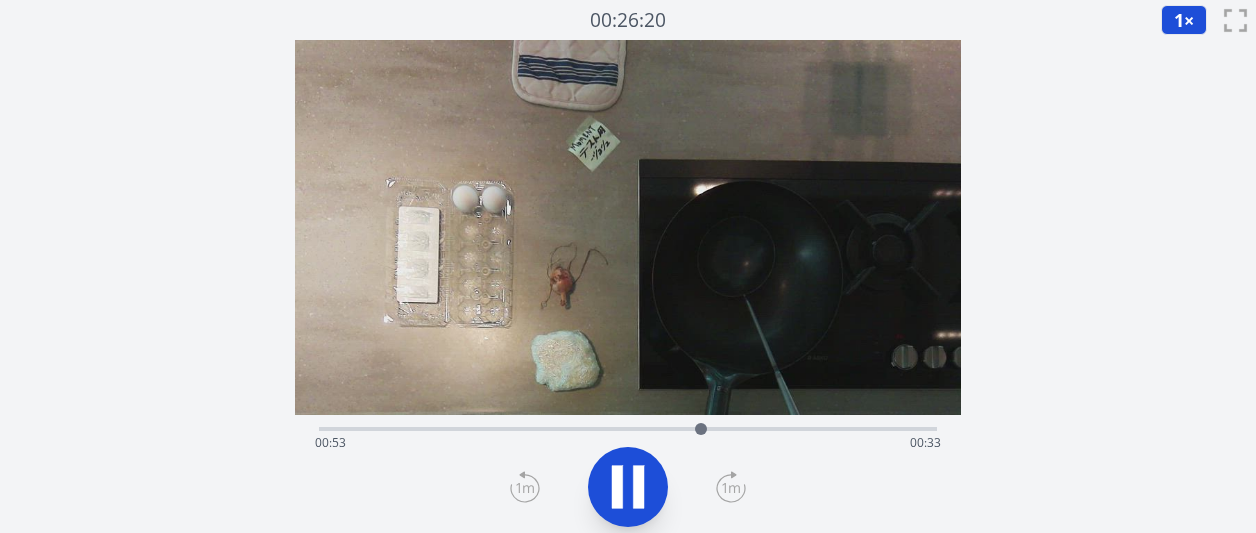click 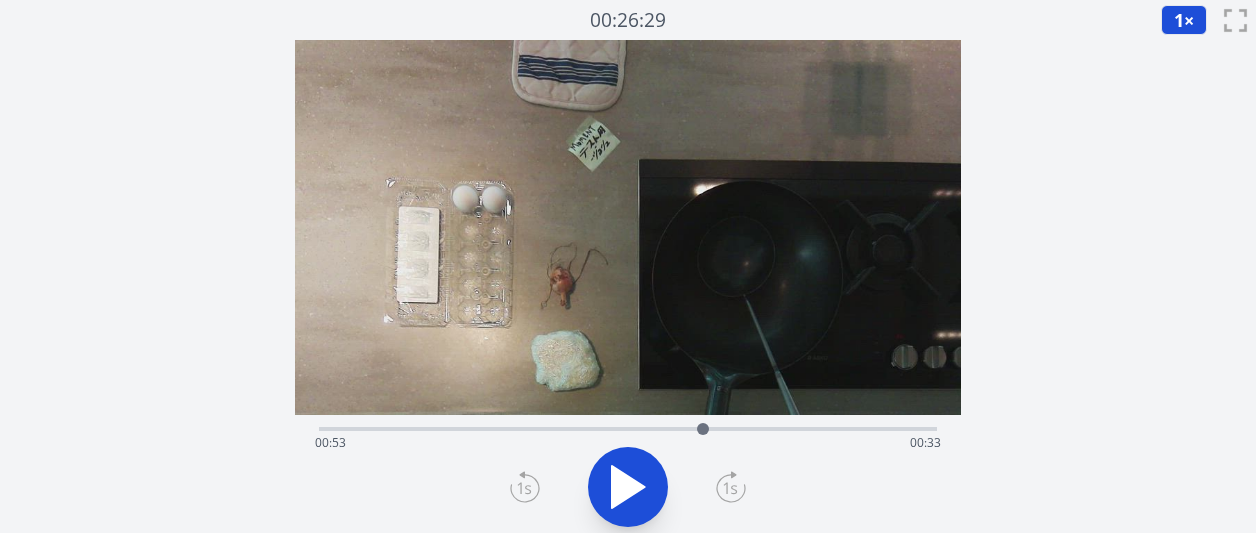 click 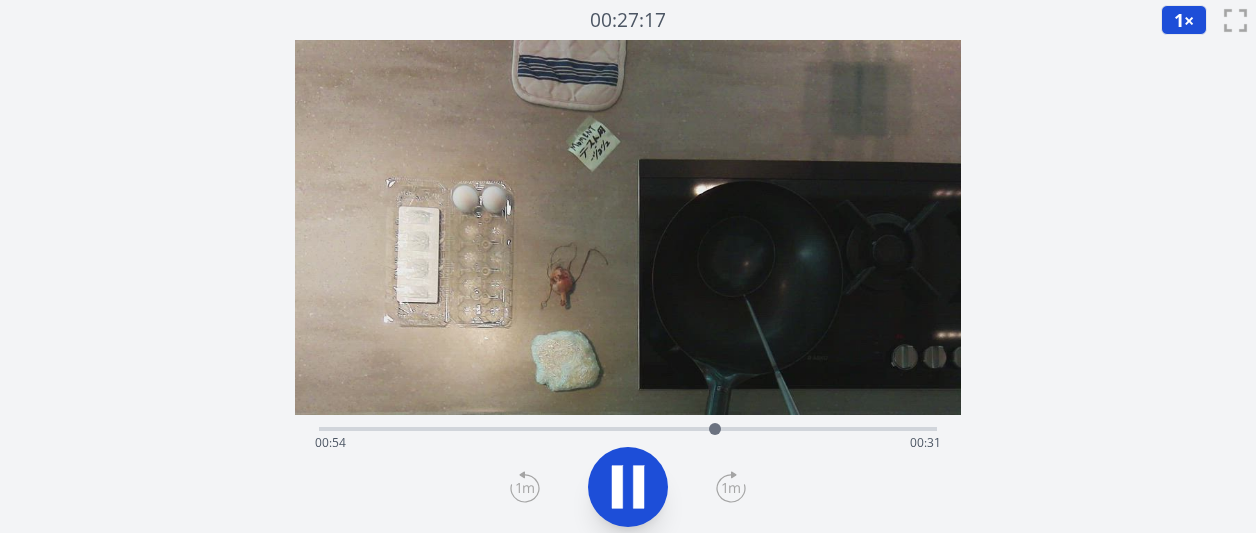 click 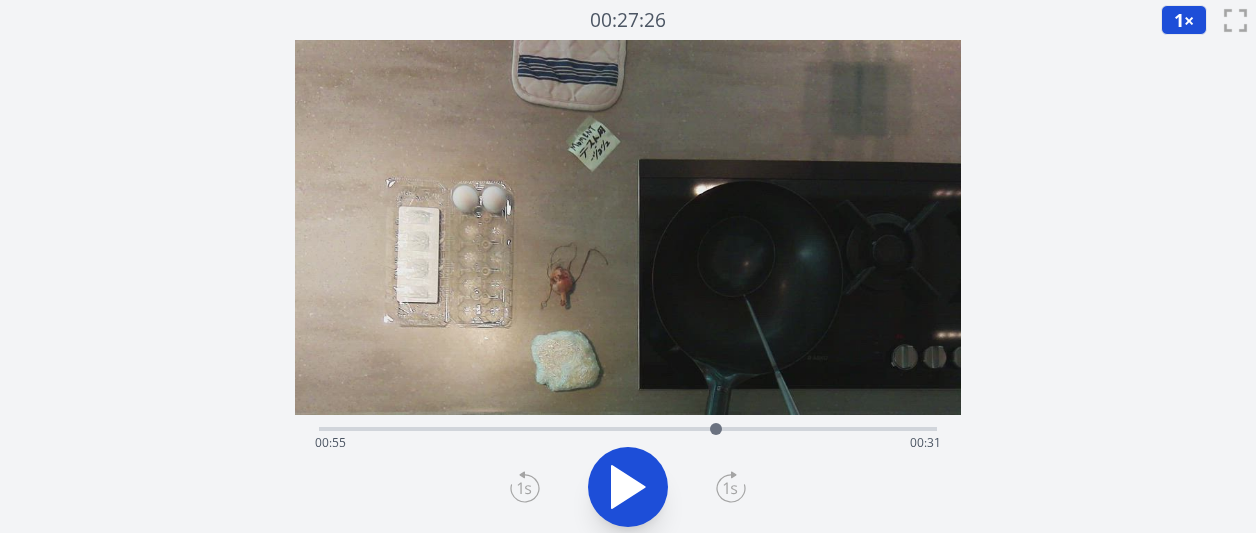 click 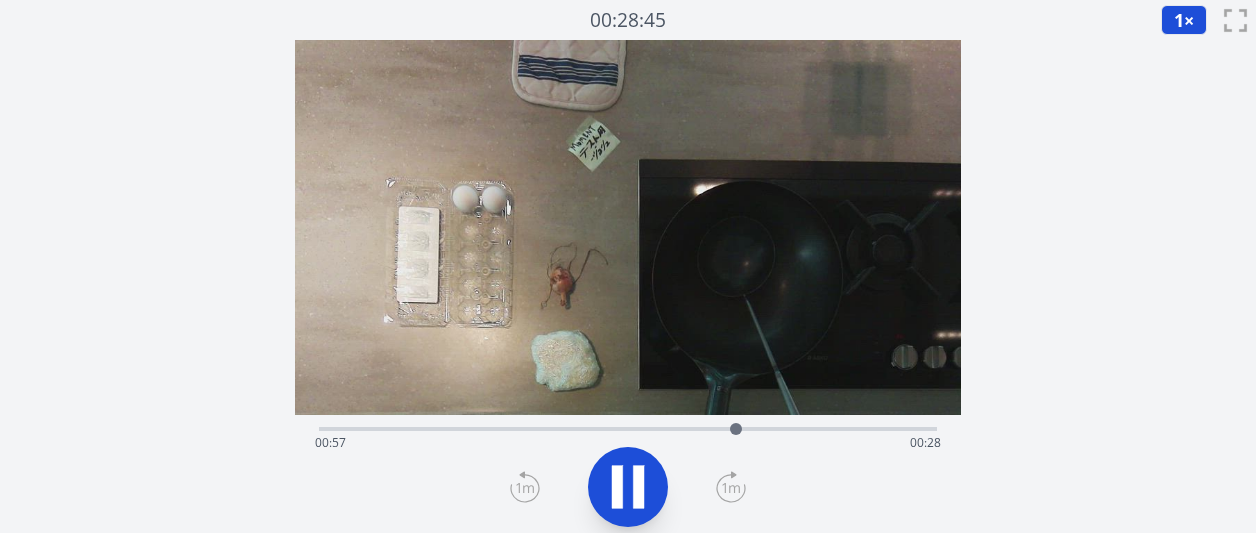 click 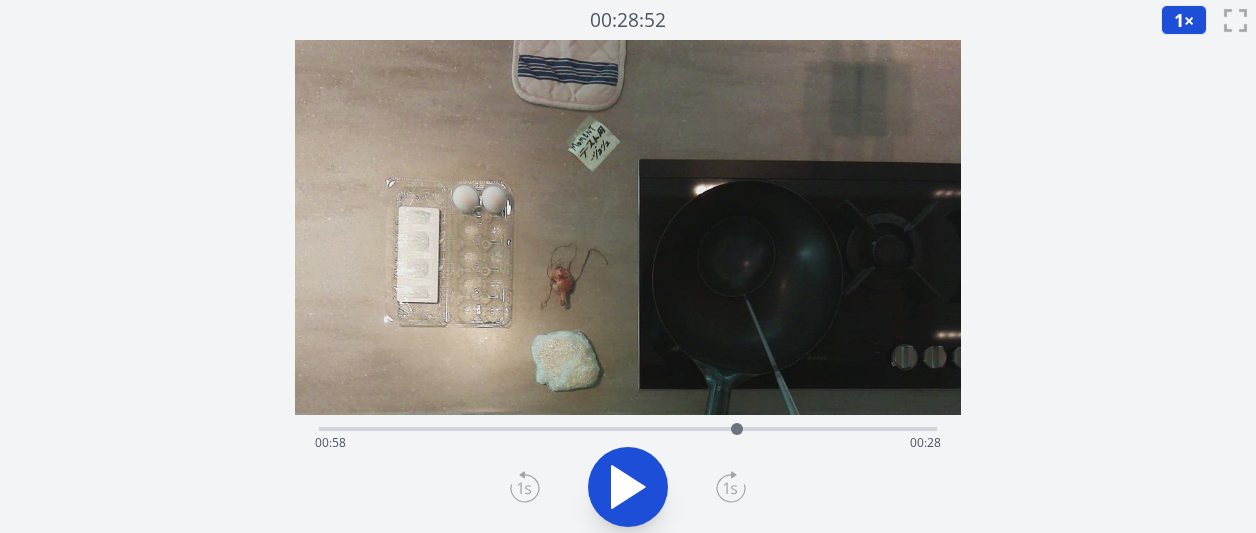 click on "経過時間: 00:58
残り時間: 00:28" at bounding box center (628, 427) 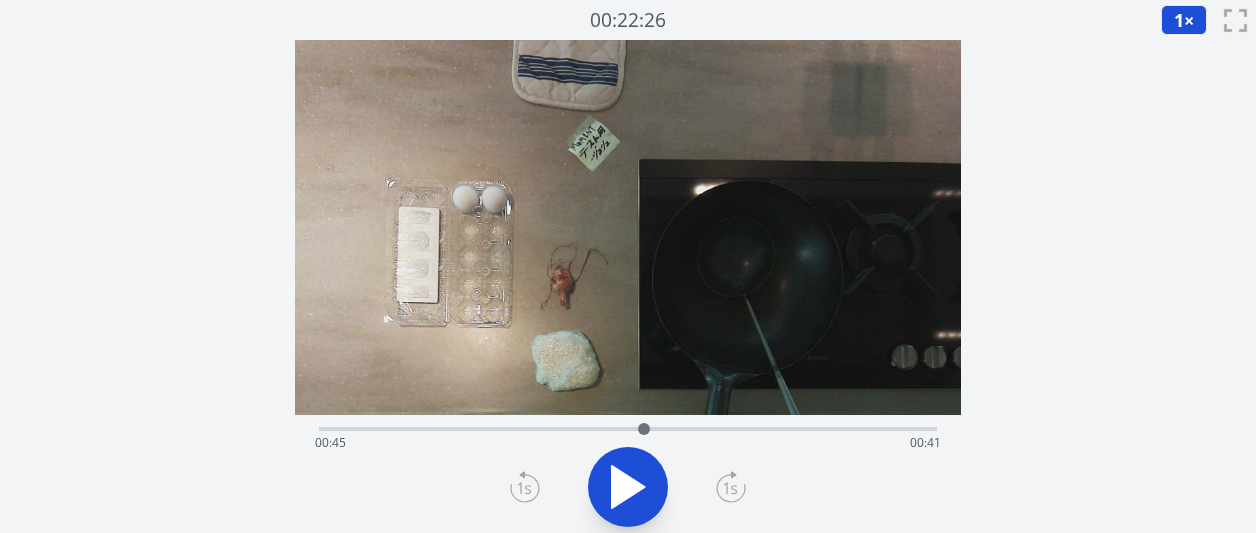 click 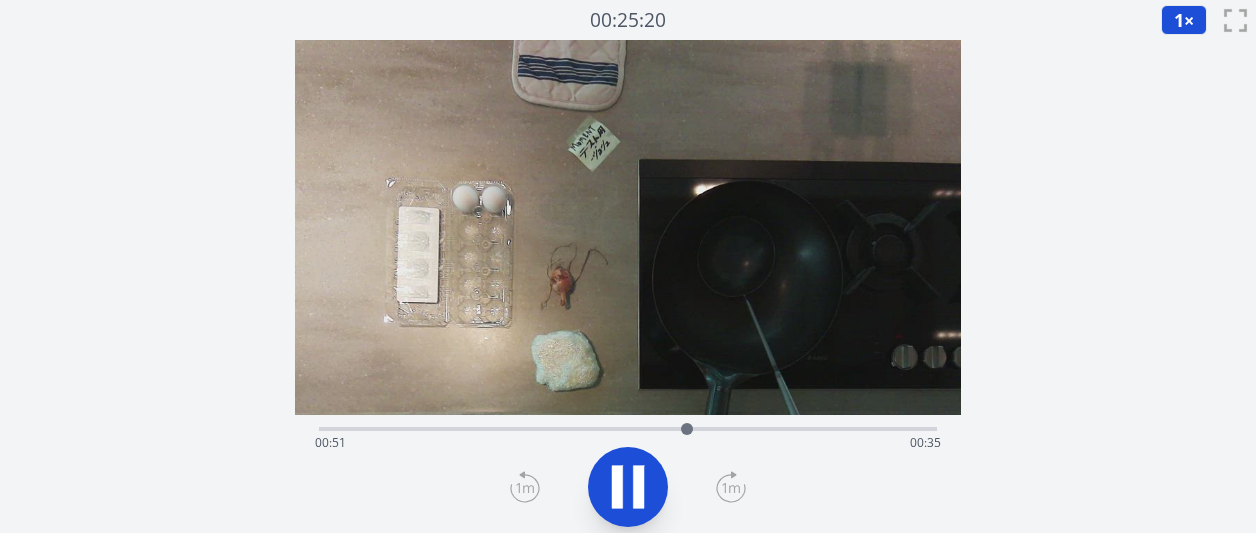 click 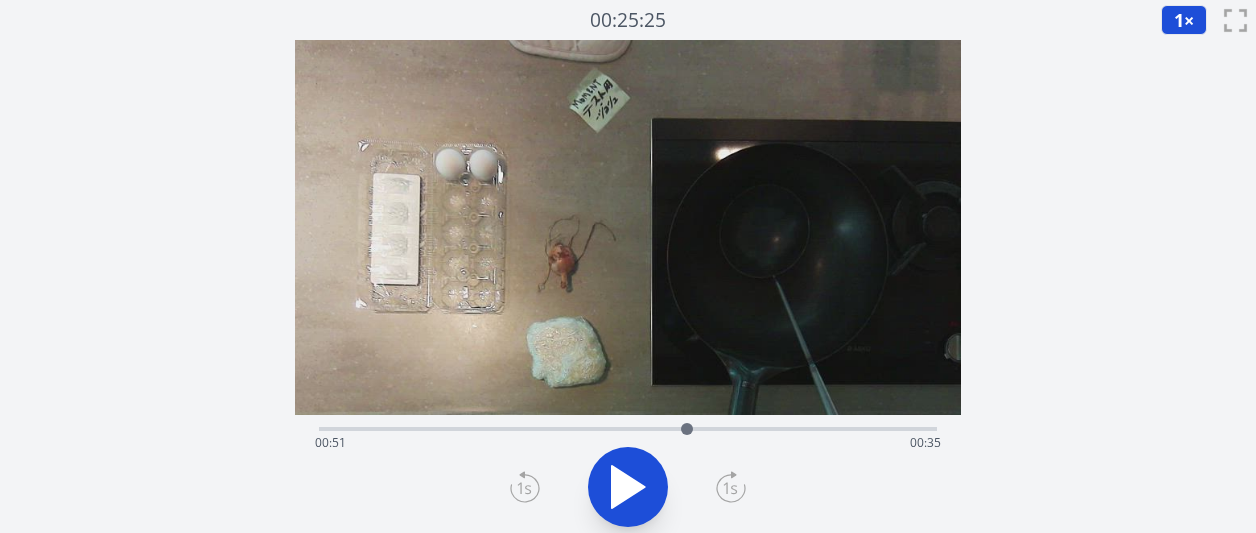 drag, startPoint x: 593, startPoint y: 382, endPoint x: 606, endPoint y: 273, distance: 109.77249 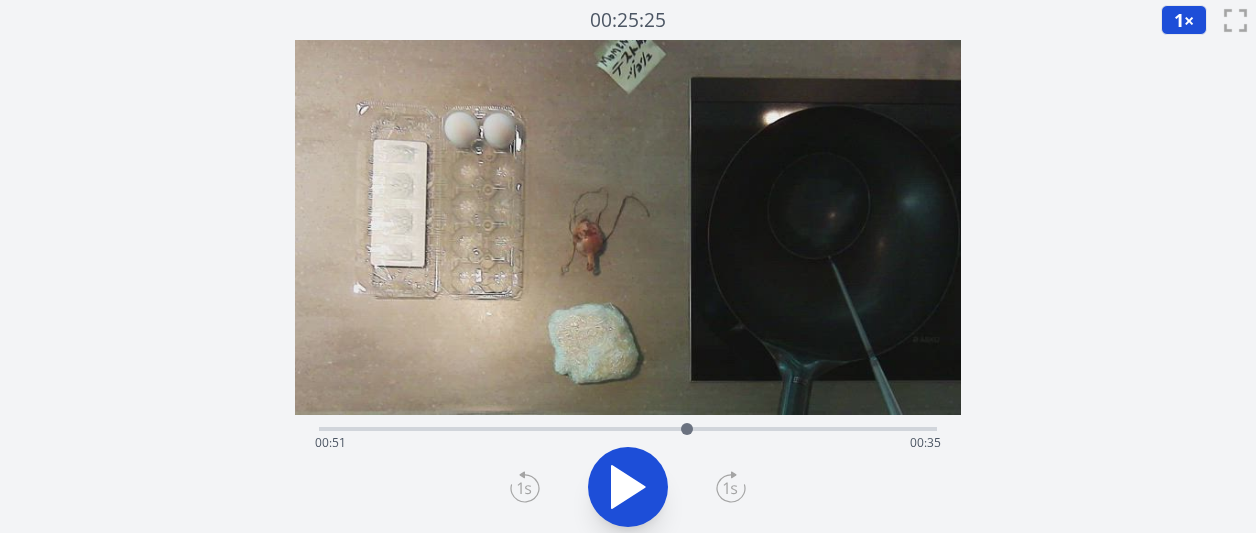 drag, startPoint x: 594, startPoint y: 383, endPoint x: 630, endPoint y: 261, distance: 127.20063 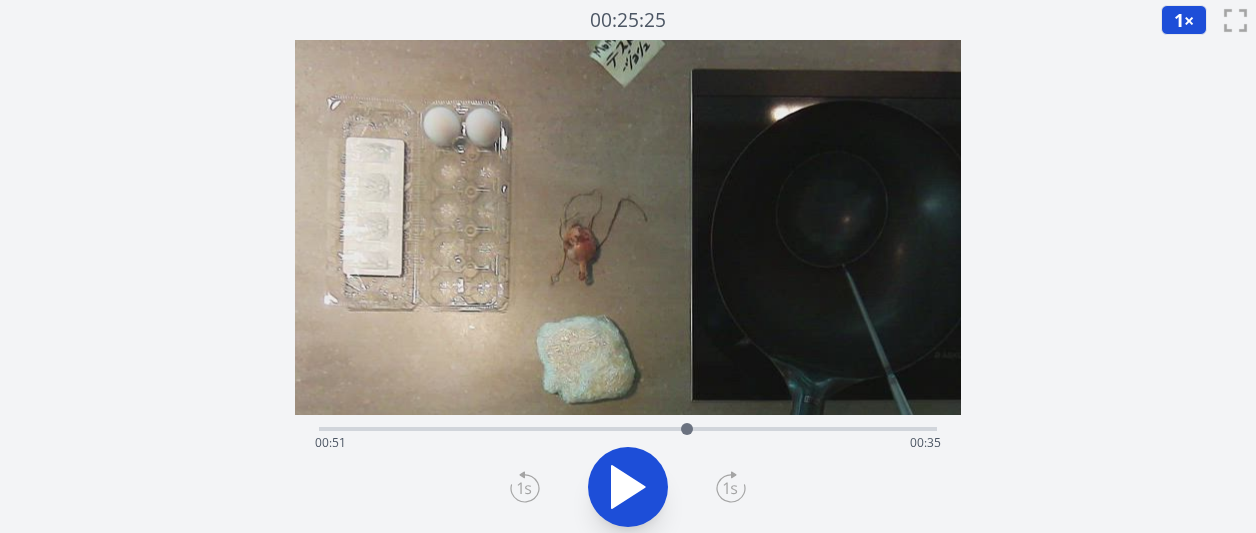 click at bounding box center [628, 487] 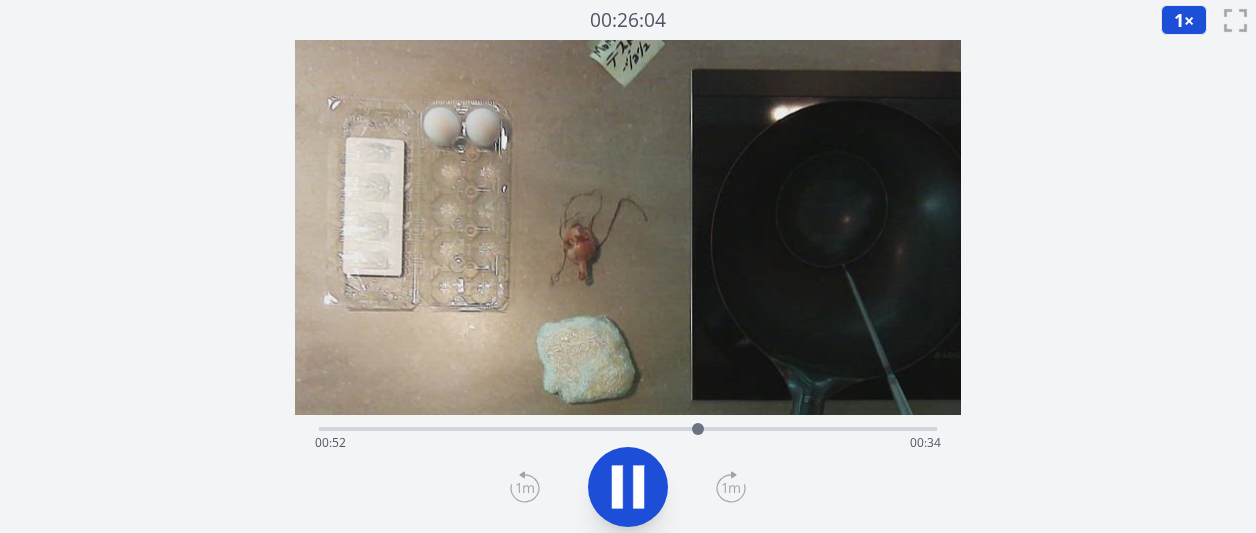 click at bounding box center [628, 487] 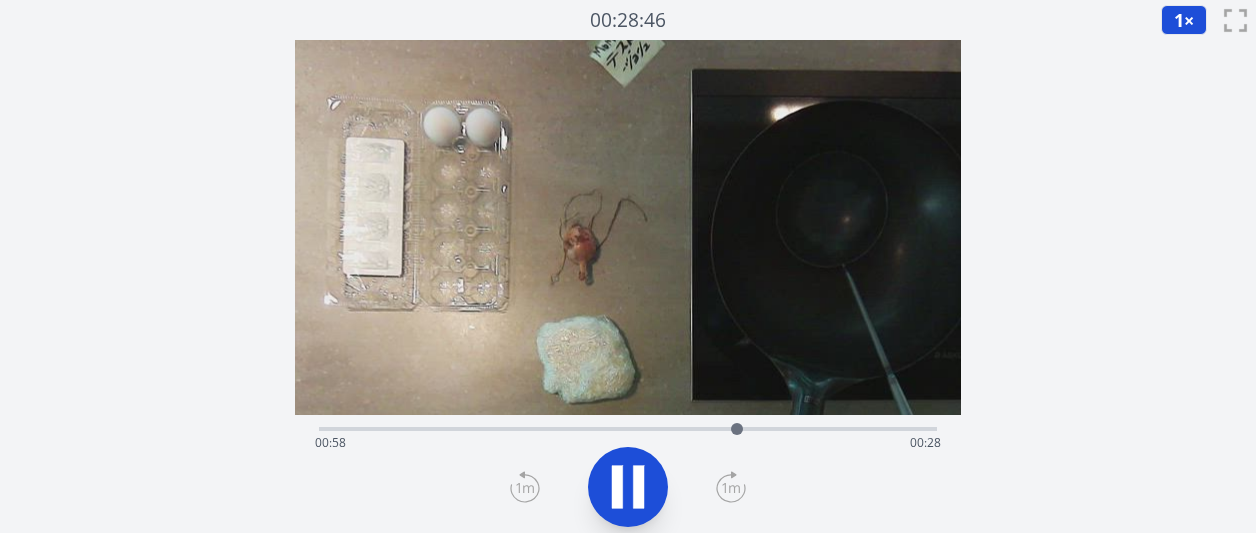 click 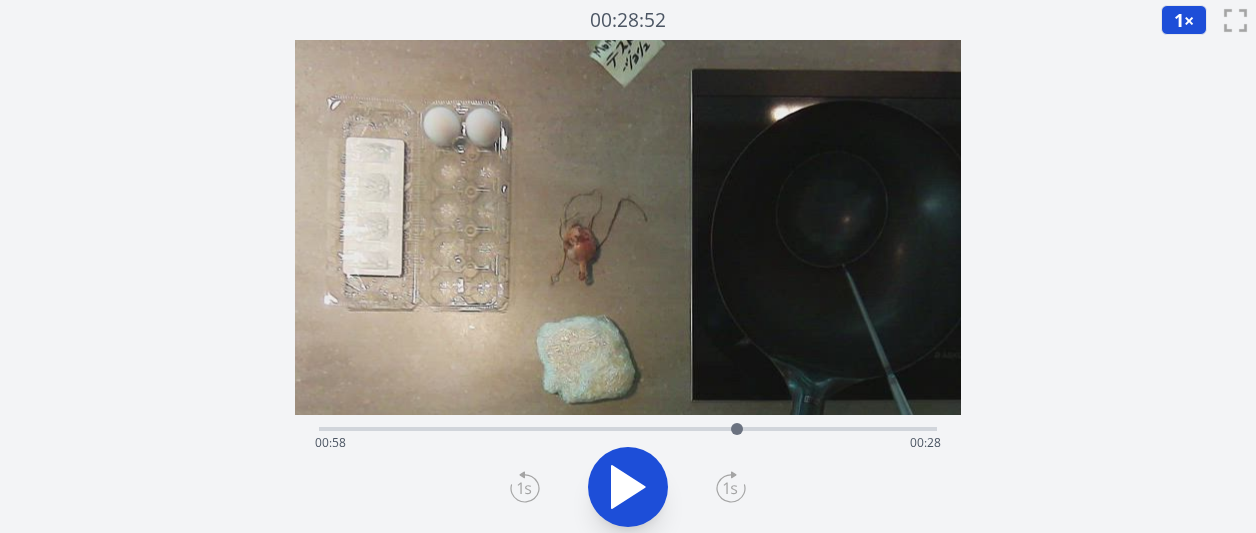 click on "経過時間: 00:58
残り時間: 00:28" at bounding box center [628, 443] 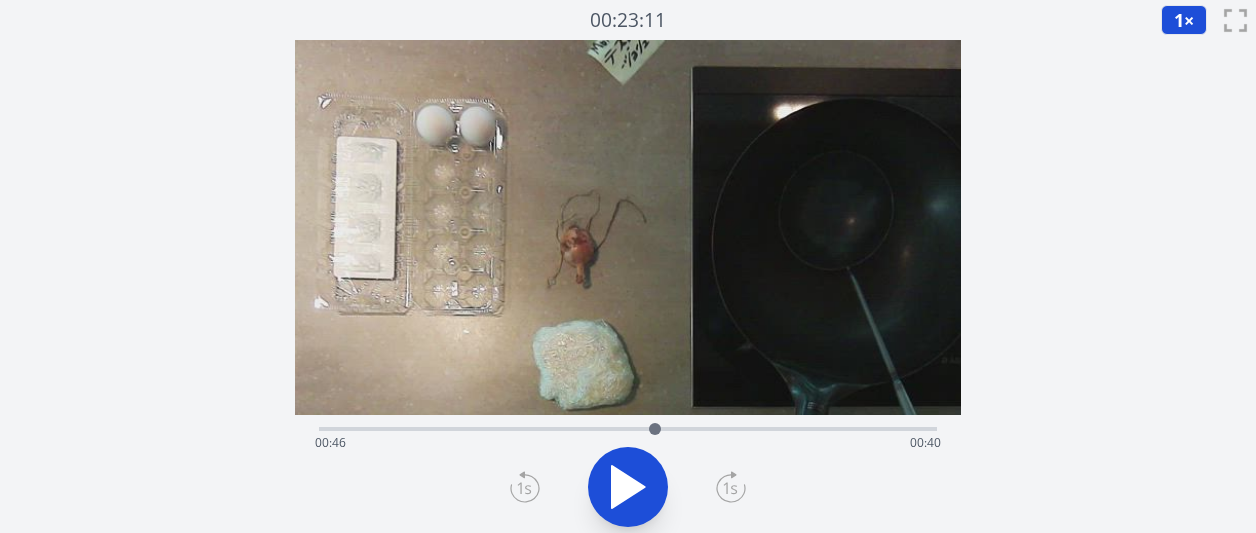 click on "×" at bounding box center (1189, 20) 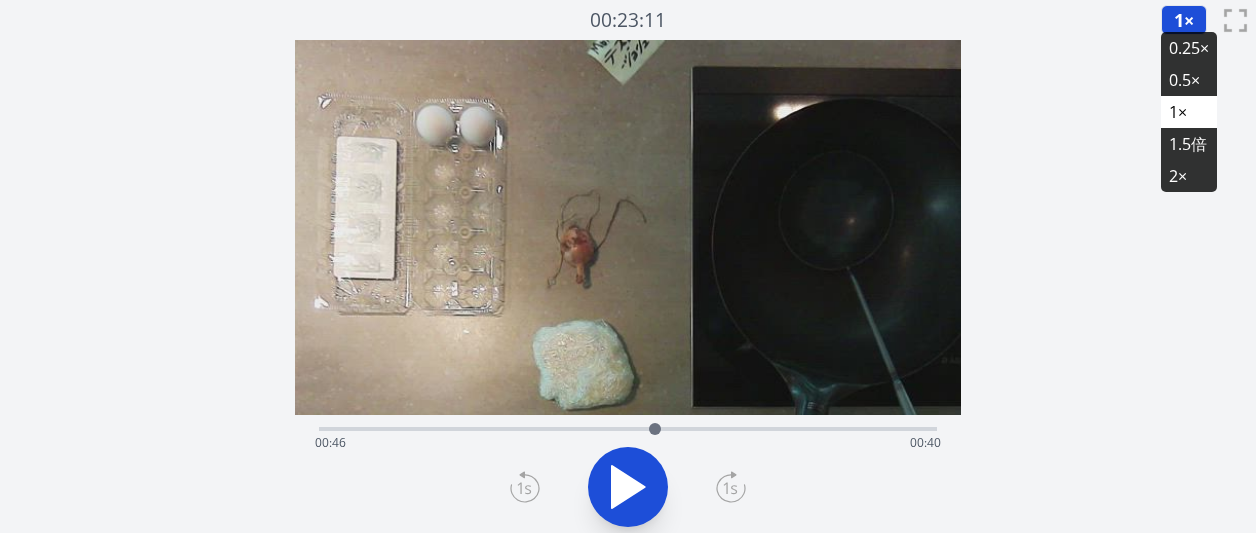 click on "0.25×" at bounding box center (1189, 48) 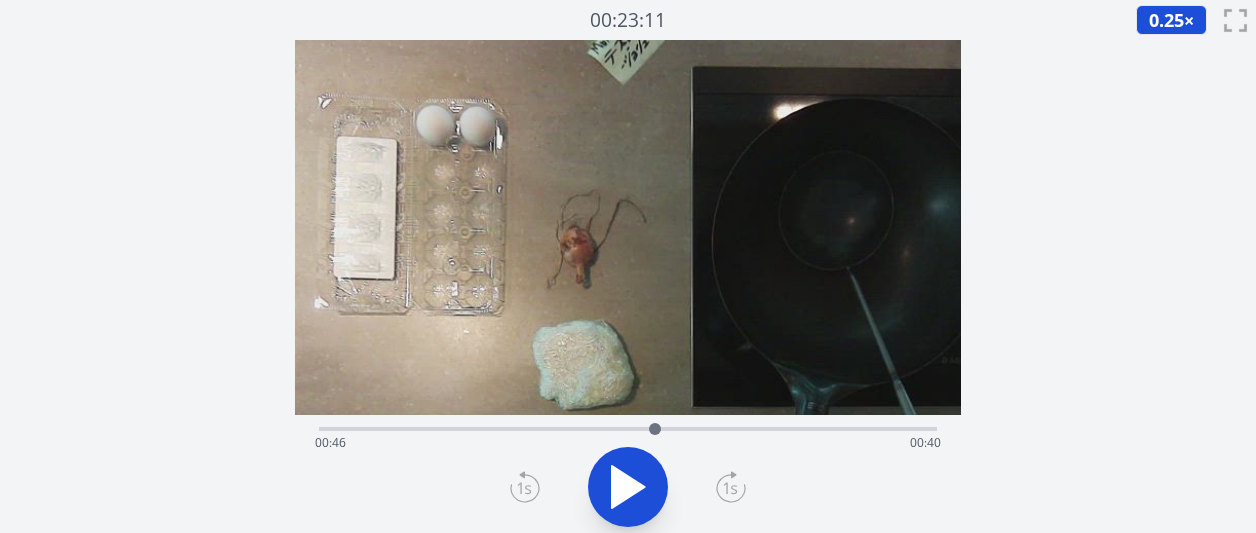 click on "経過時間: 00:46
残り時間: 00:40" at bounding box center [628, 443] 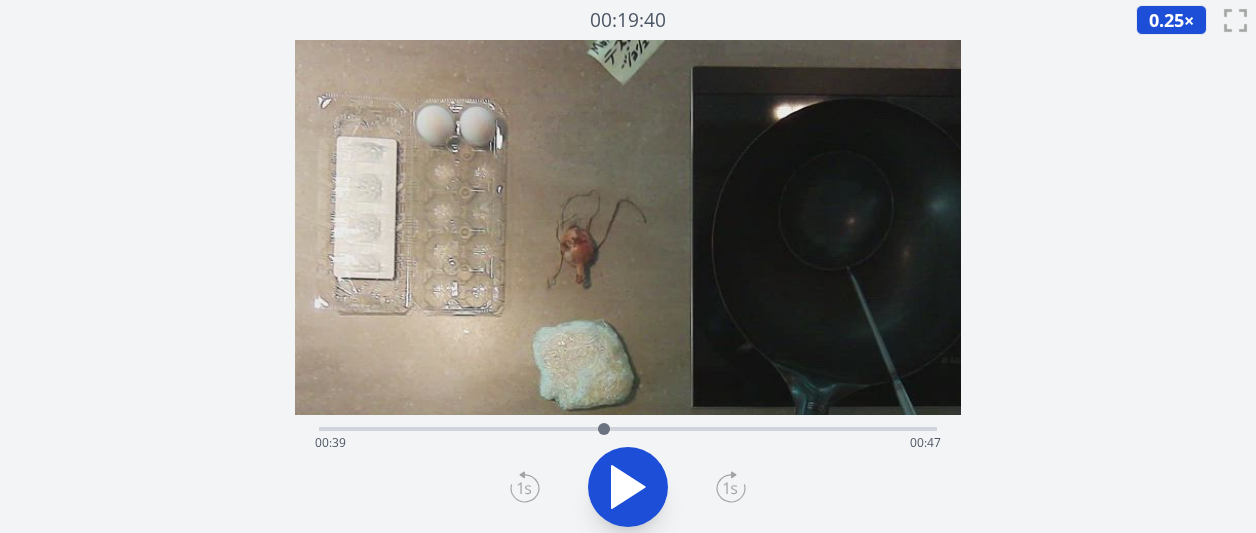 click 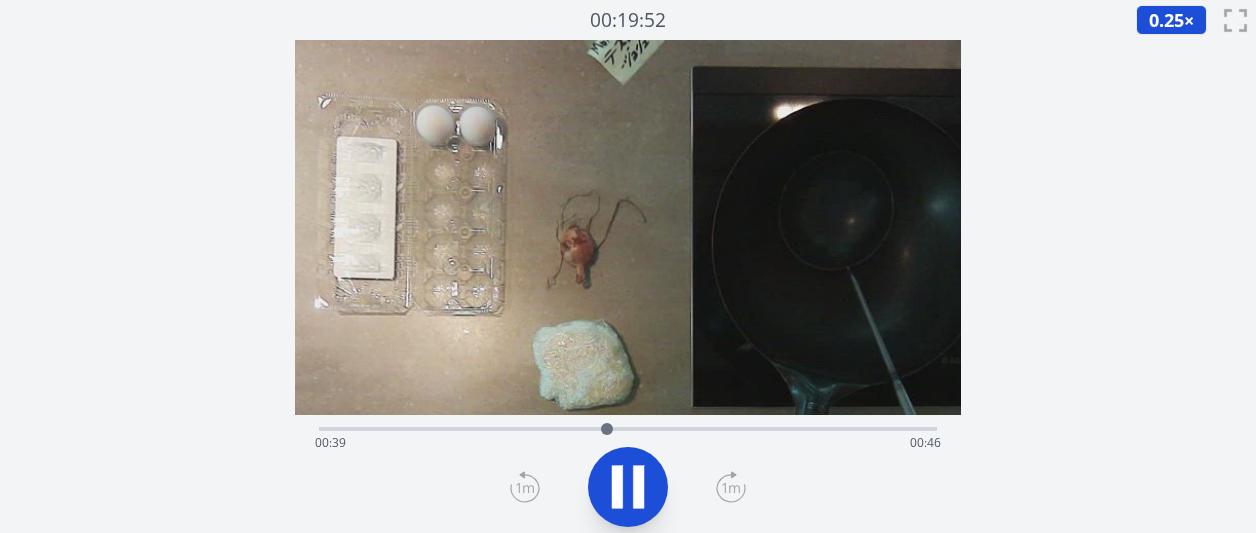 click 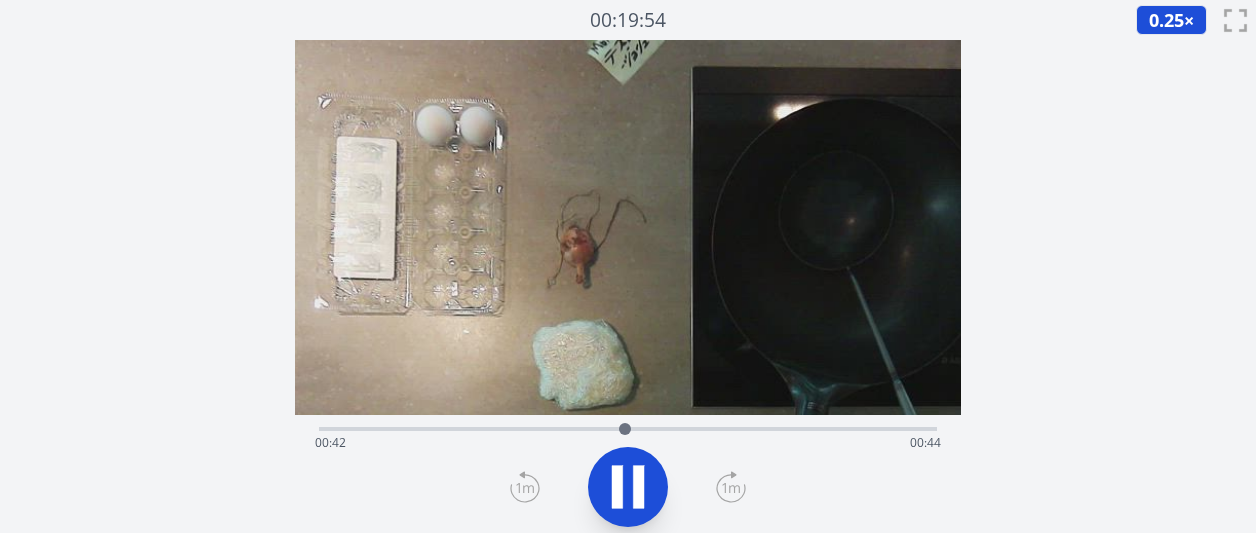 click 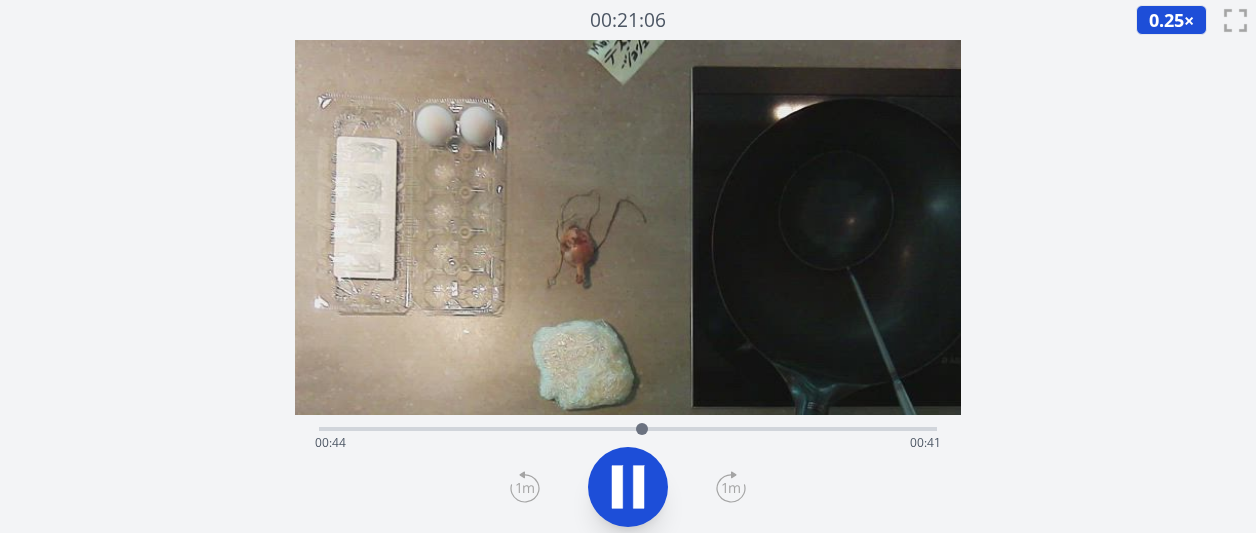 click 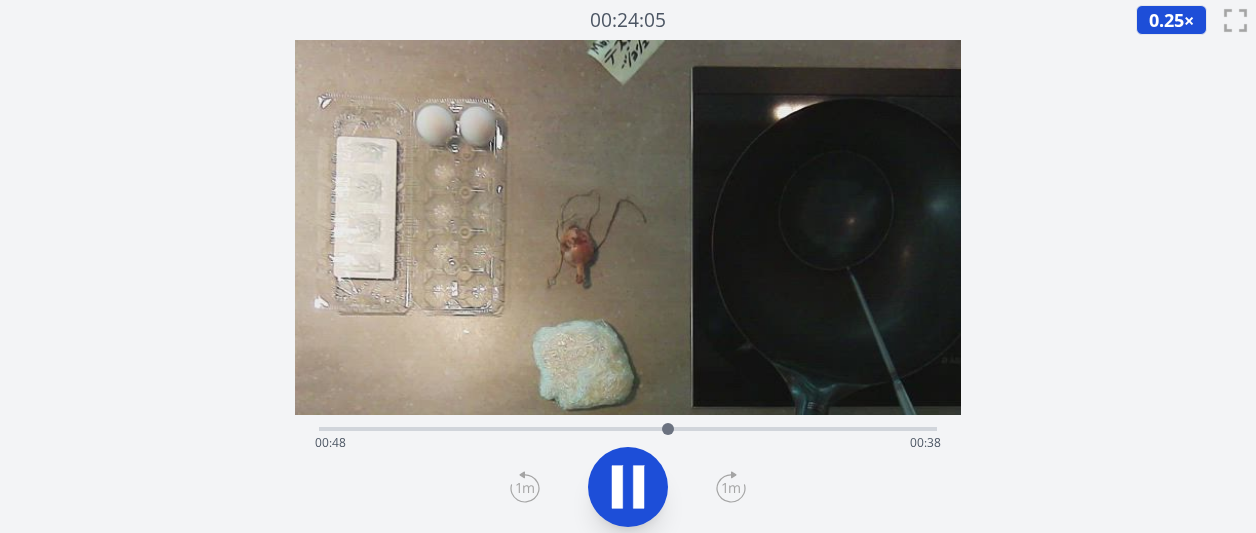 click 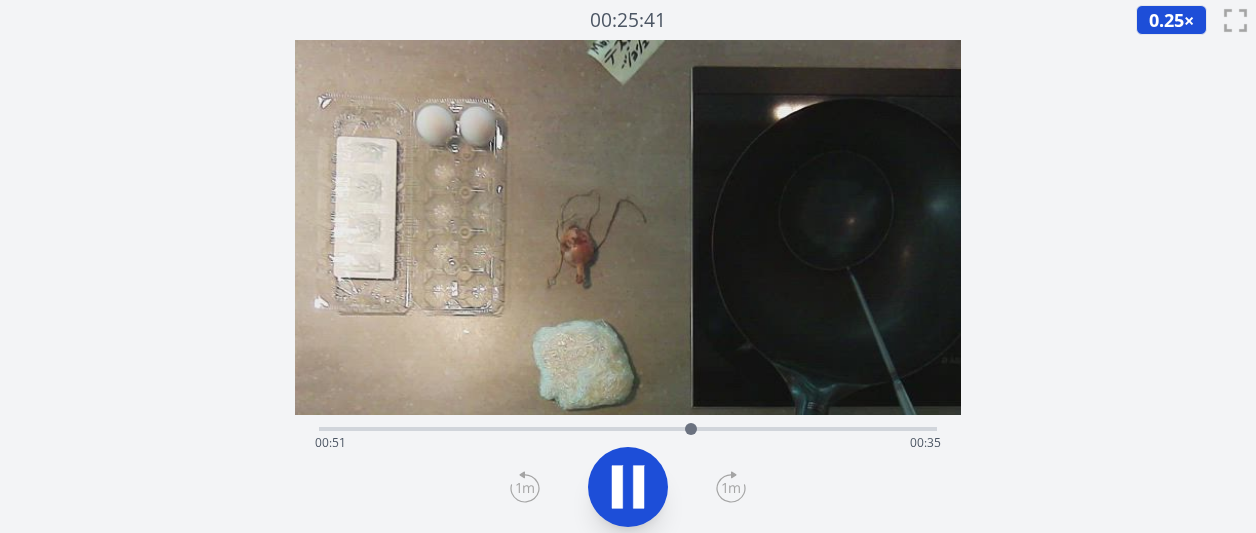click at bounding box center (628, 487) 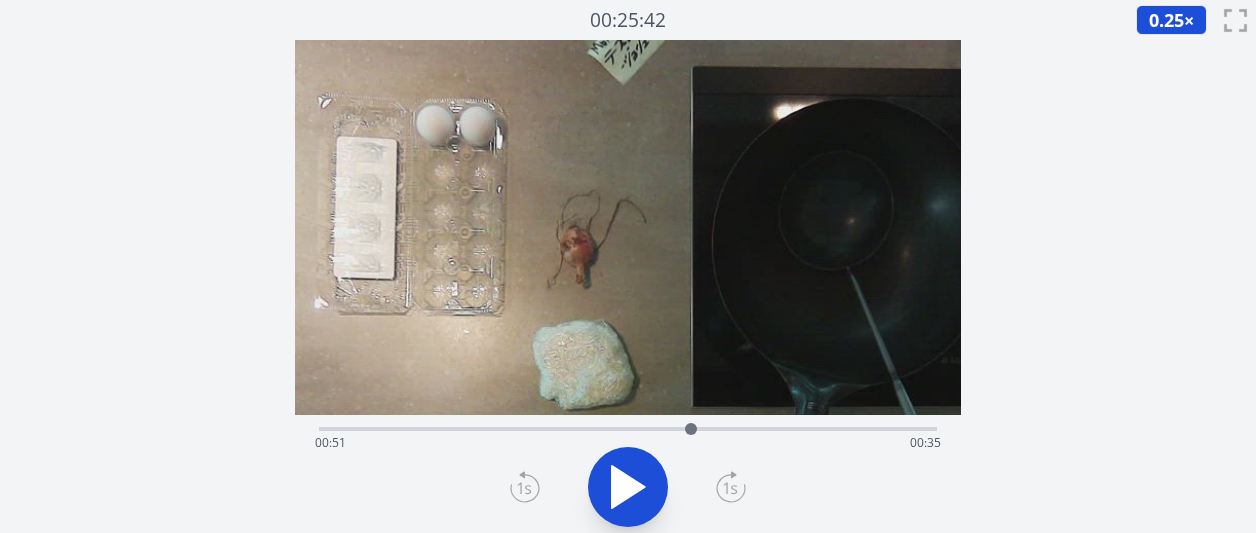 click at bounding box center (628, 487) 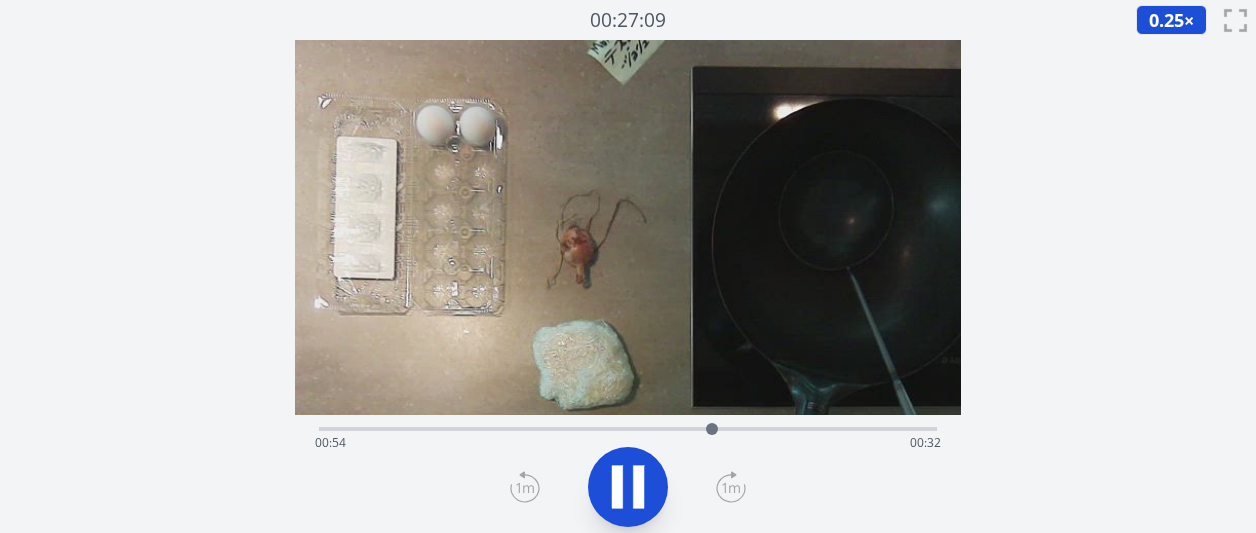 click 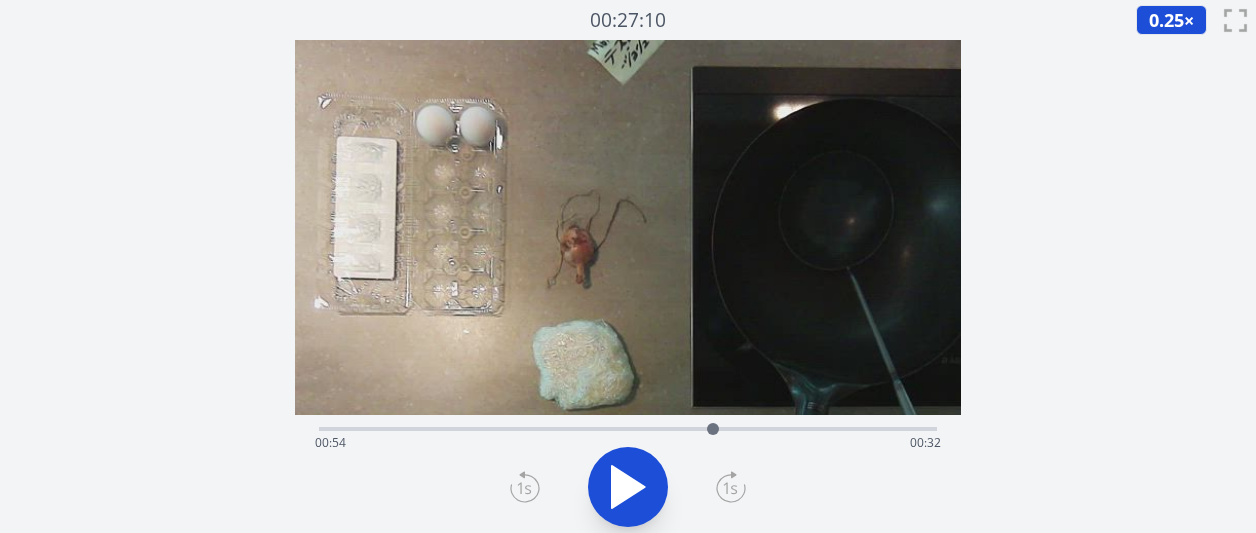 click on "経過時間: 00:54
残り時間: 00:32" at bounding box center [628, 443] 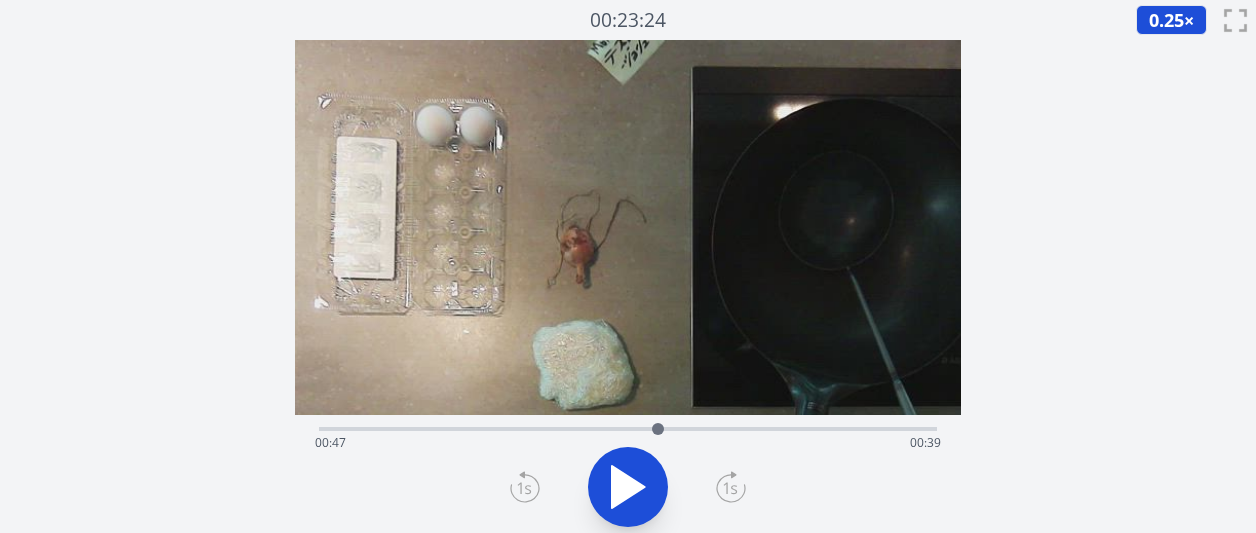 click on "経過時間: 00:47
残り時間: 00:39" at bounding box center (628, 443) 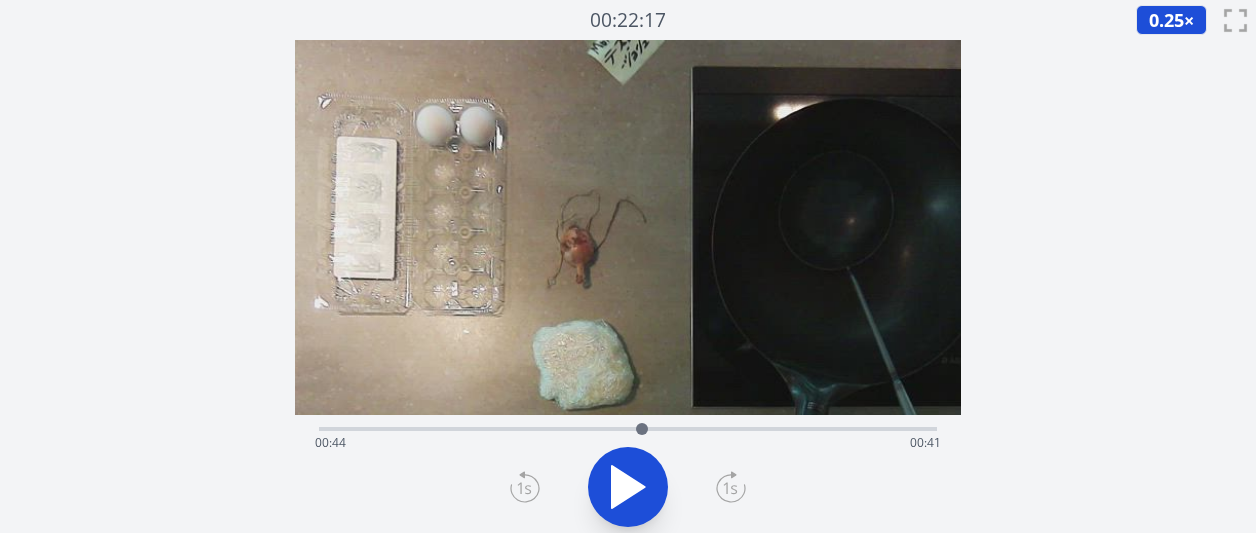 click at bounding box center (642, 429) 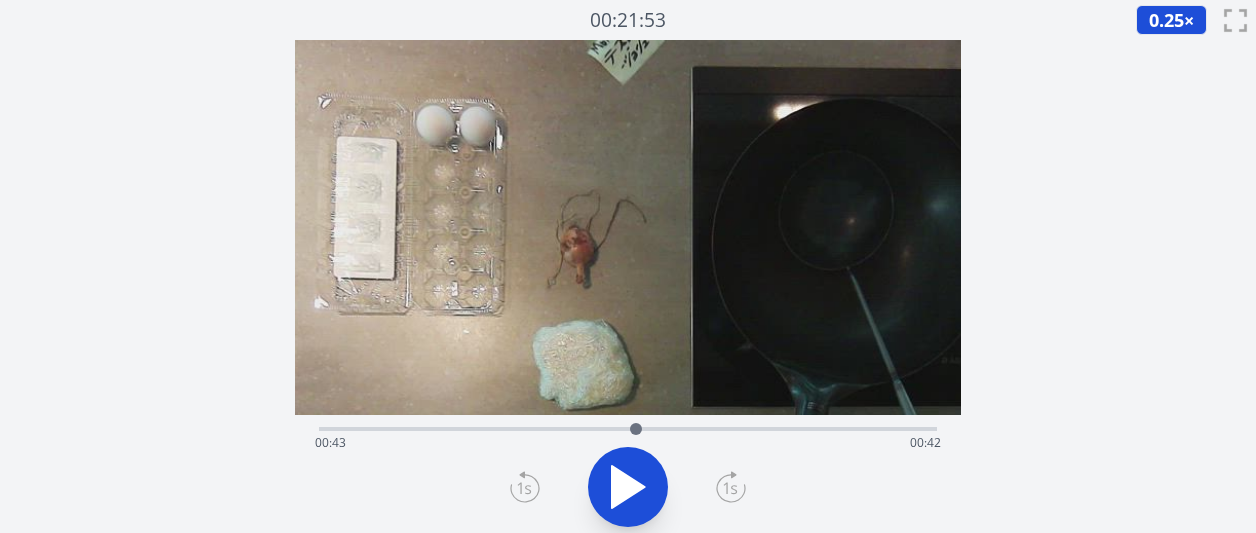 click at bounding box center [636, 429] 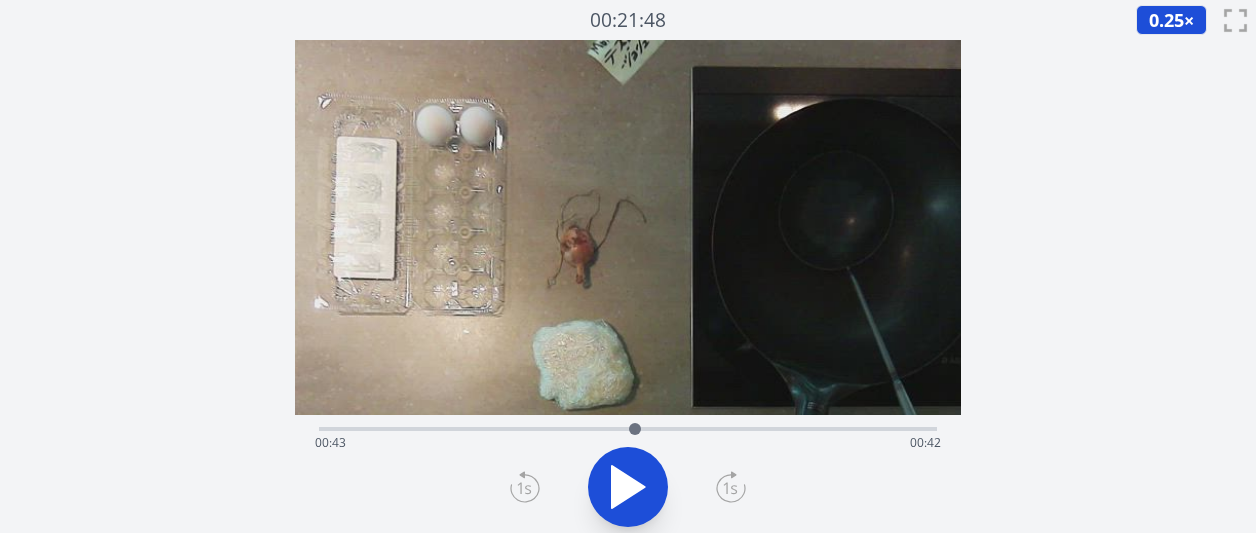 click at bounding box center (635, 429) 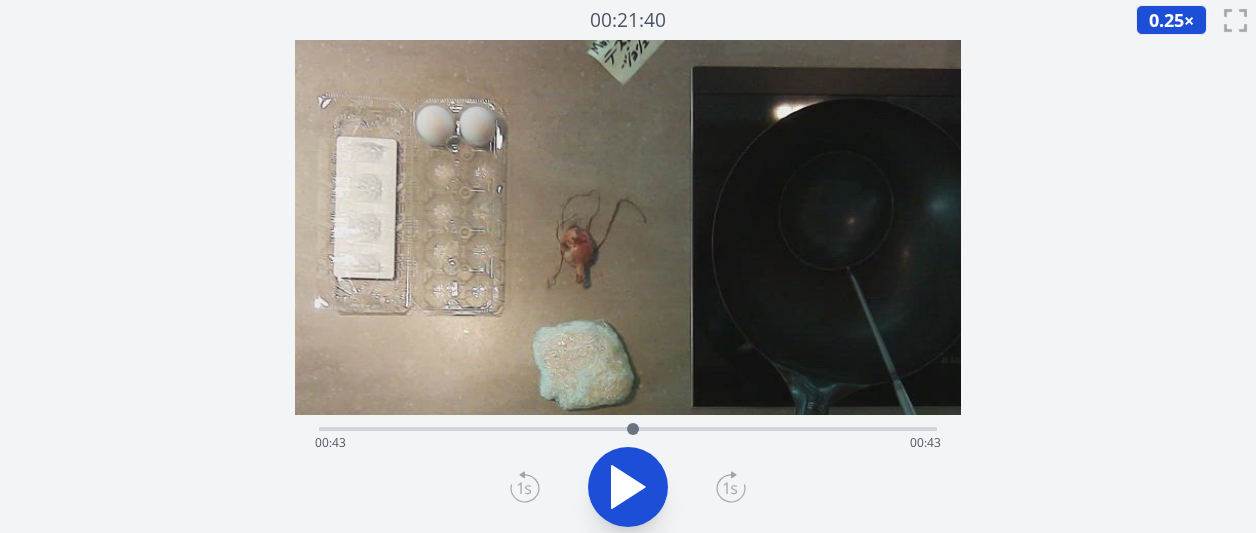 click at bounding box center (633, 429) 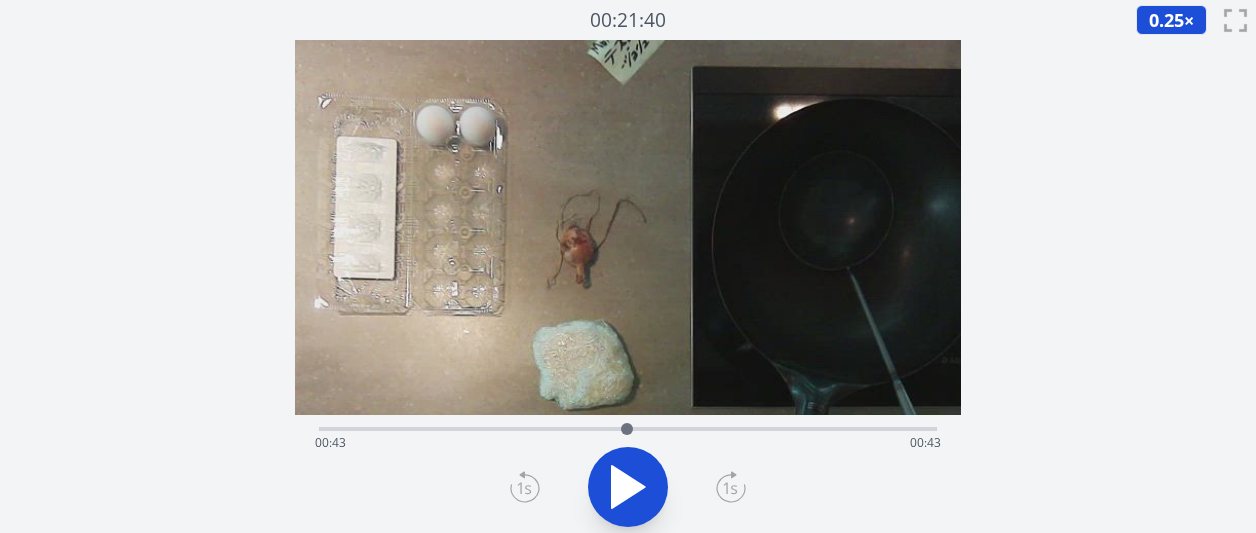 click at bounding box center [627, 429] 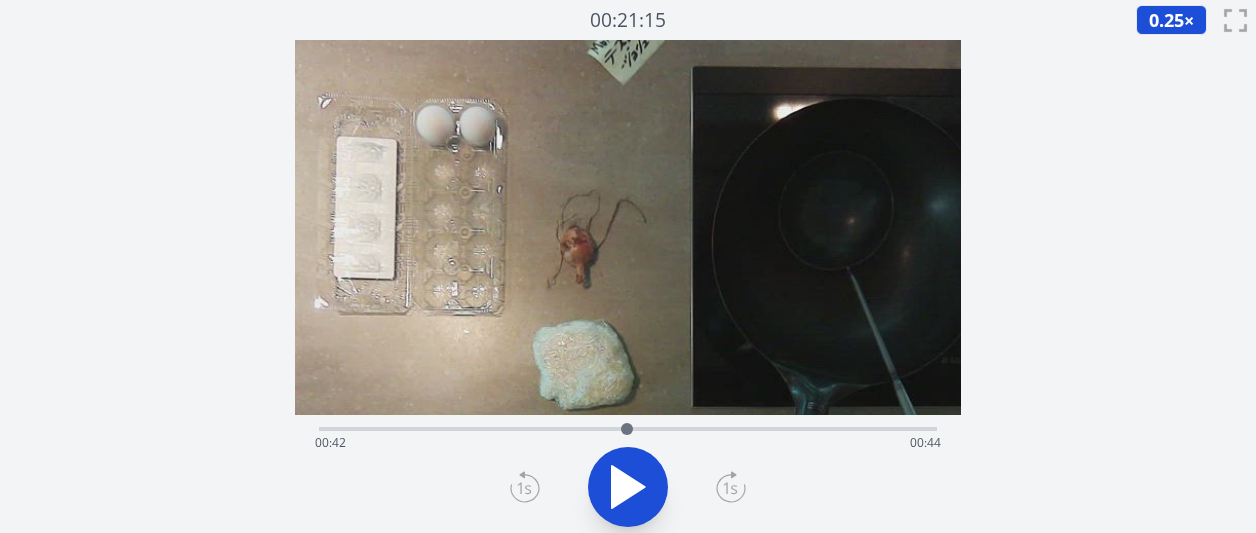 click on "経過時間: 00:42
残り時間: 00:44" at bounding box center [628, 443] 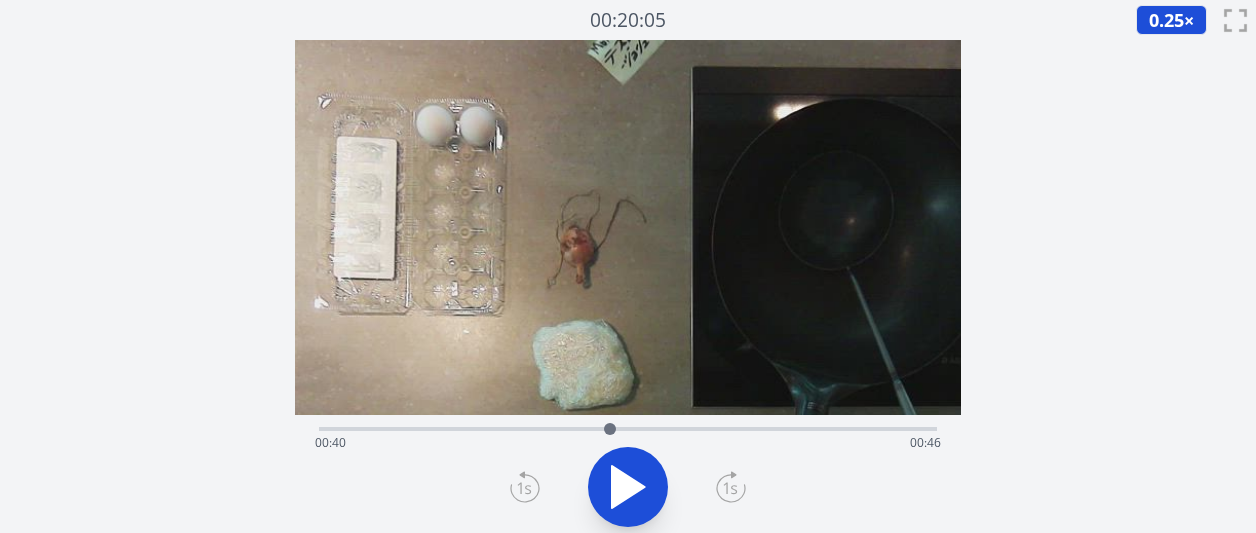 click 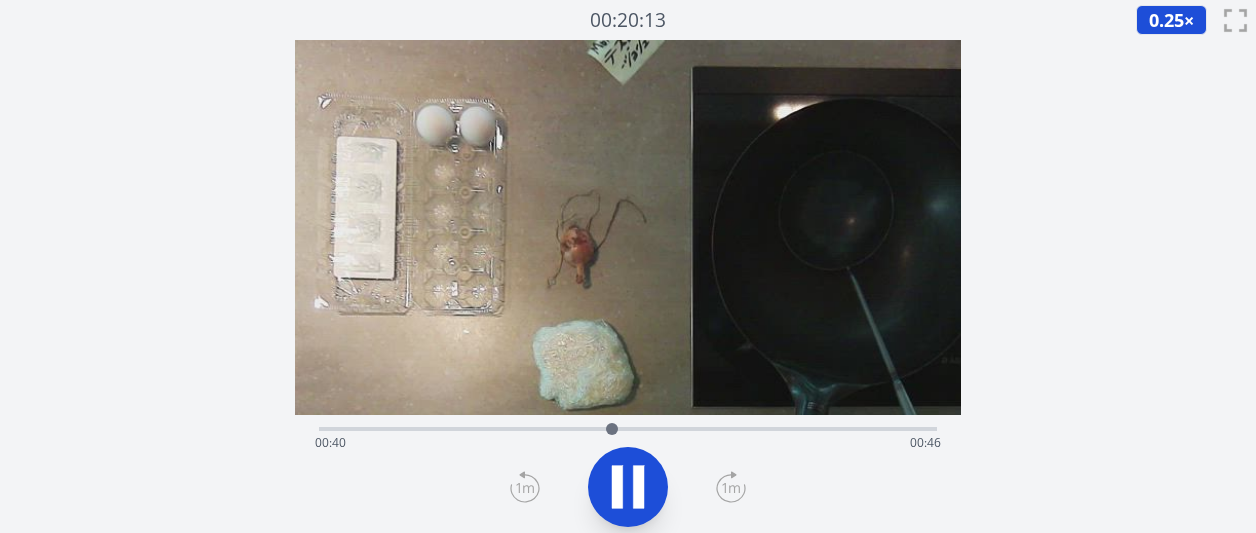 click 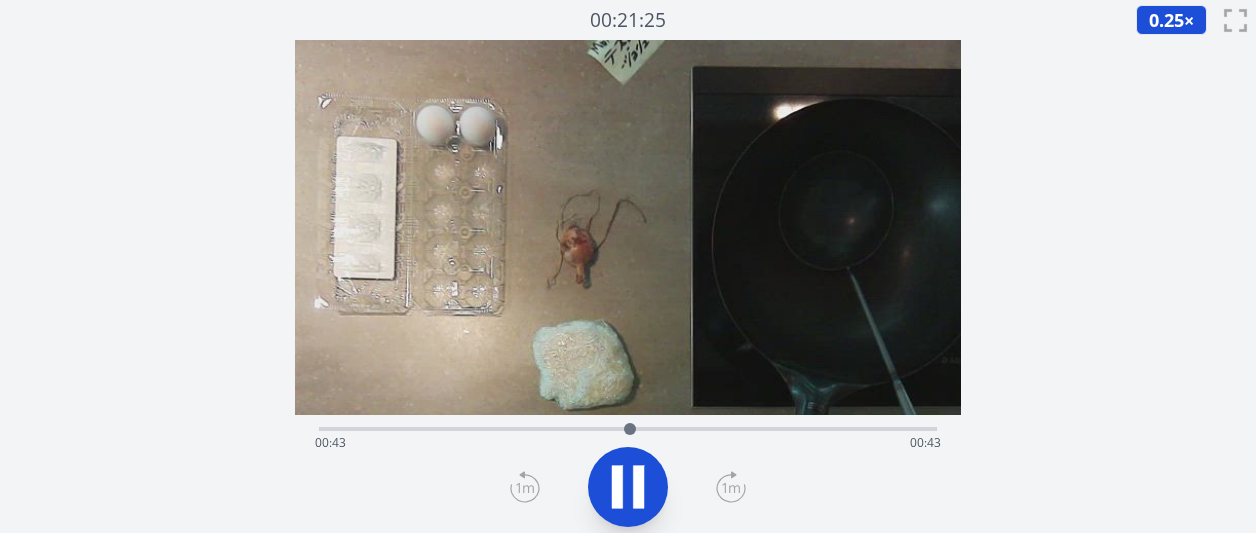 click 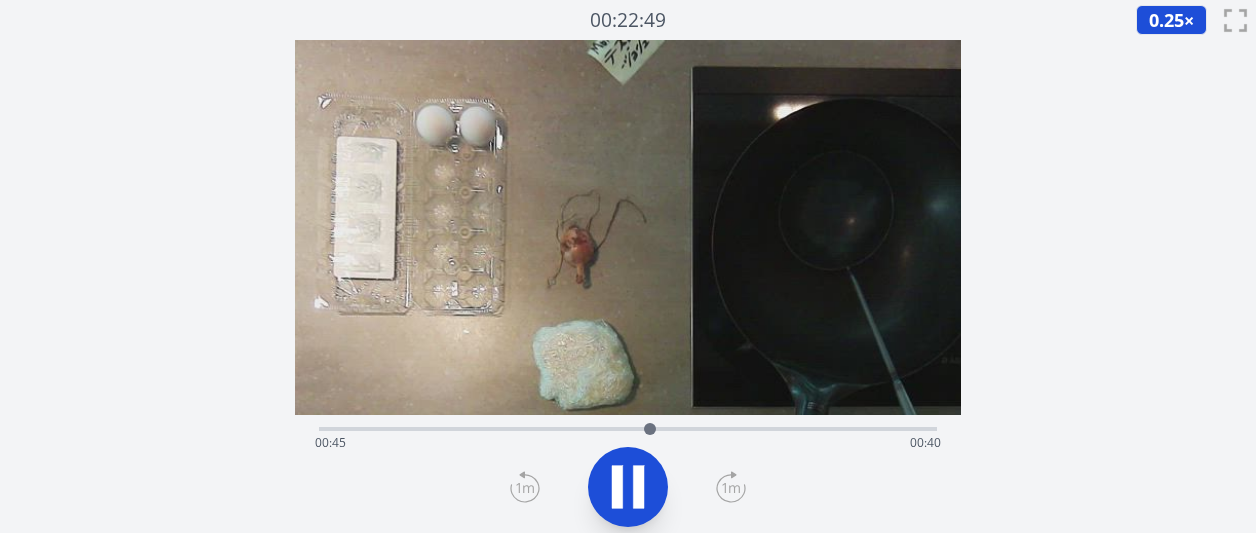 click 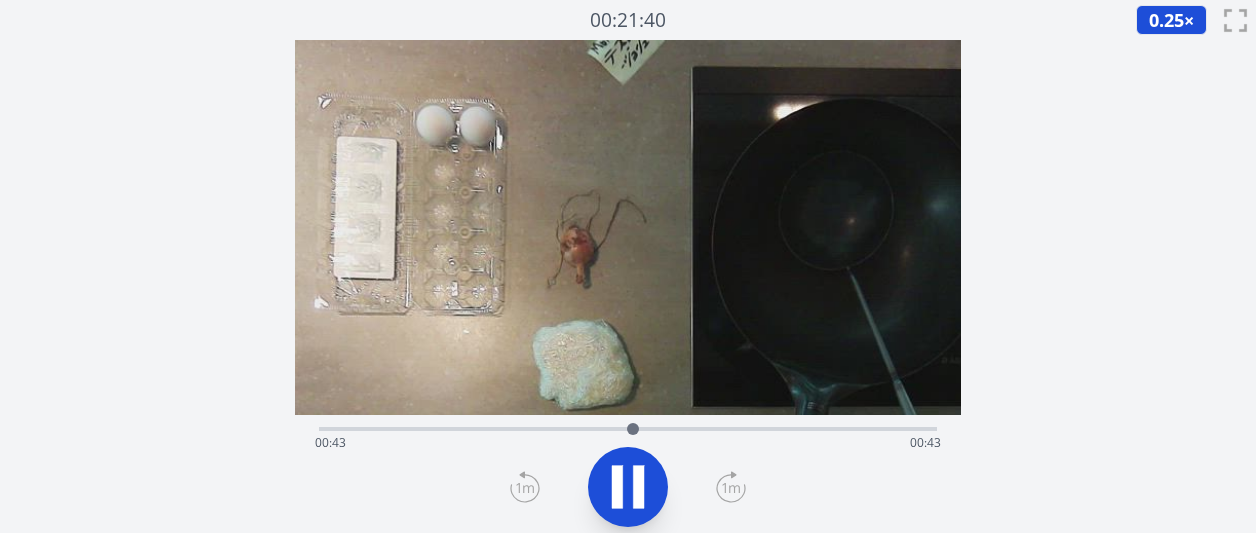 click 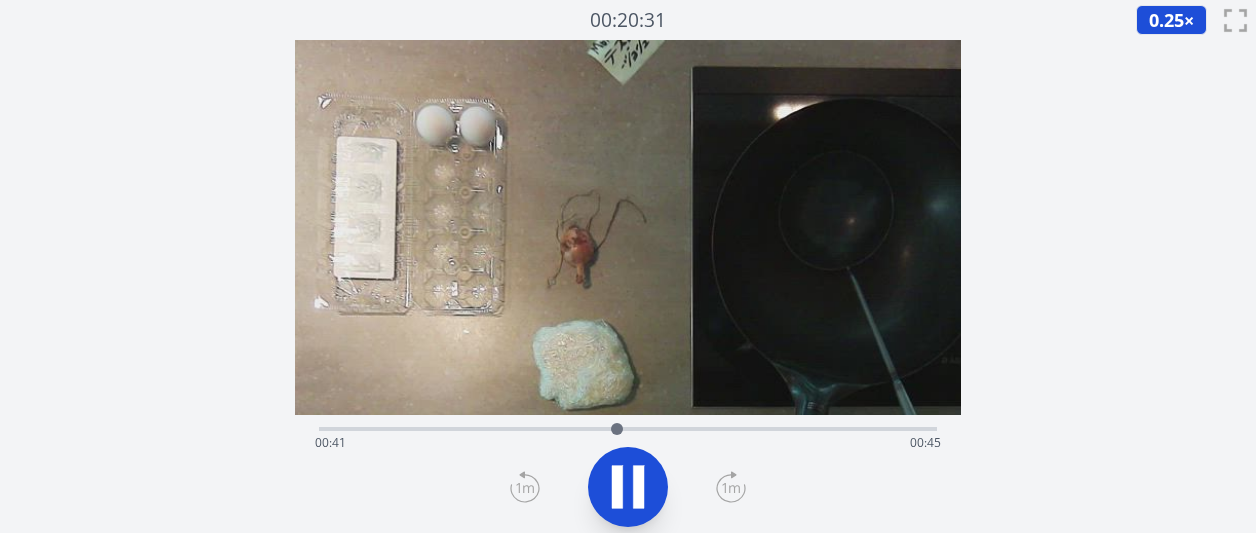 click 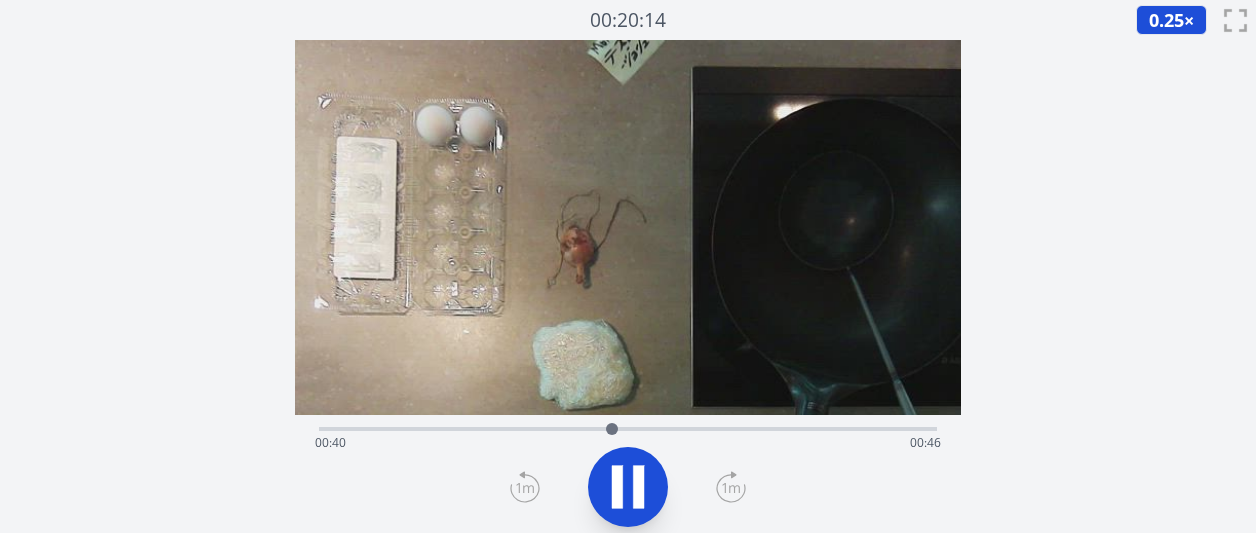 click 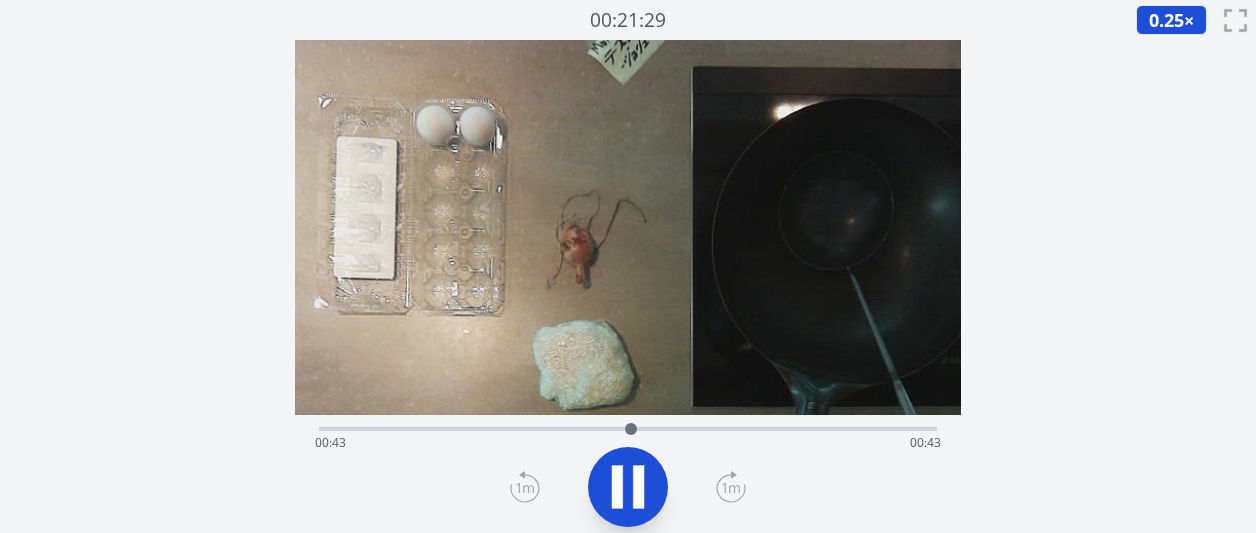 click 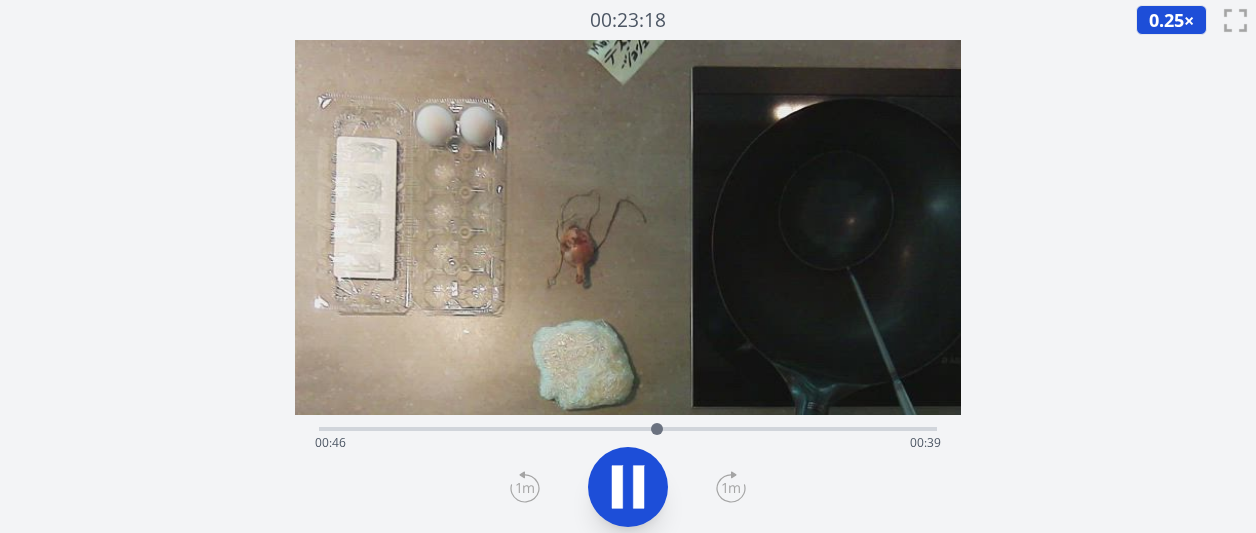 click 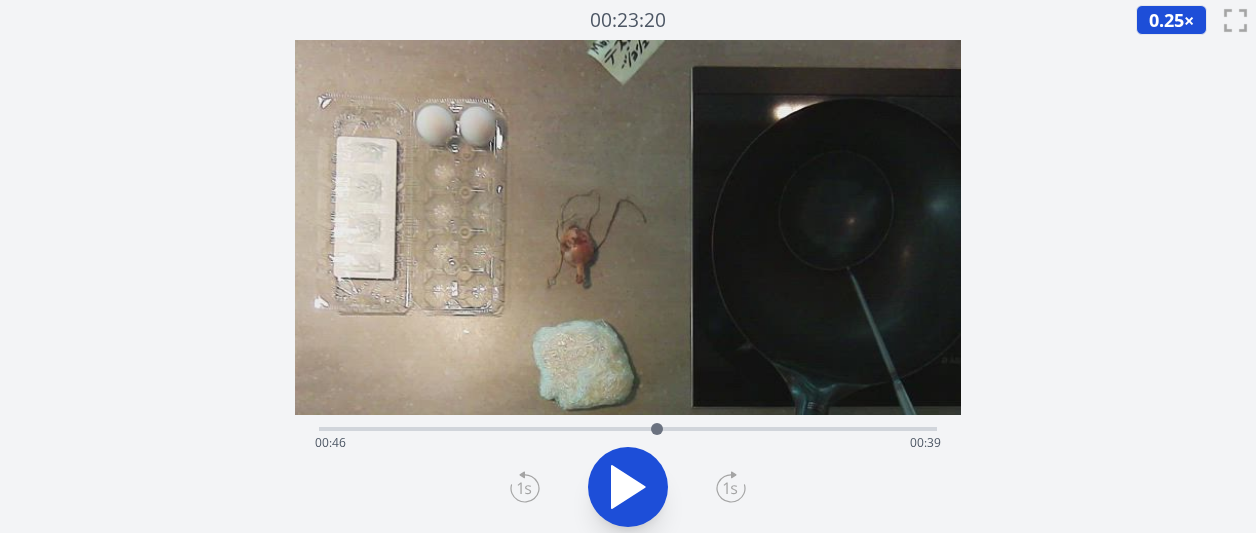 click 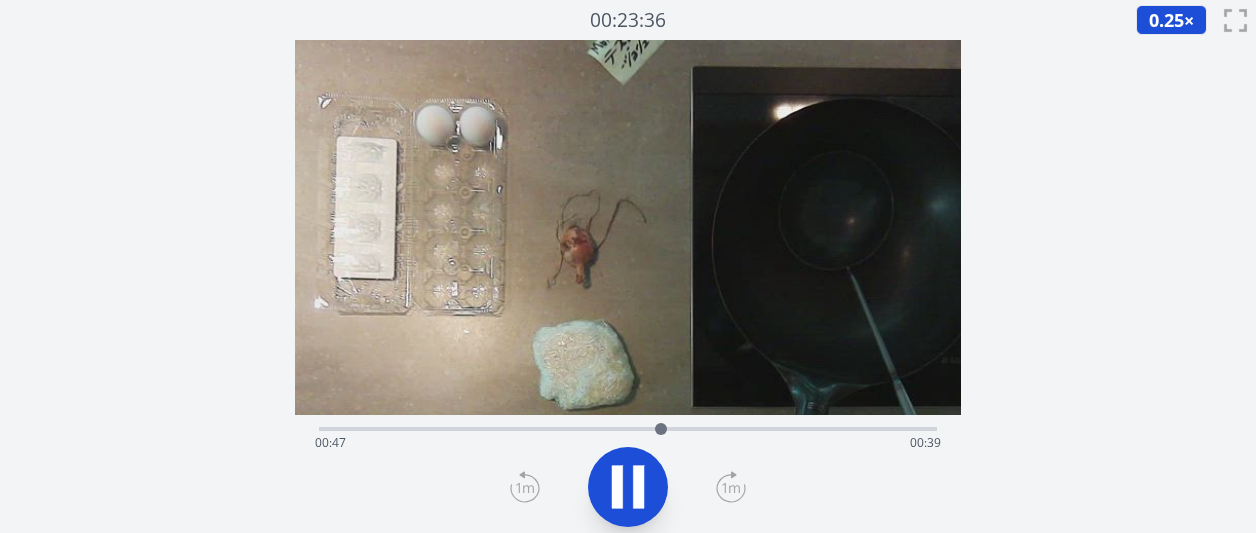 click 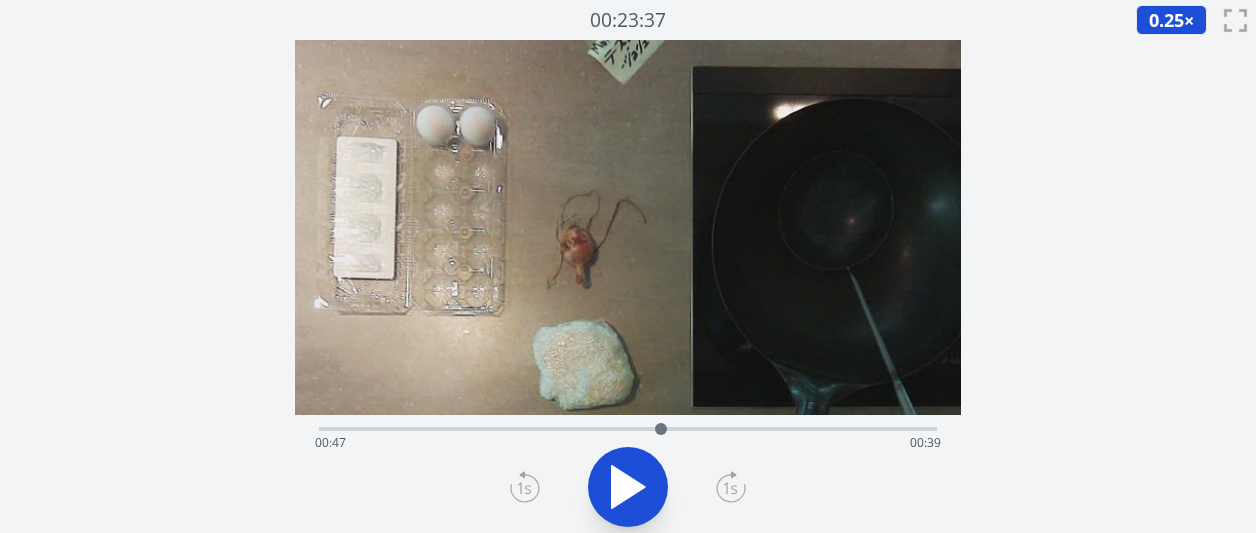 click at bounding box center (661, 429) 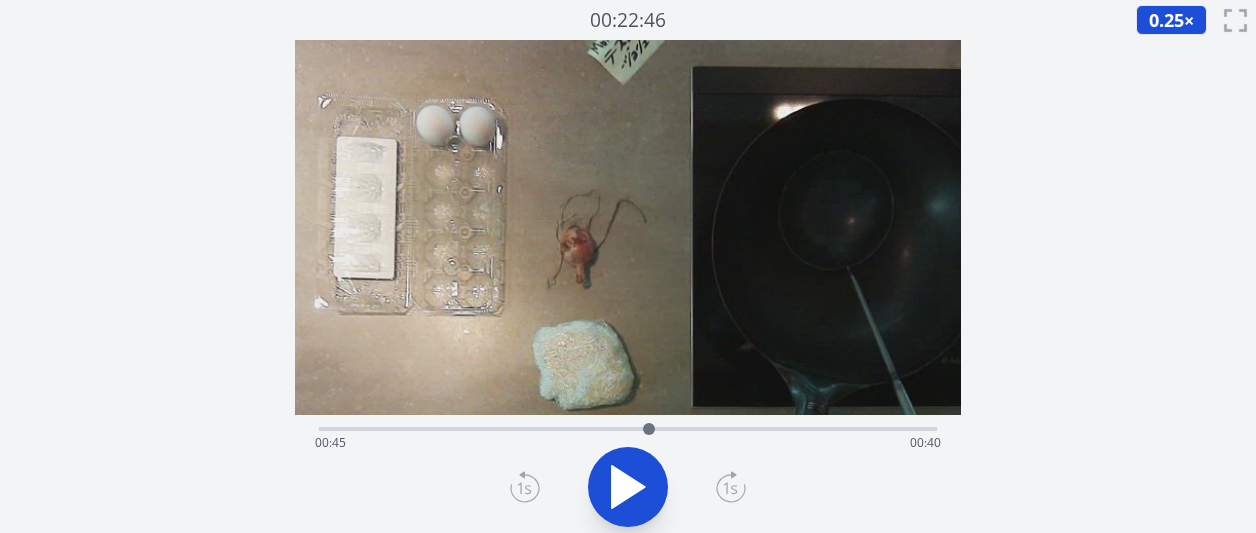 click 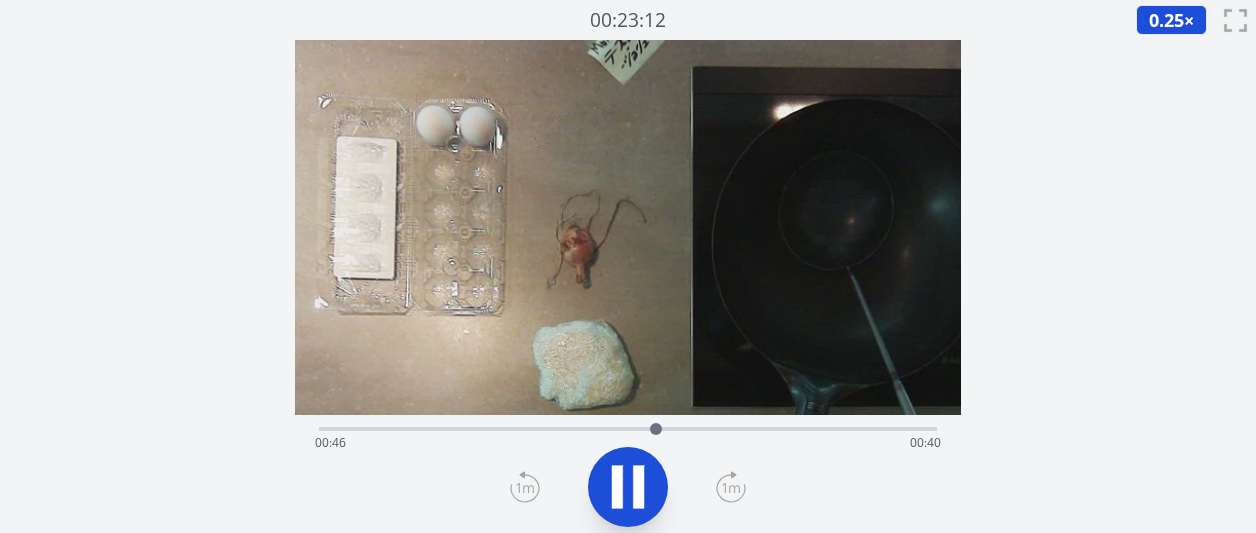 click 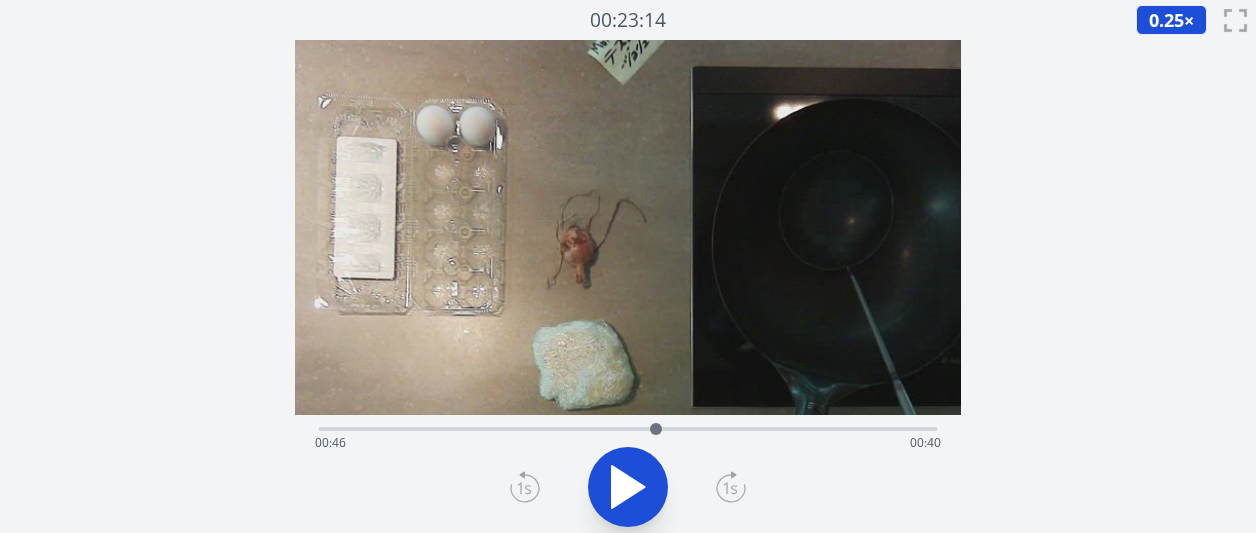 click 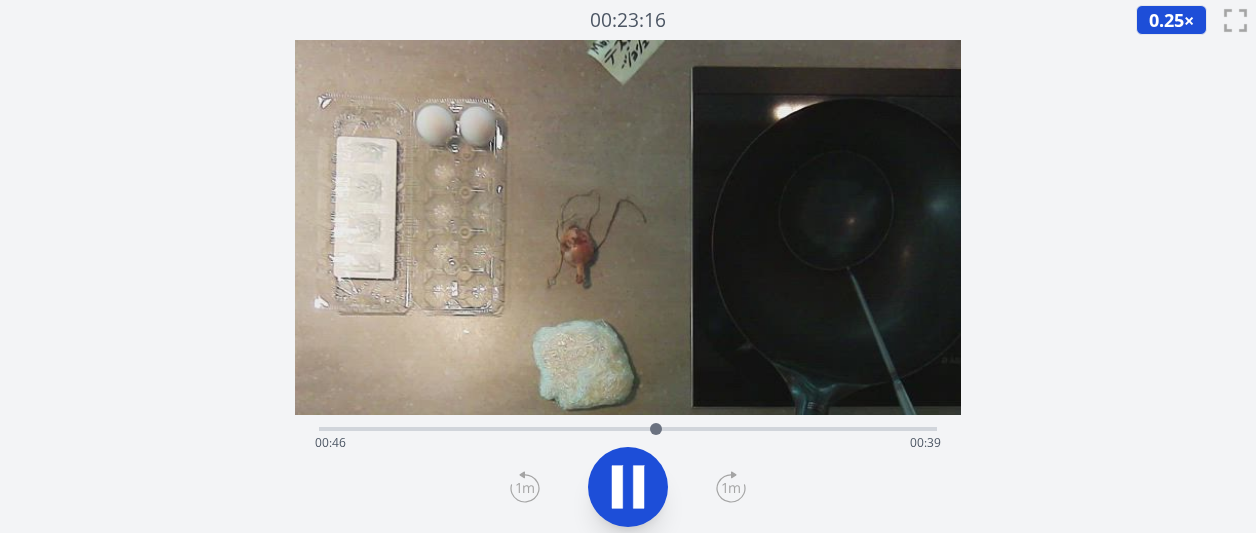 click 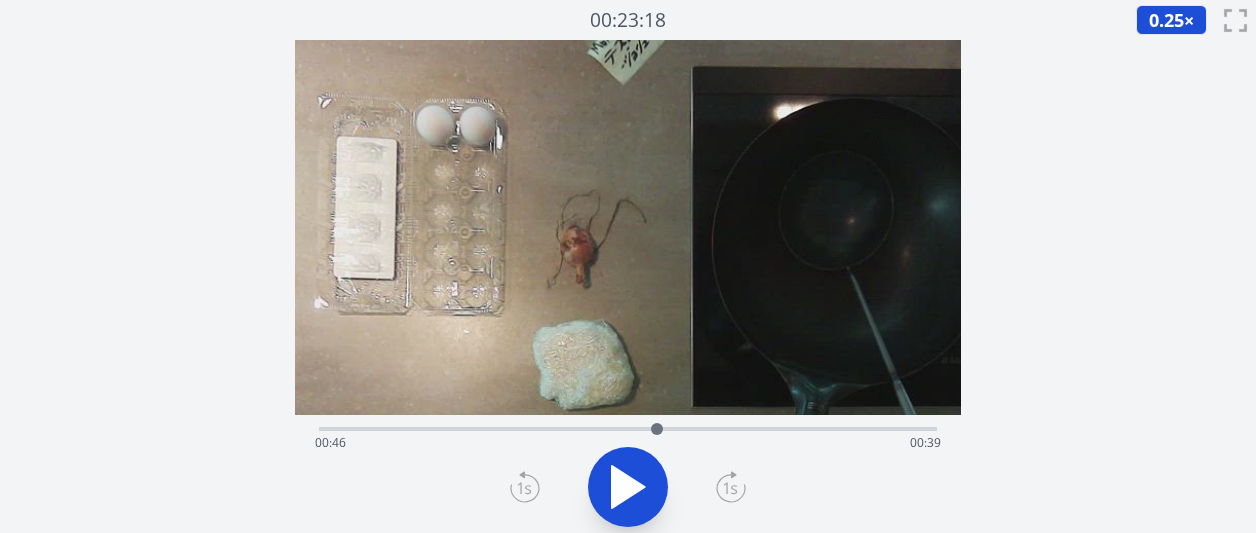 click 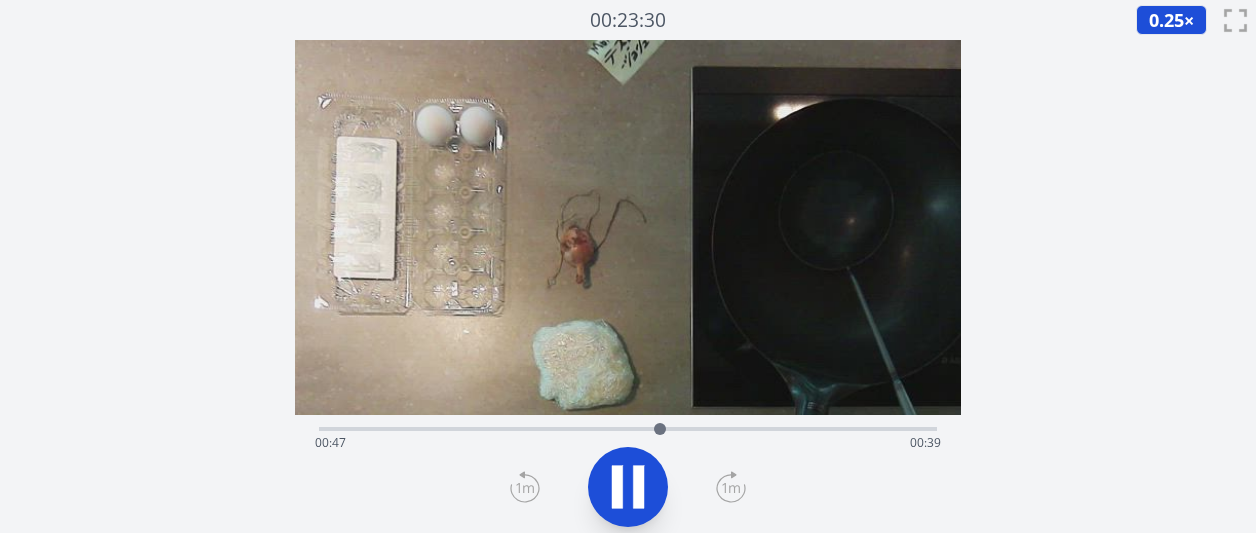 click 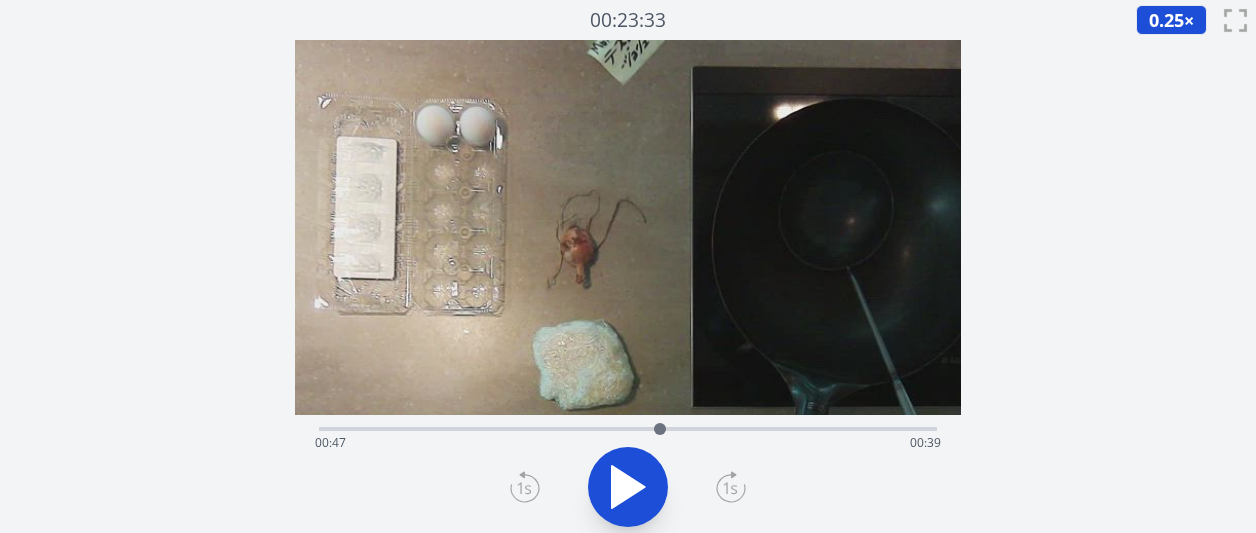 click 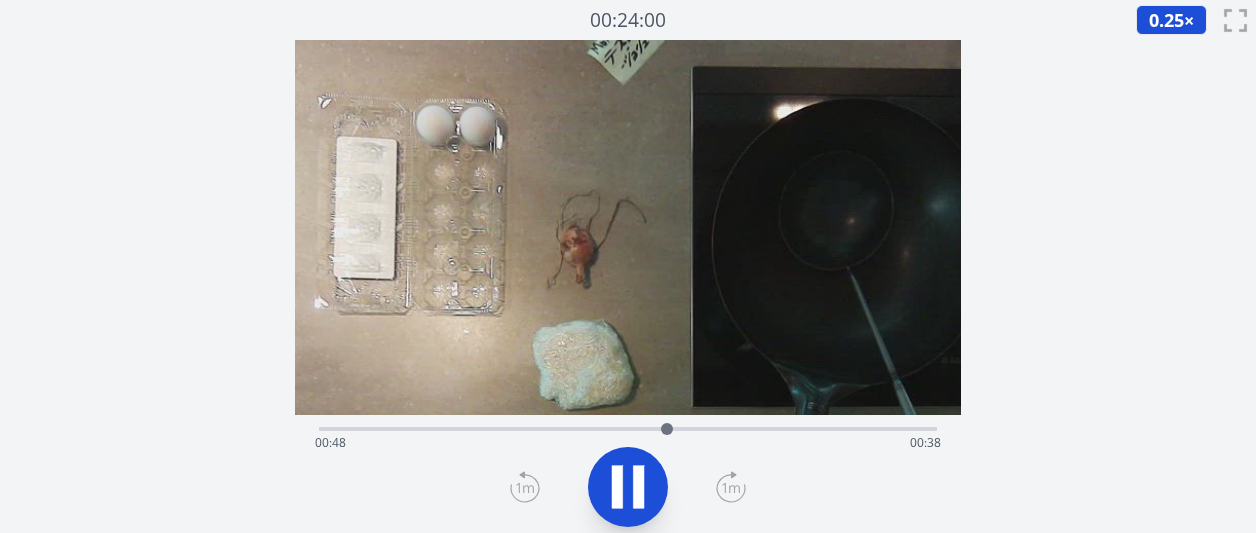 click 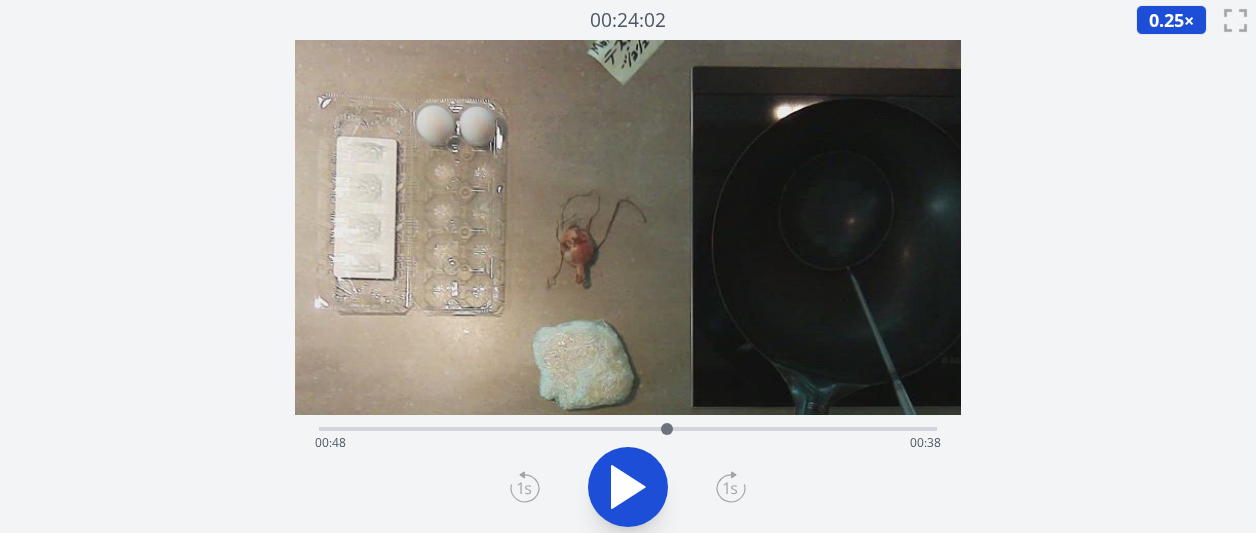 click 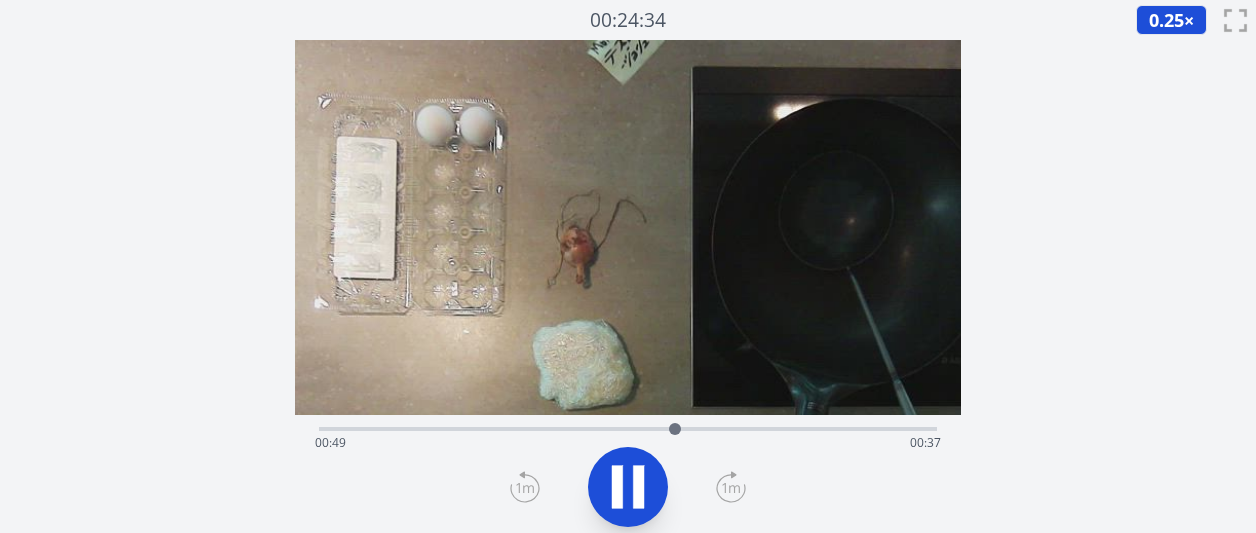 click 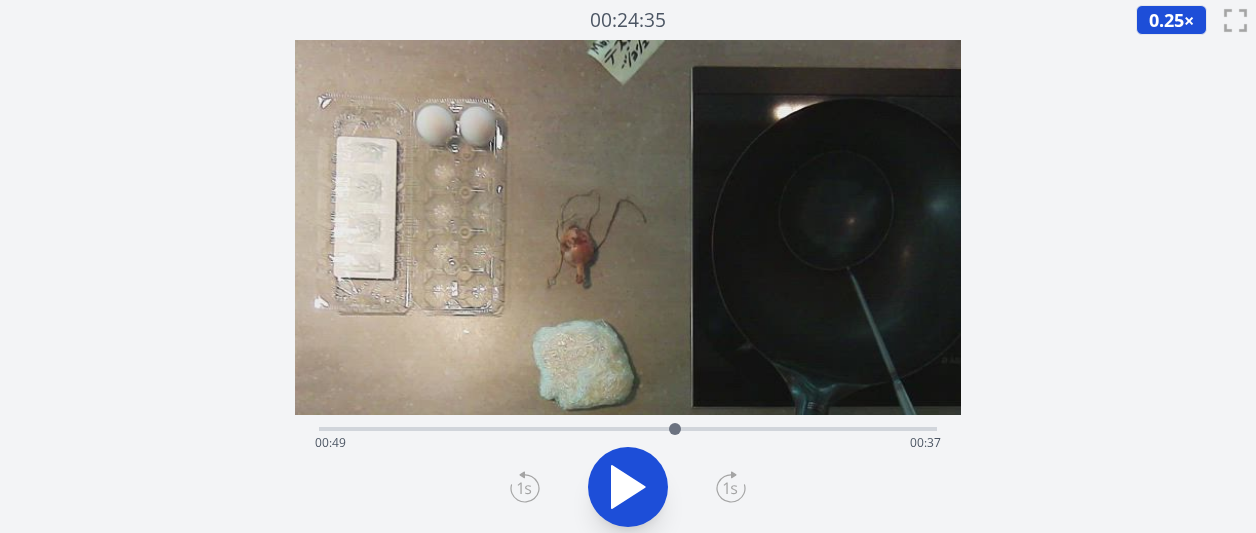 click 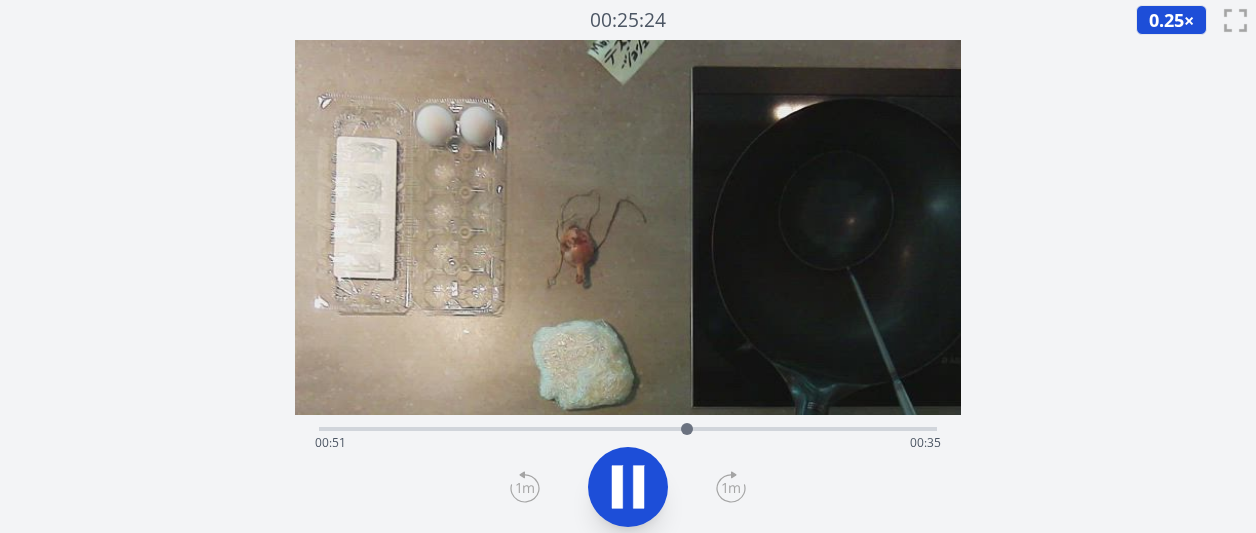 click 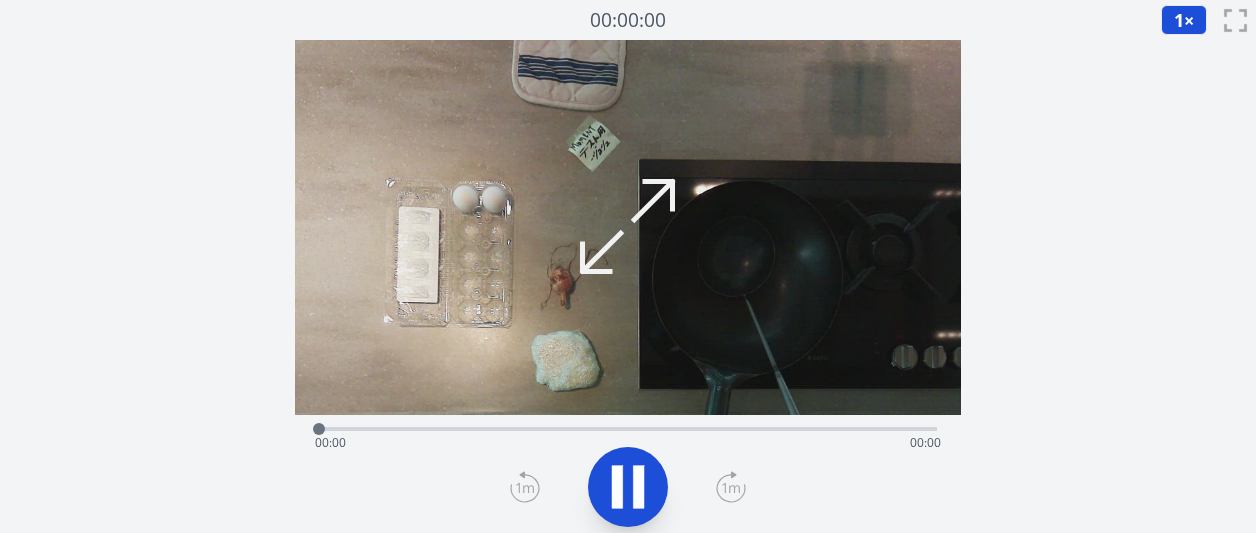 scroll, scrollTop: 0, scrollLeft: 0, axis: both 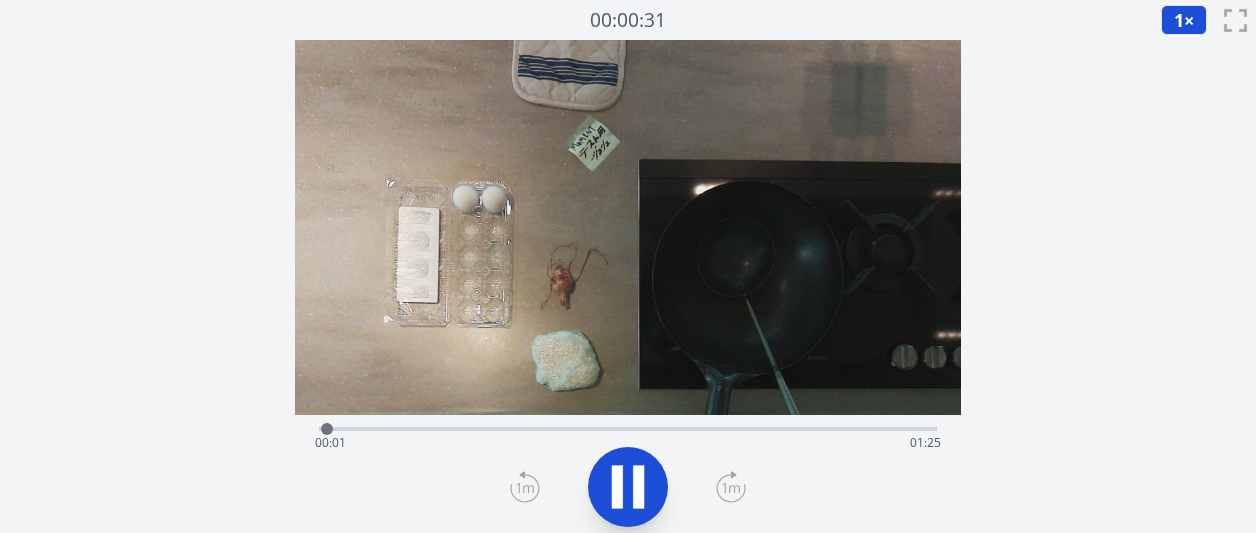 click on "経過時間: 00:01
残り時間: 01:25" at bounding box center [628, 427] 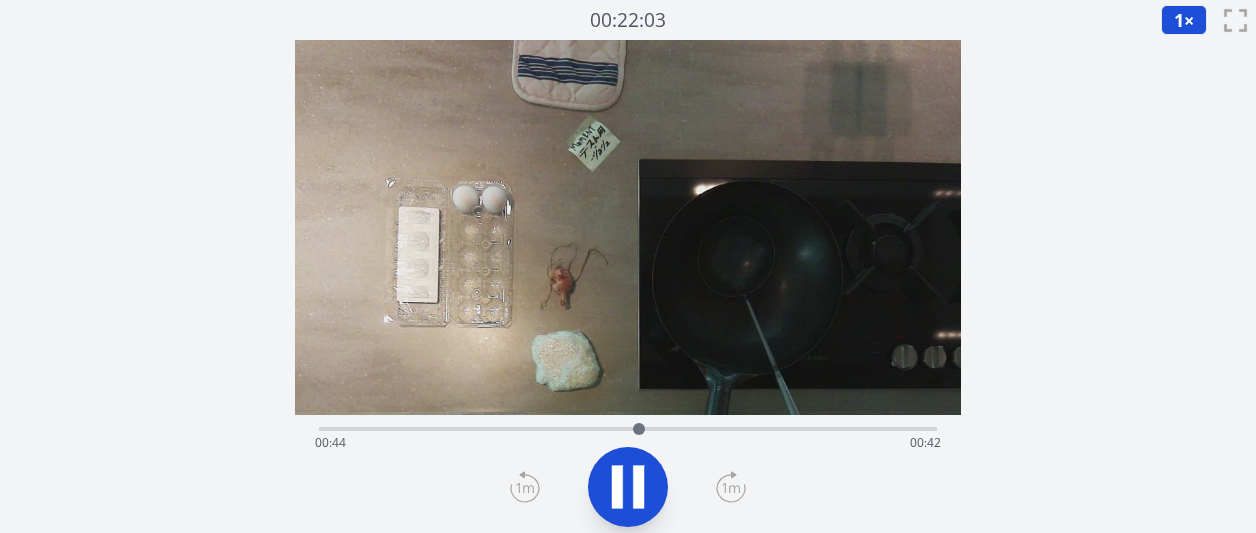 click on "経過時間: 00:44
残り時間: 00:42" at bounding box center (628, 443) 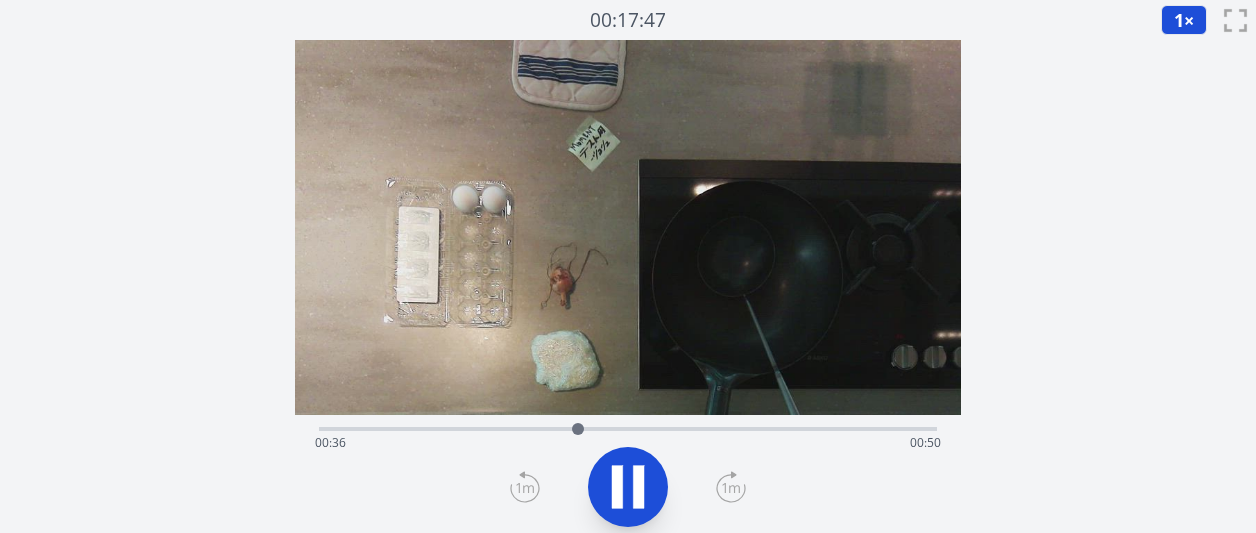 click 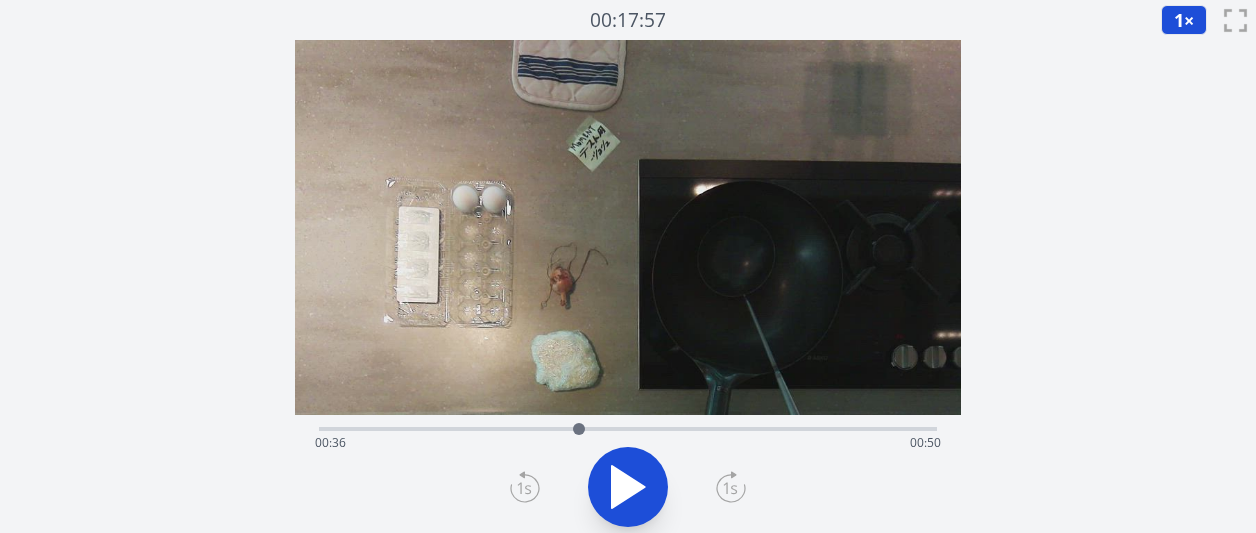 click 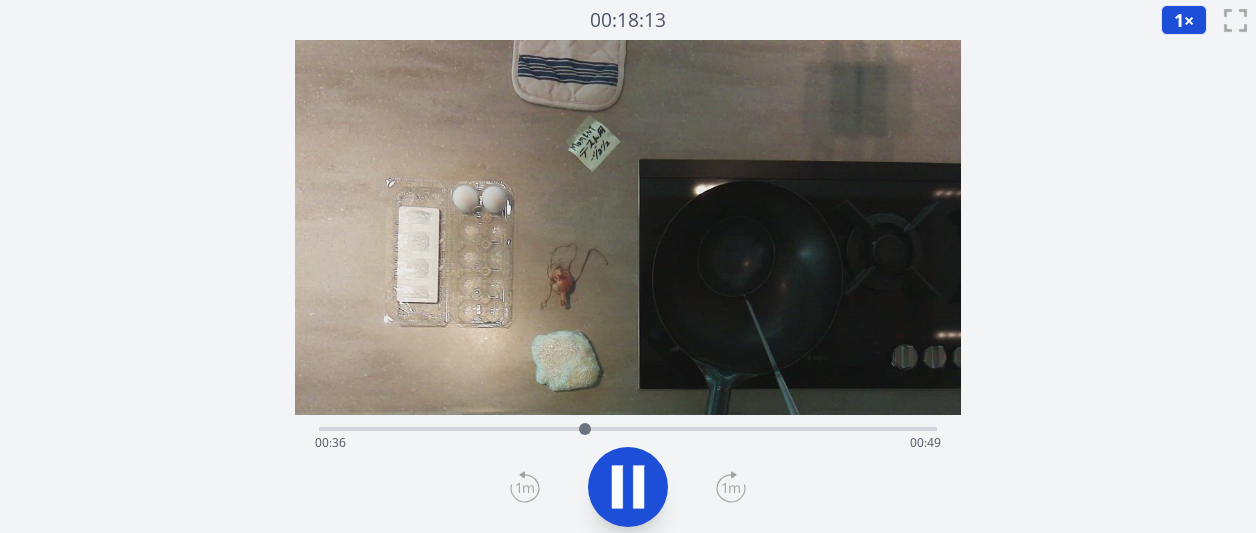 click 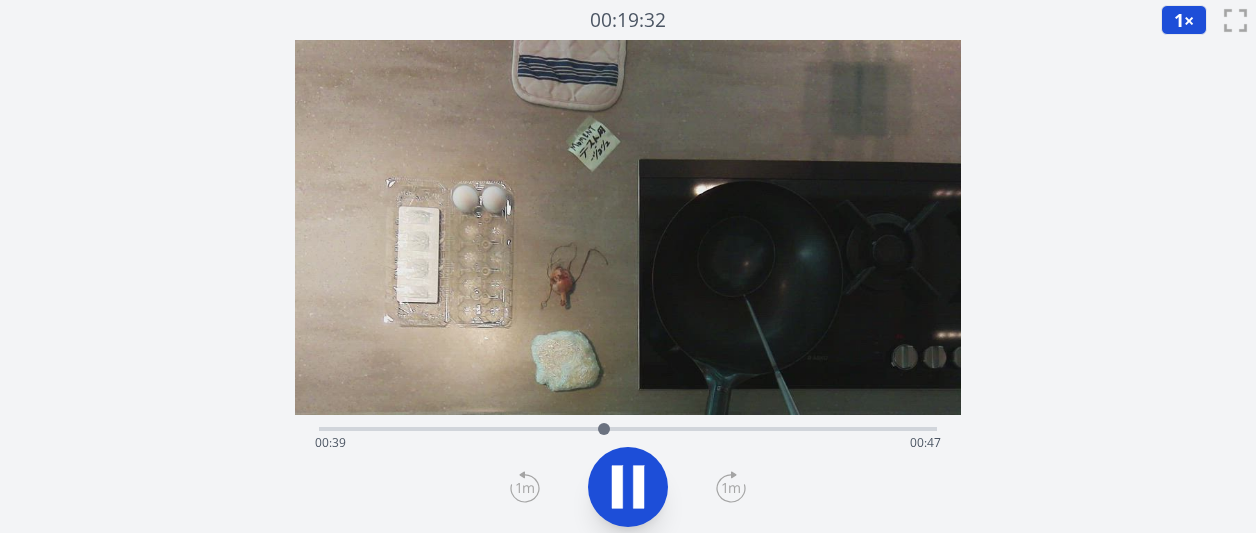 click 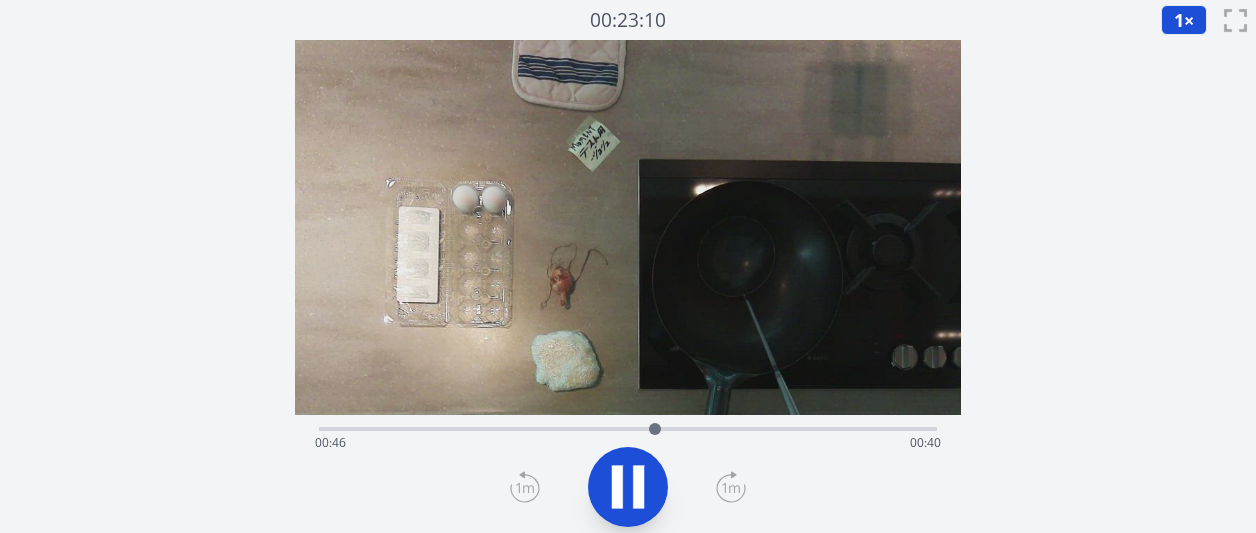 click 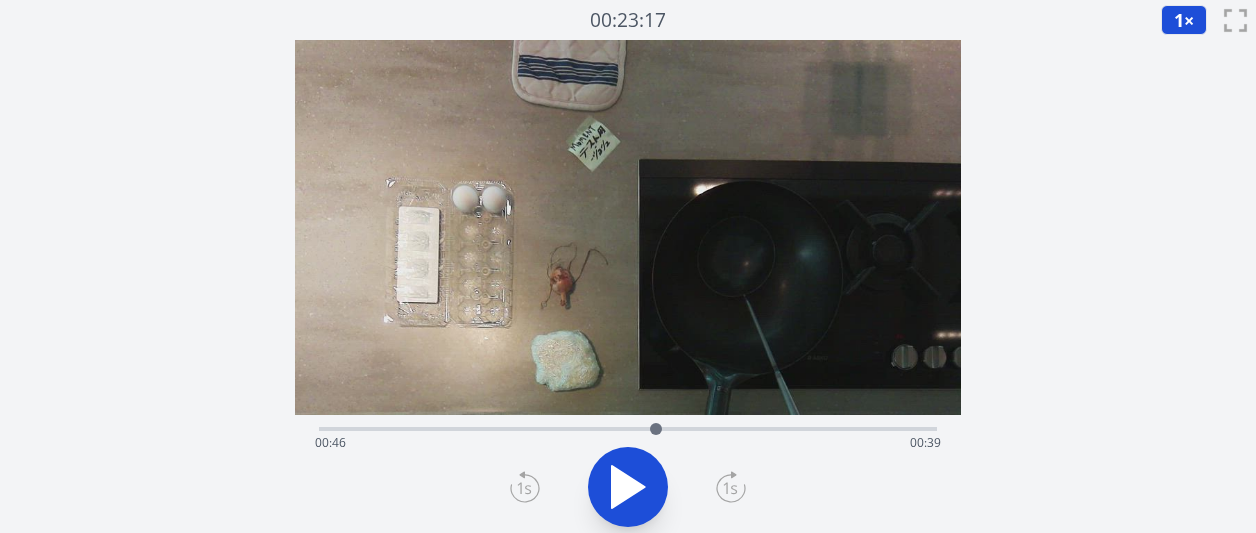 click 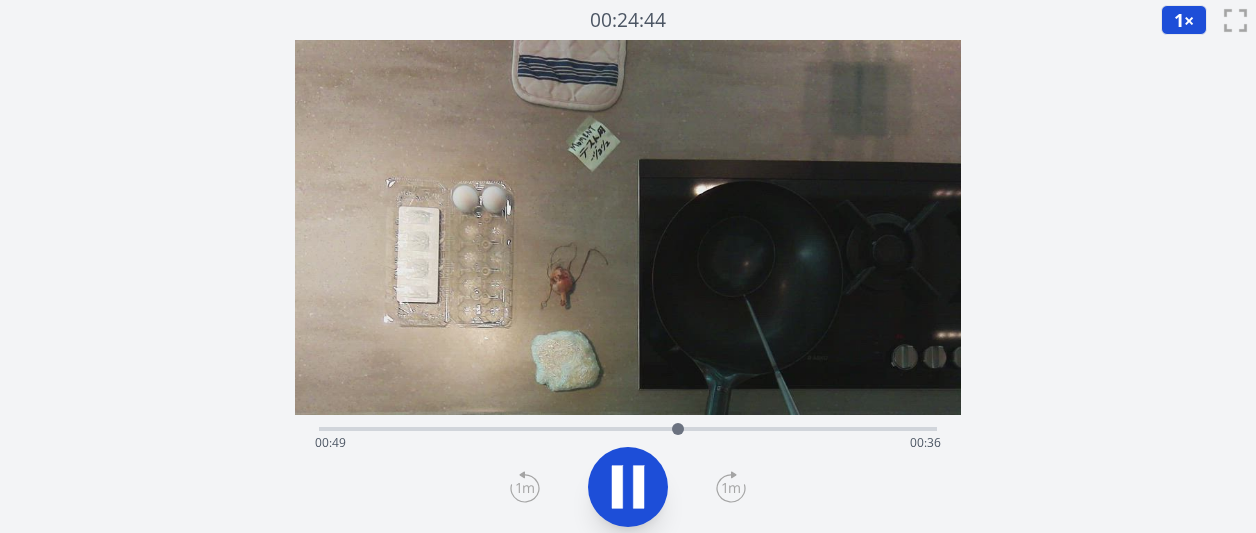 click 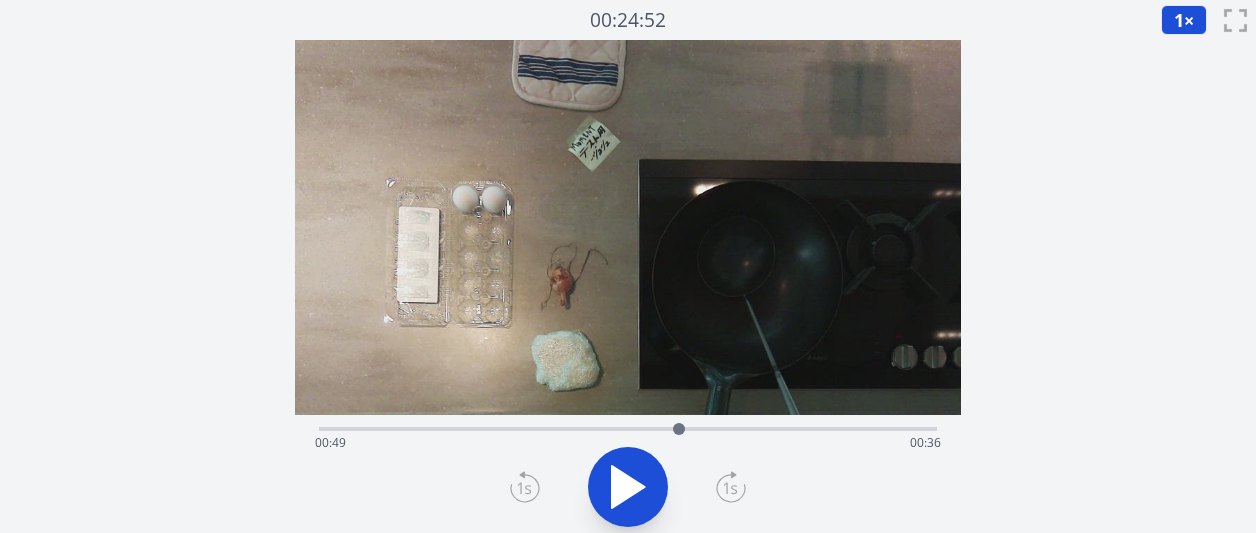 click 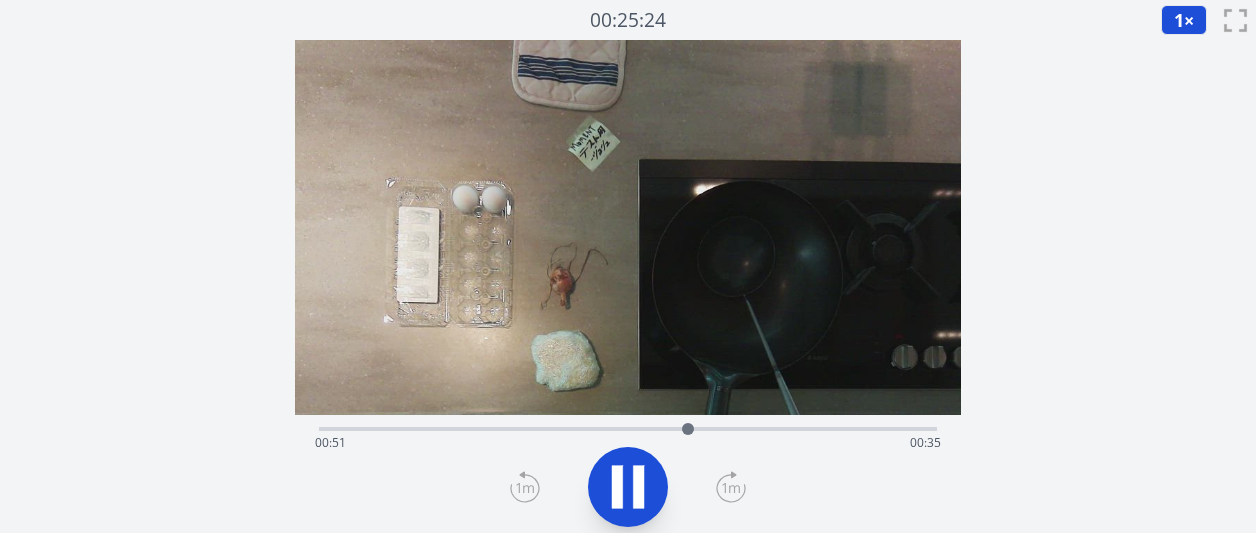 click 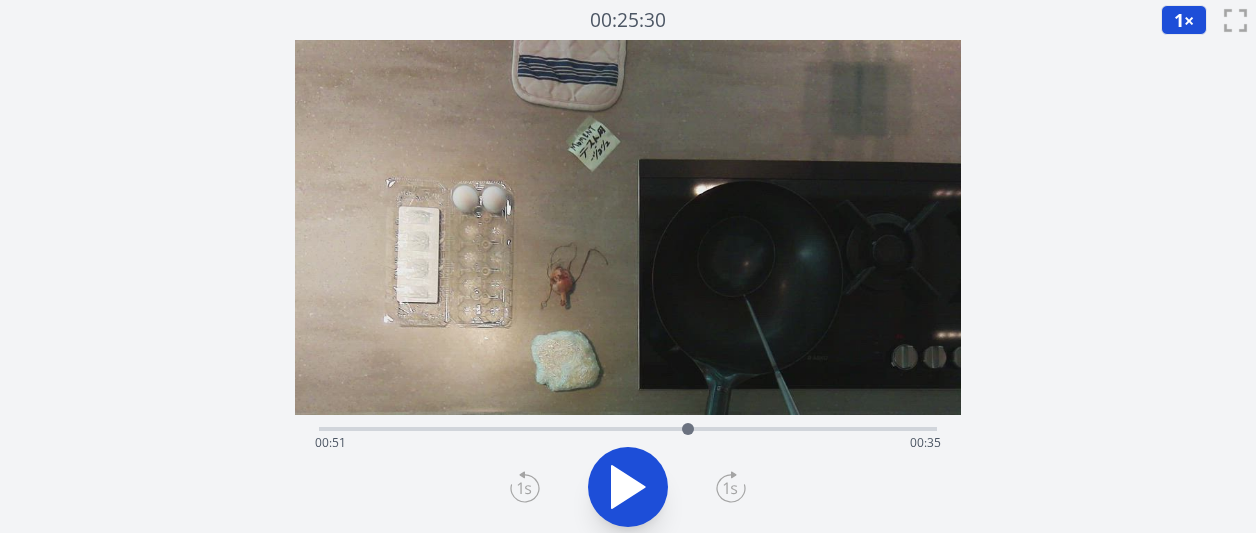 click 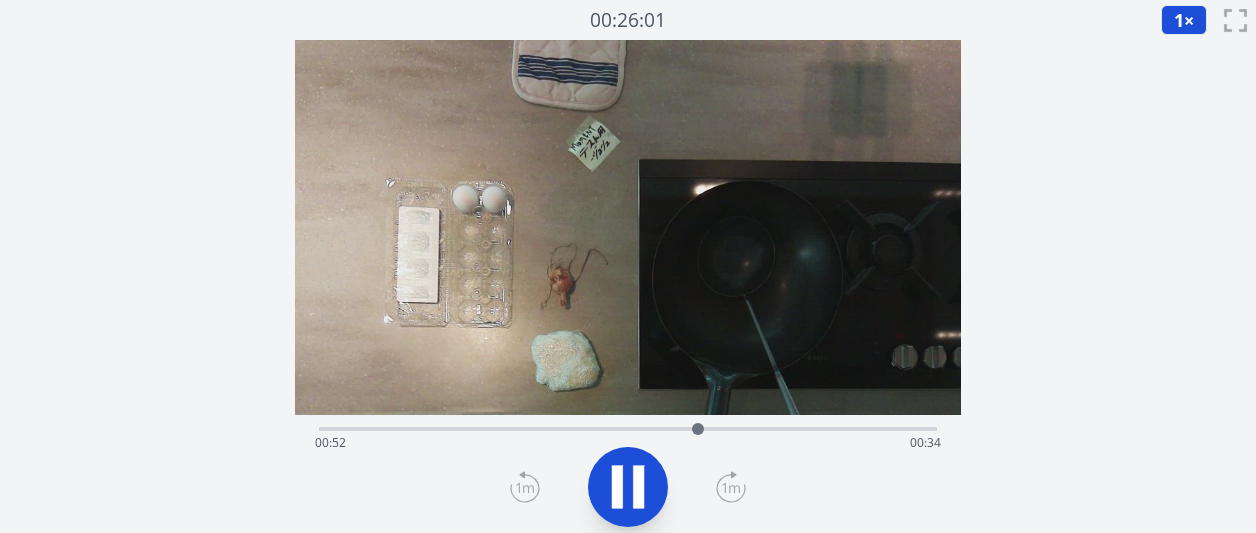 click 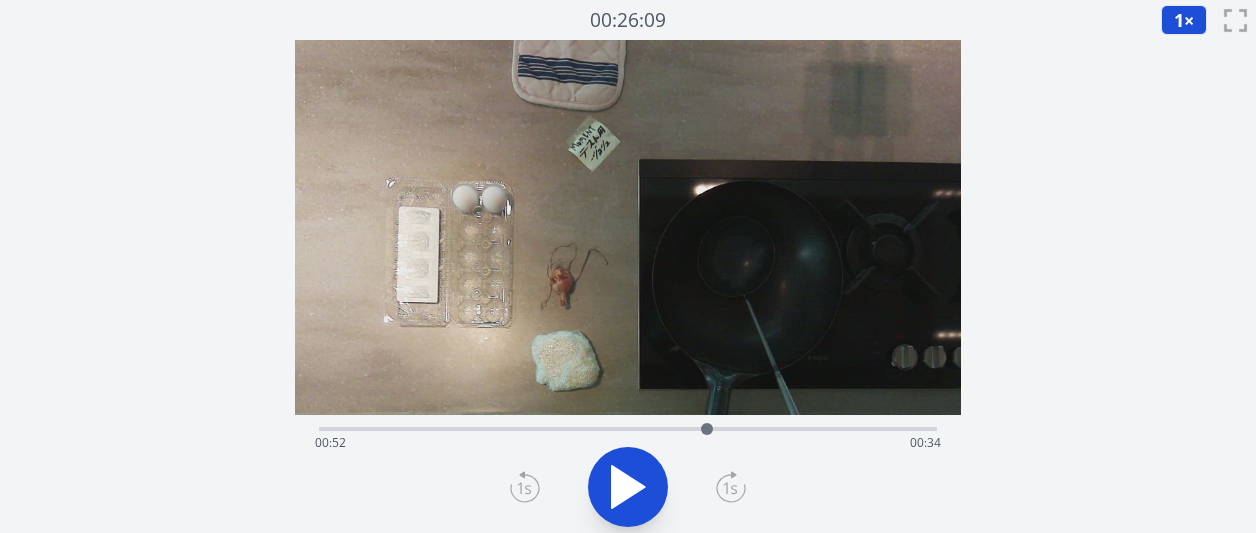 click at bounding box center (707, 429) 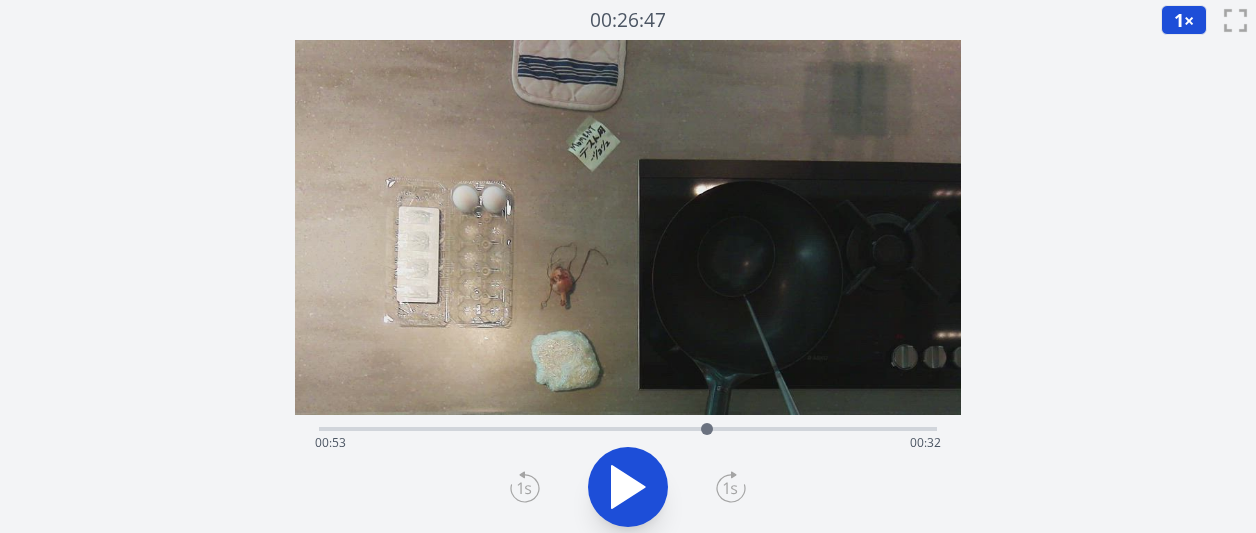 click at bounding box center [707, 429] 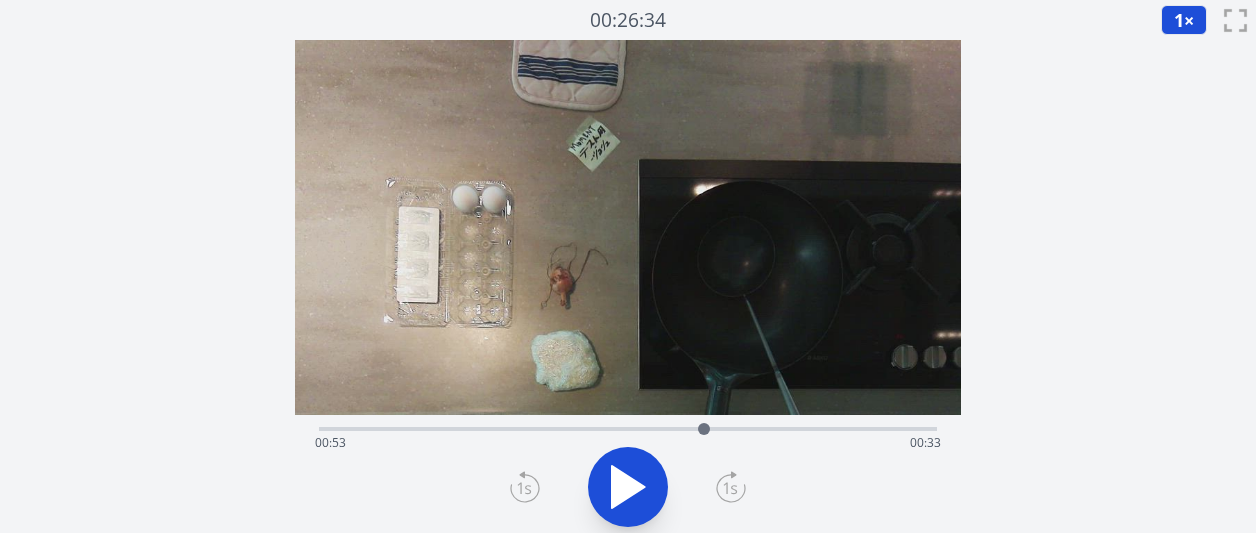 click at bounding box center [704, 429] 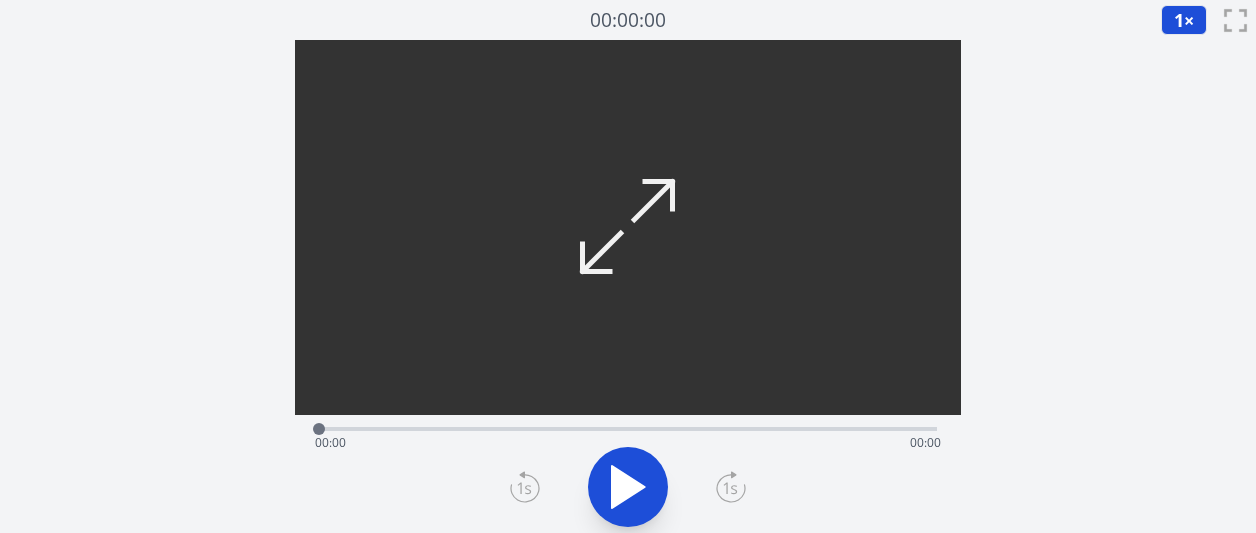 scroll, scrollTop: 0, scrollLeft: 0, axis: both 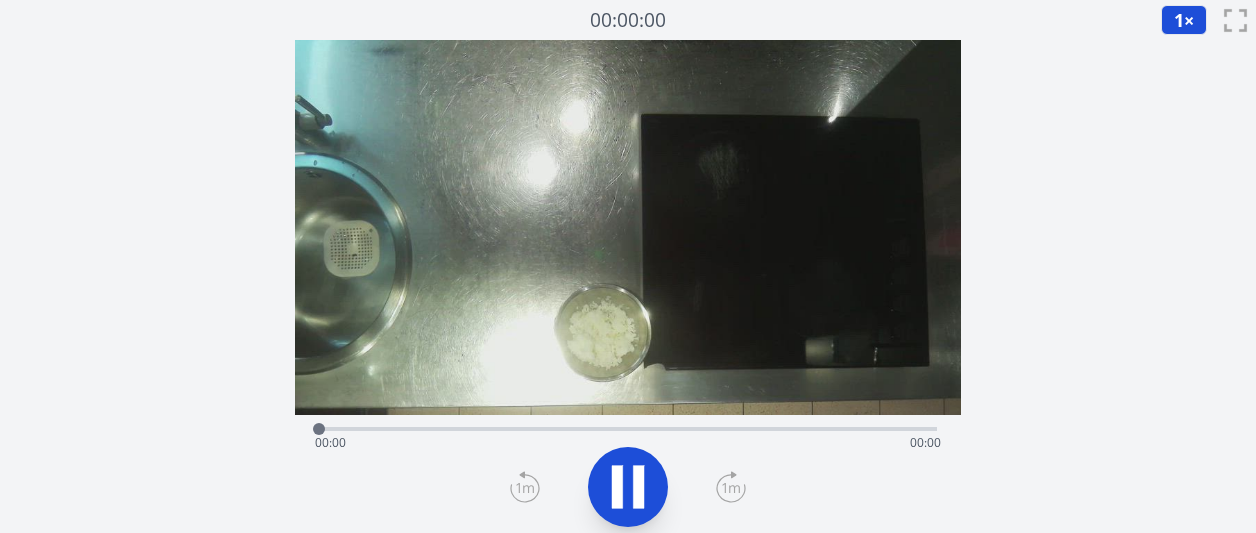 click 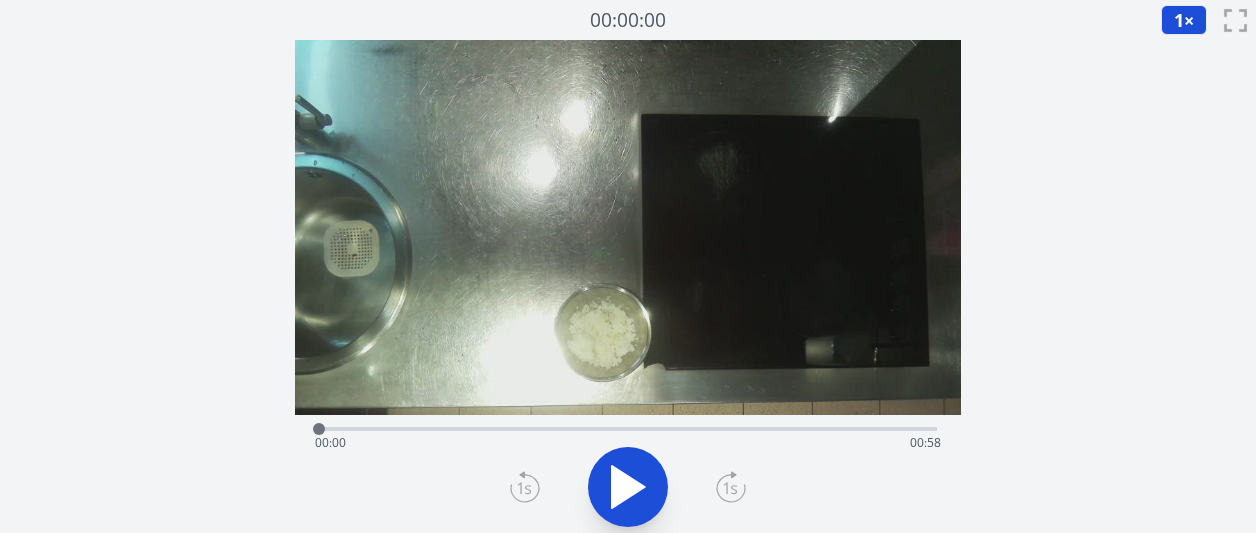 click 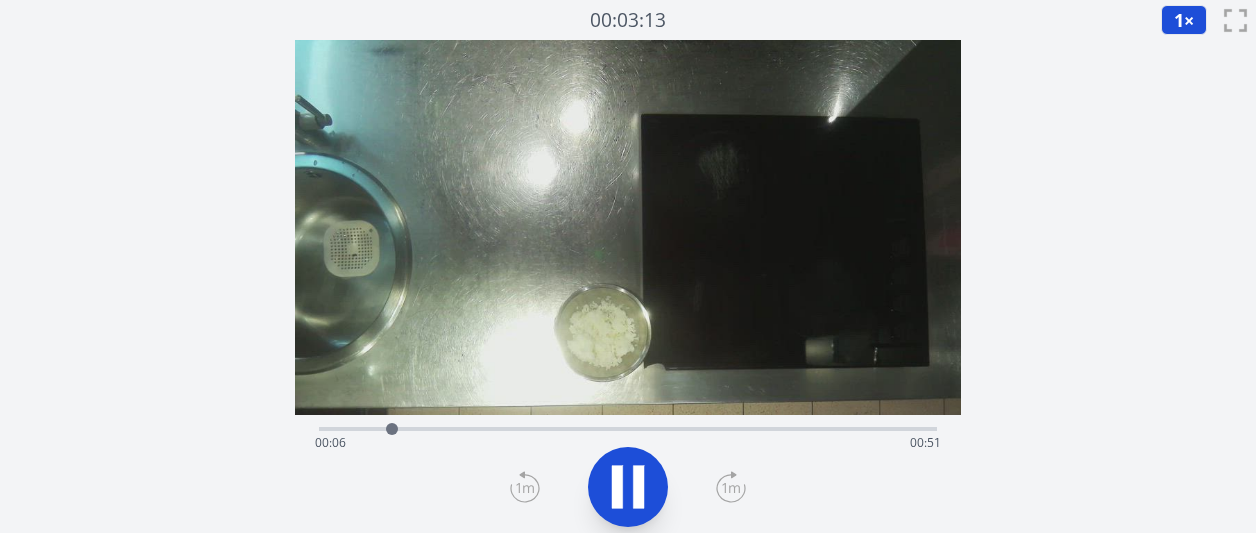 click 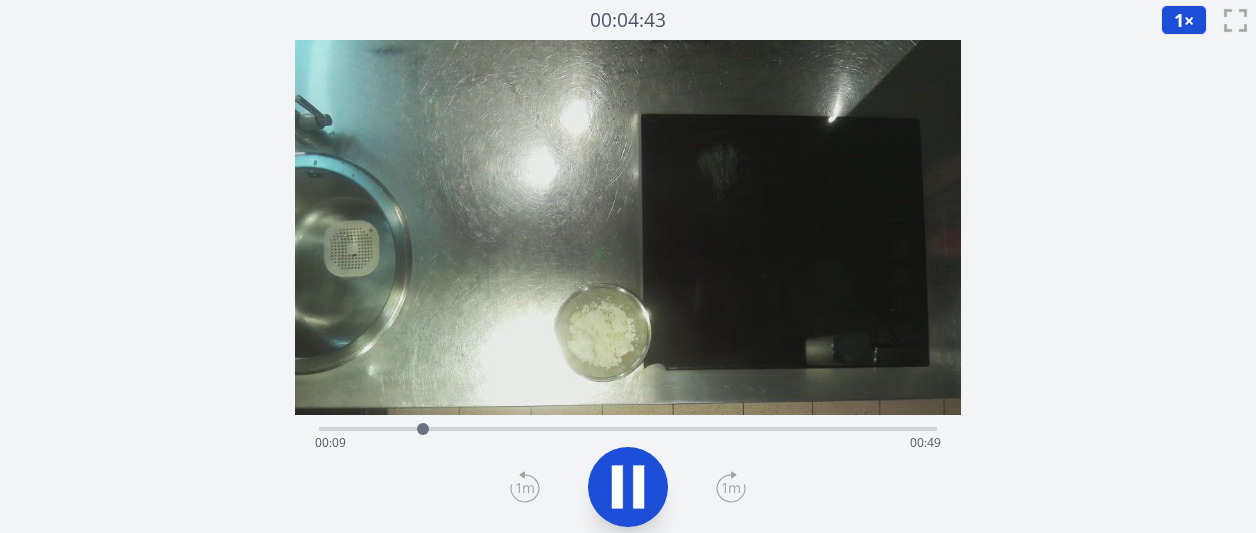 click 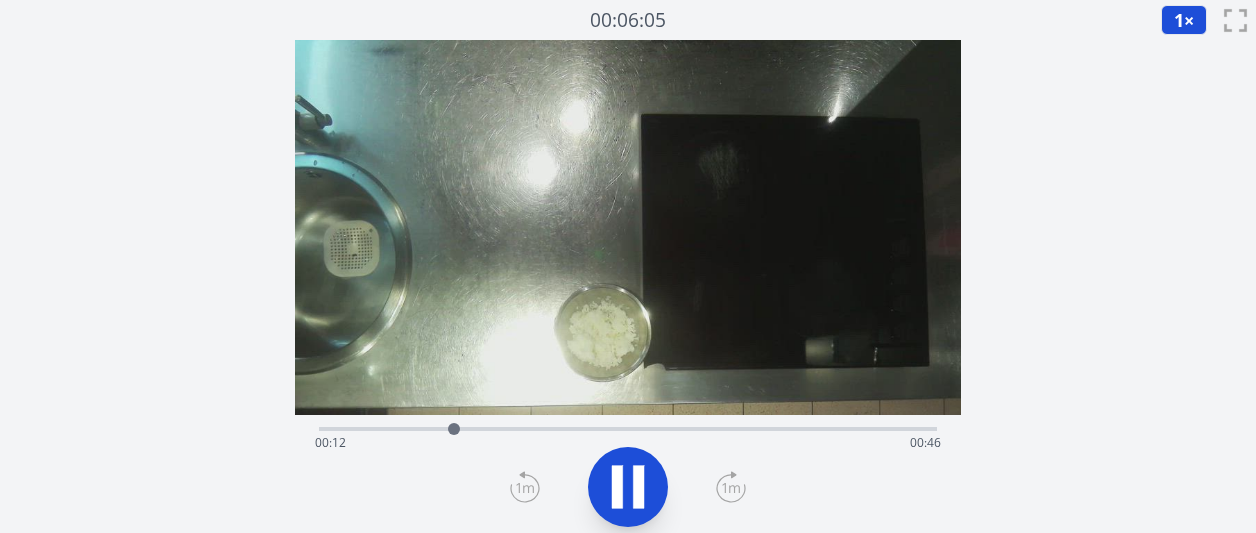 click 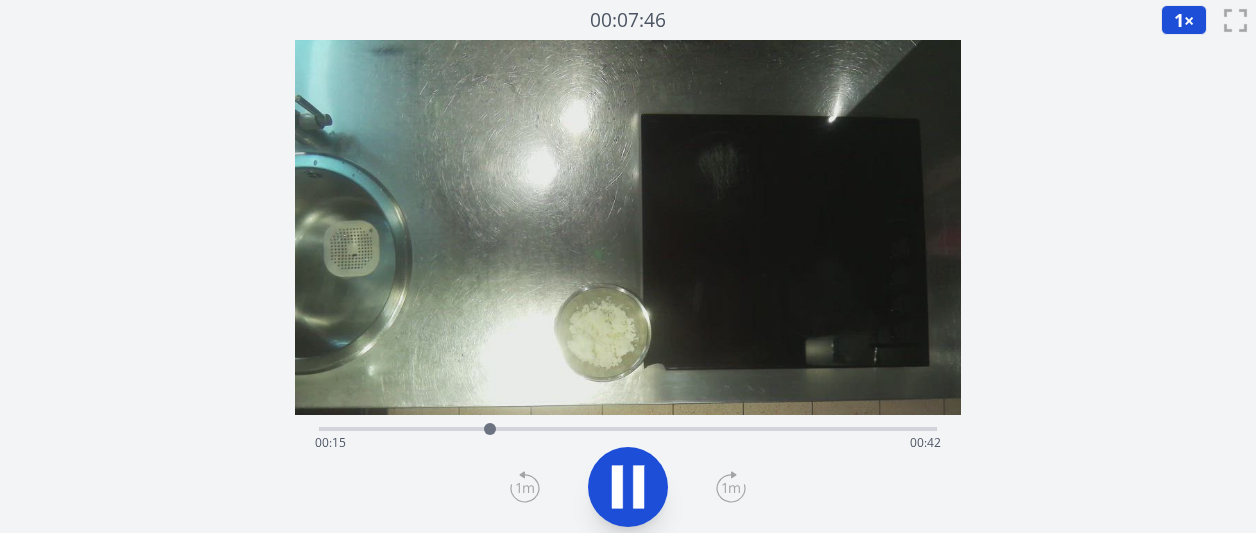 click 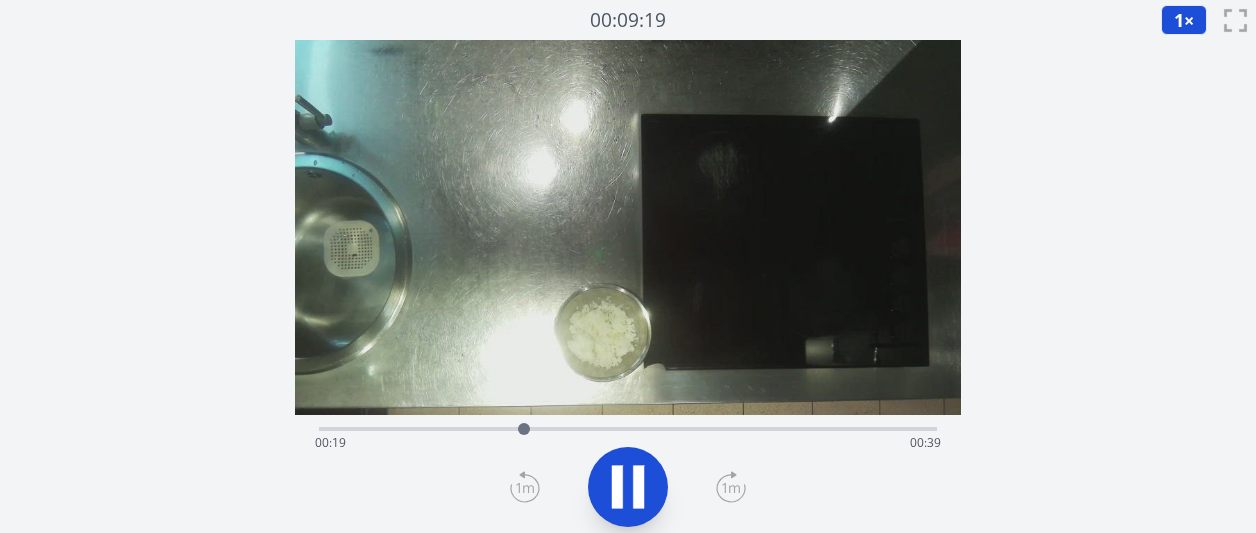 click 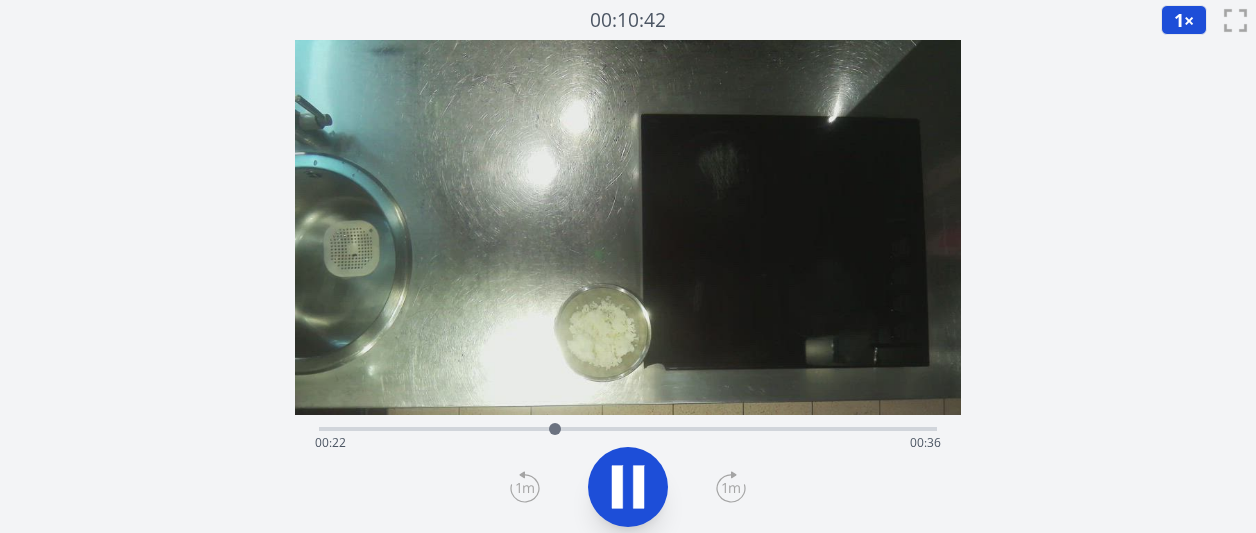 click 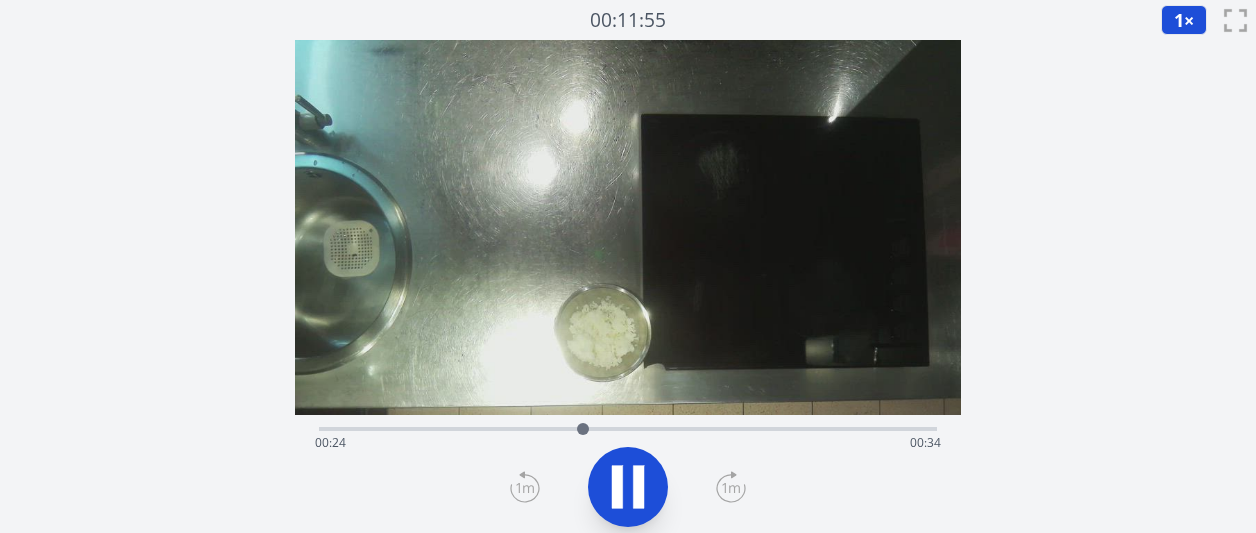 click 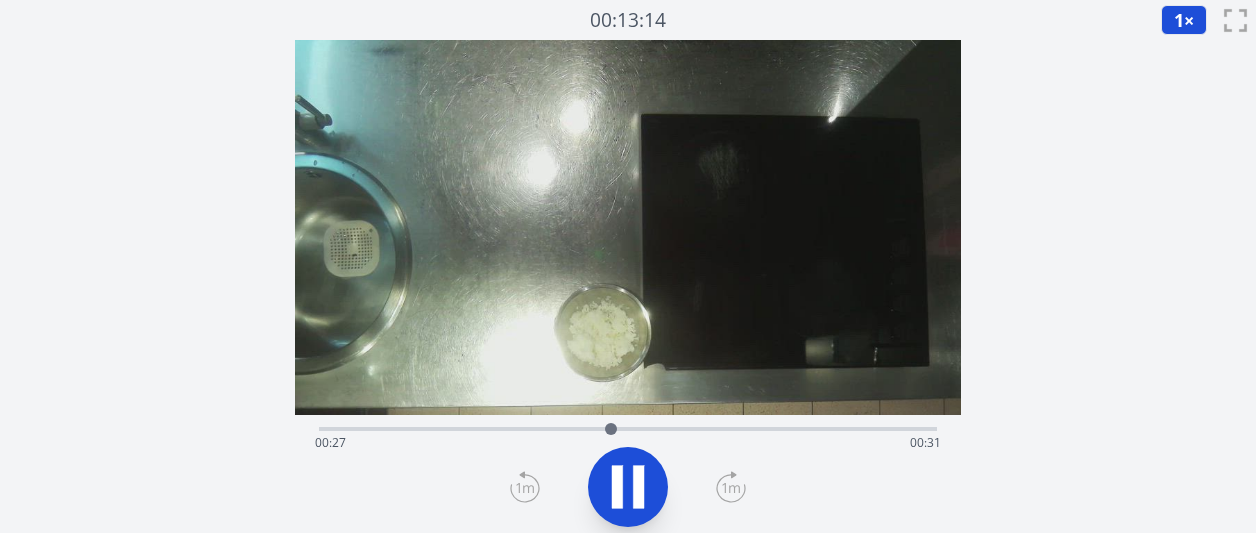 click 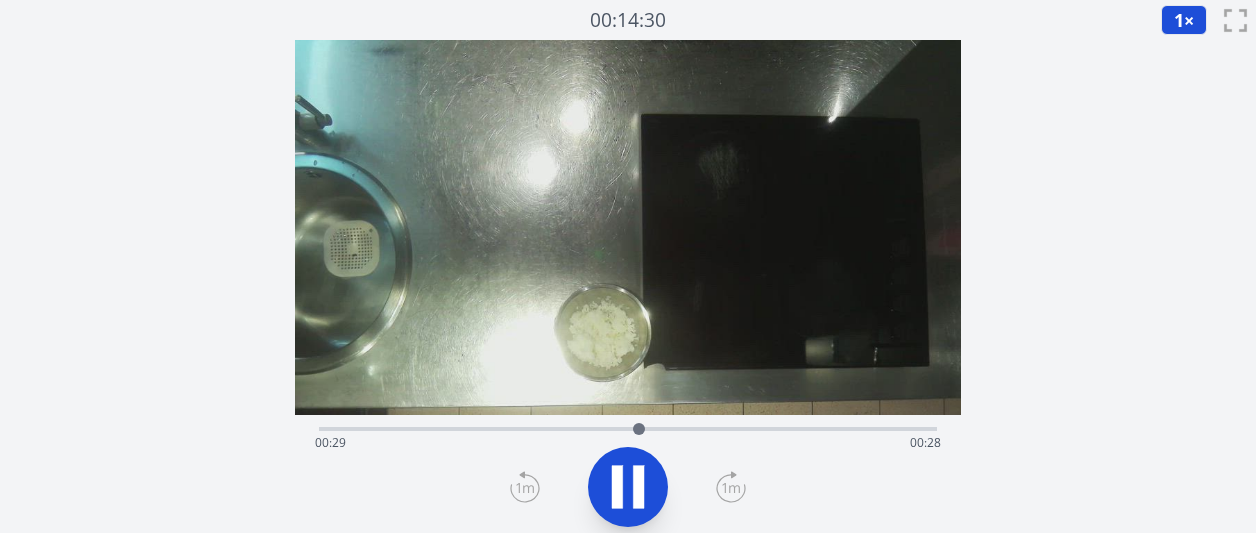 click 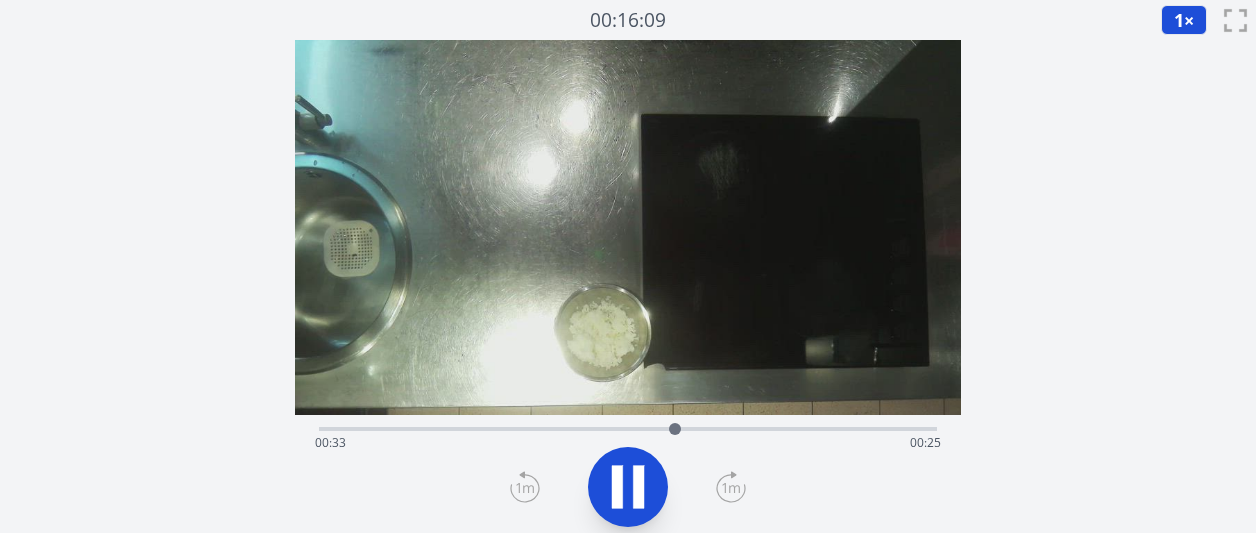 click 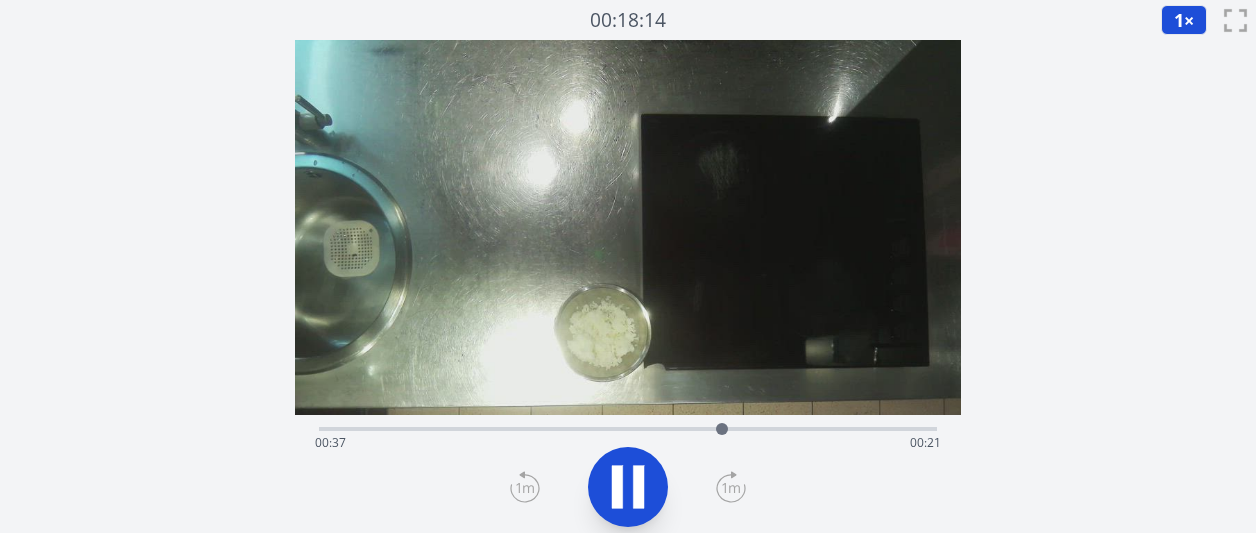 click 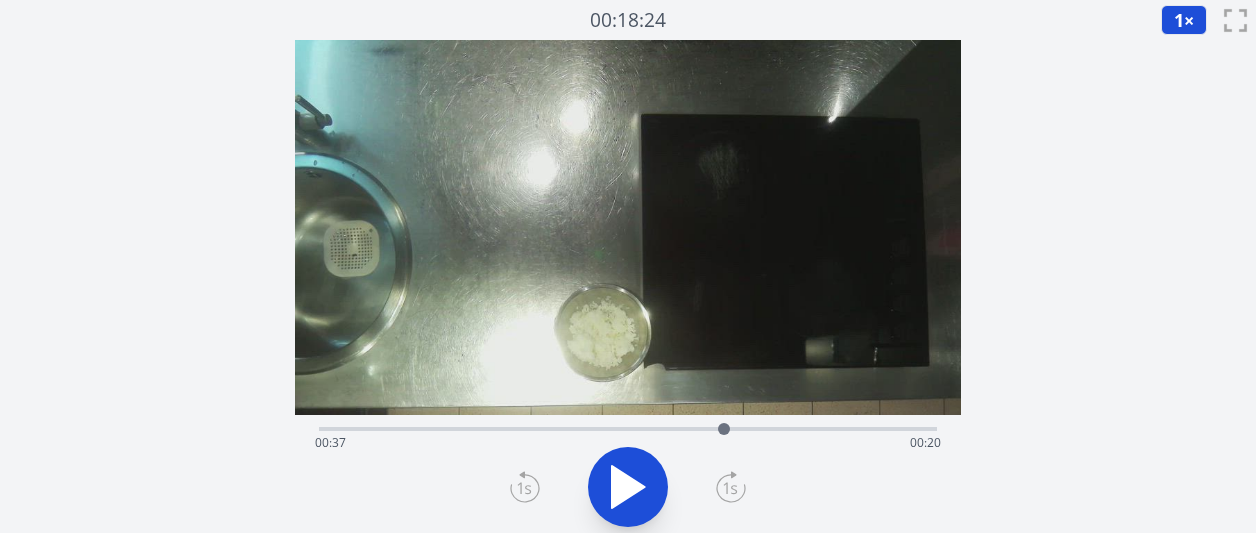 click 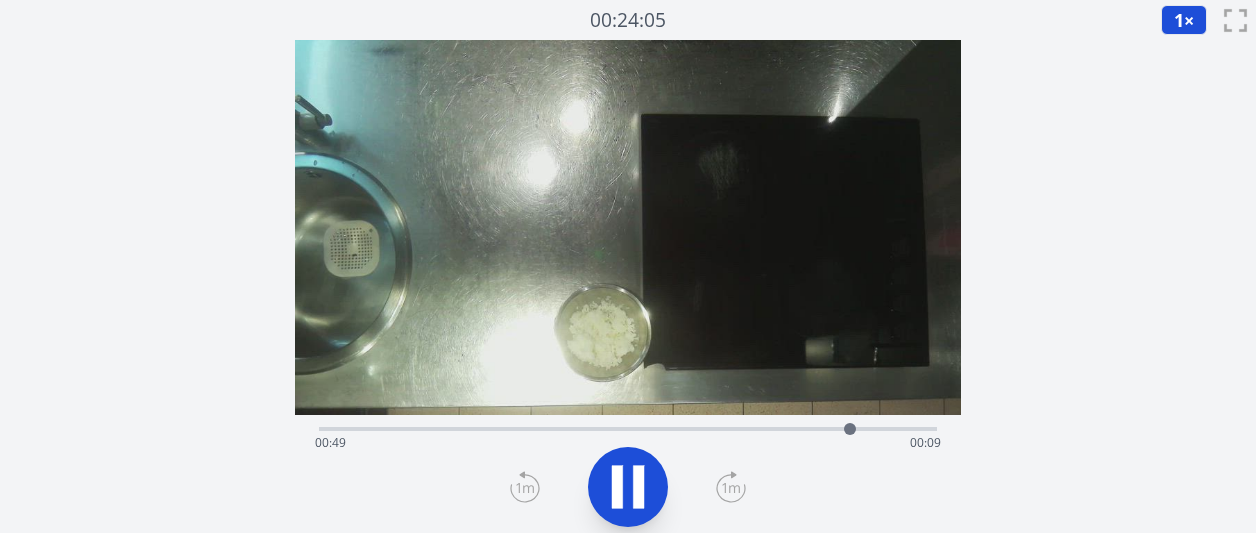 click on "経過時間: 00:49
残り時間: 00:09" at bounding box center [628, 443] 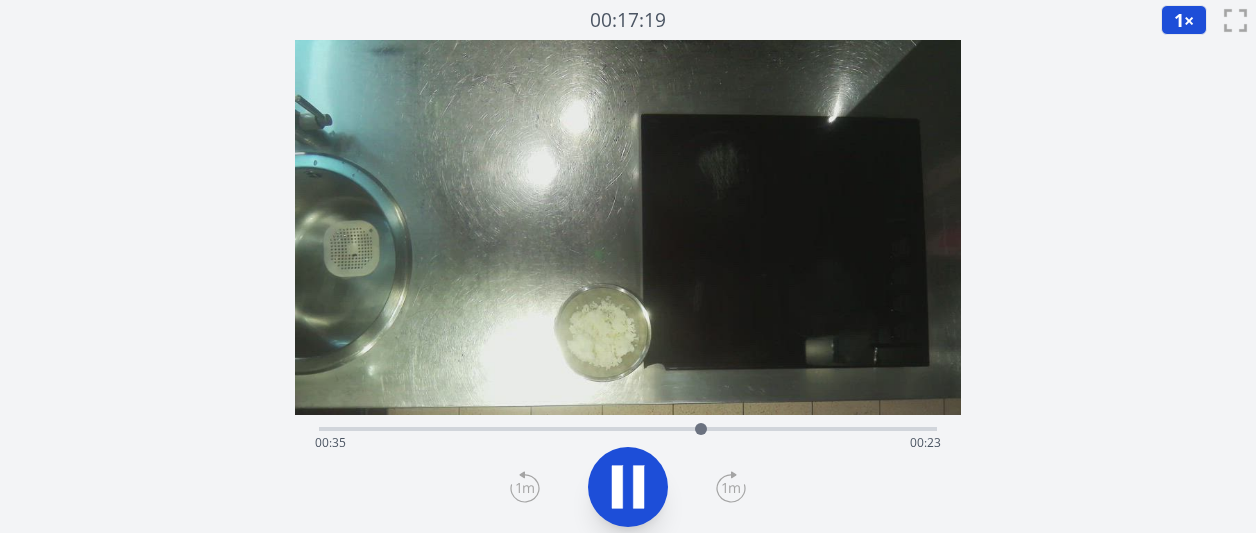 click on "経過時間: 00:35
残り時間: 00:23" at bounding box center (628, 443) 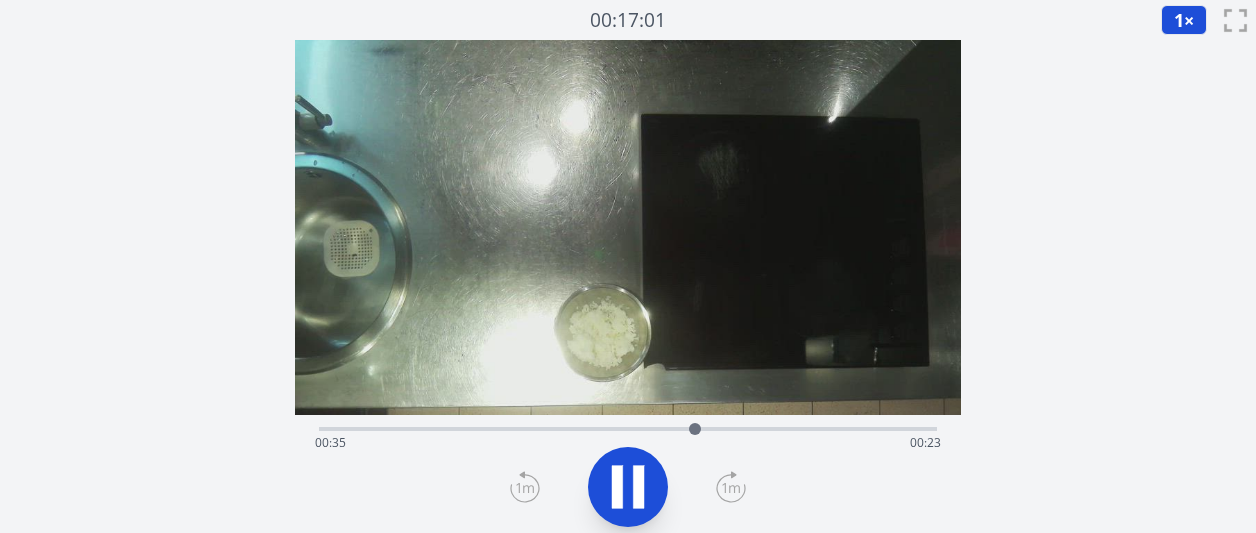 click 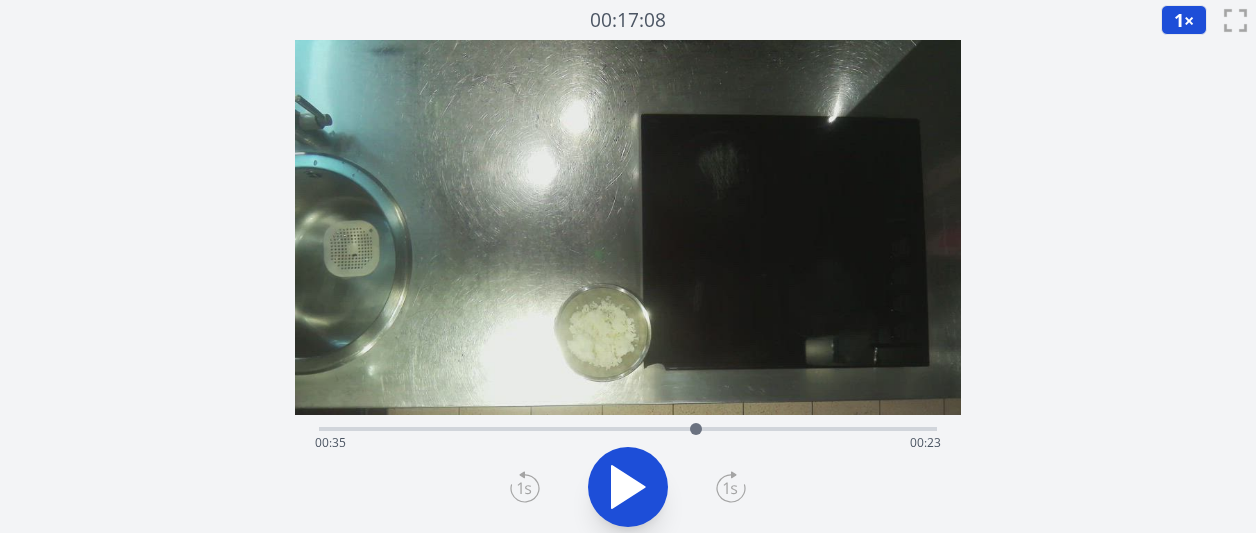 click 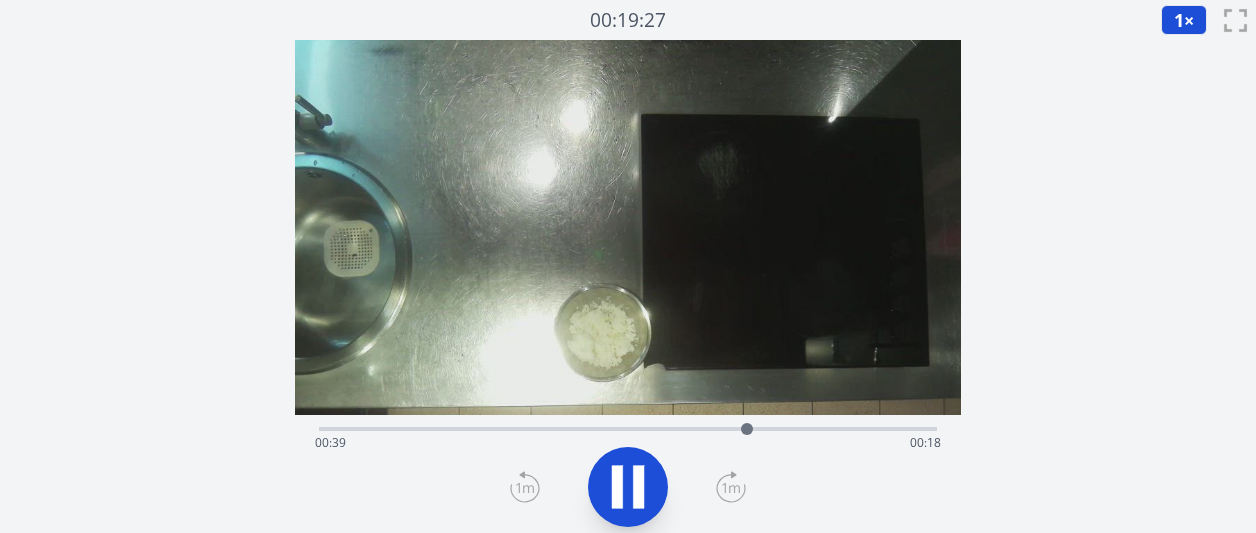 click 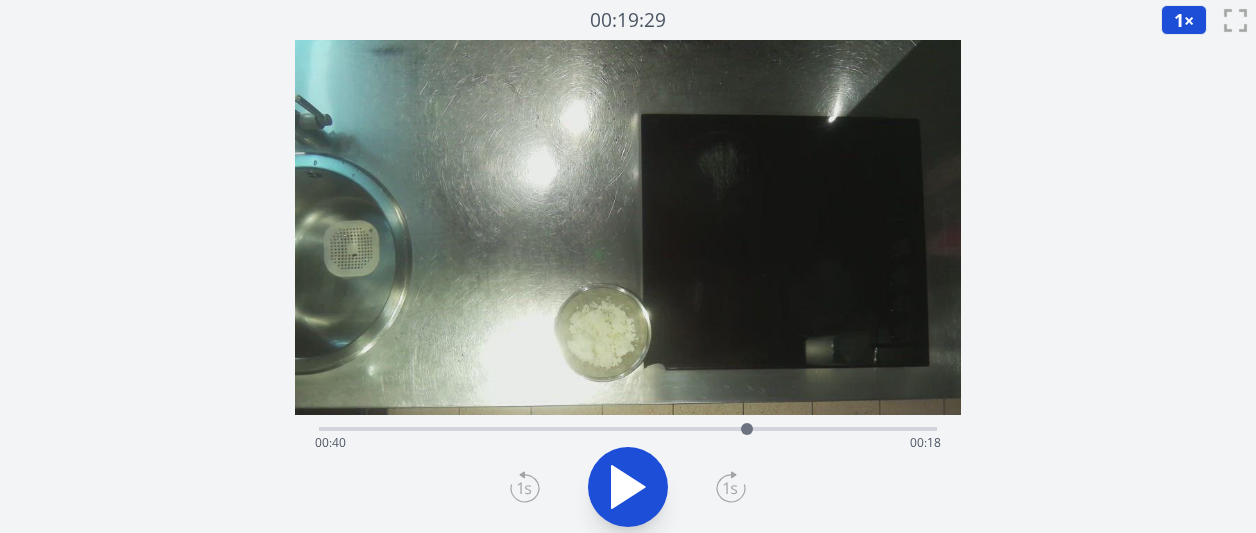 click 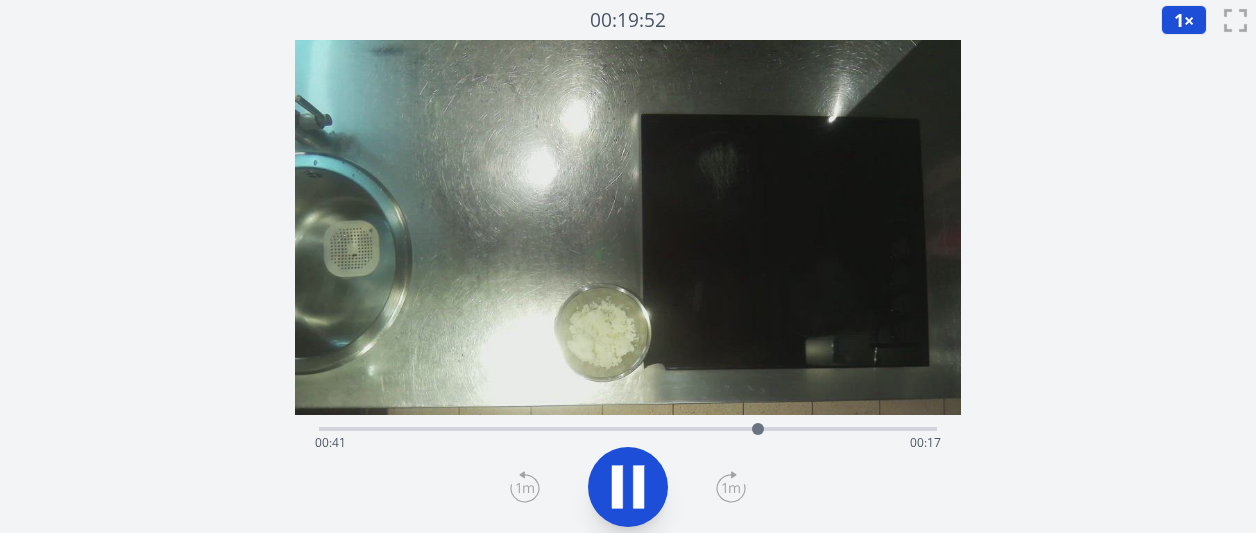 click 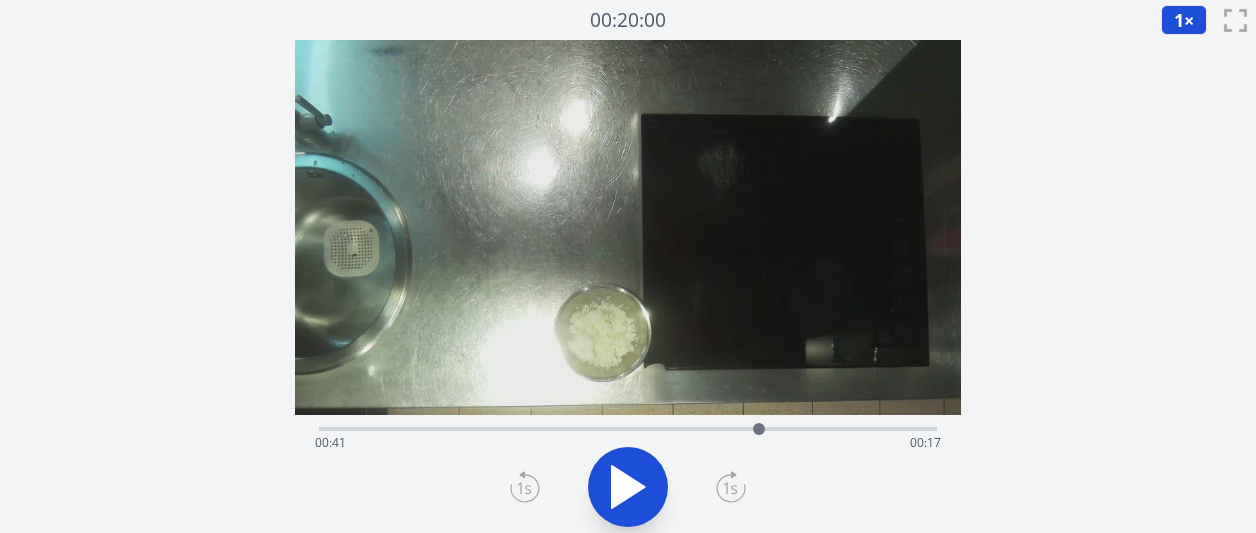 click 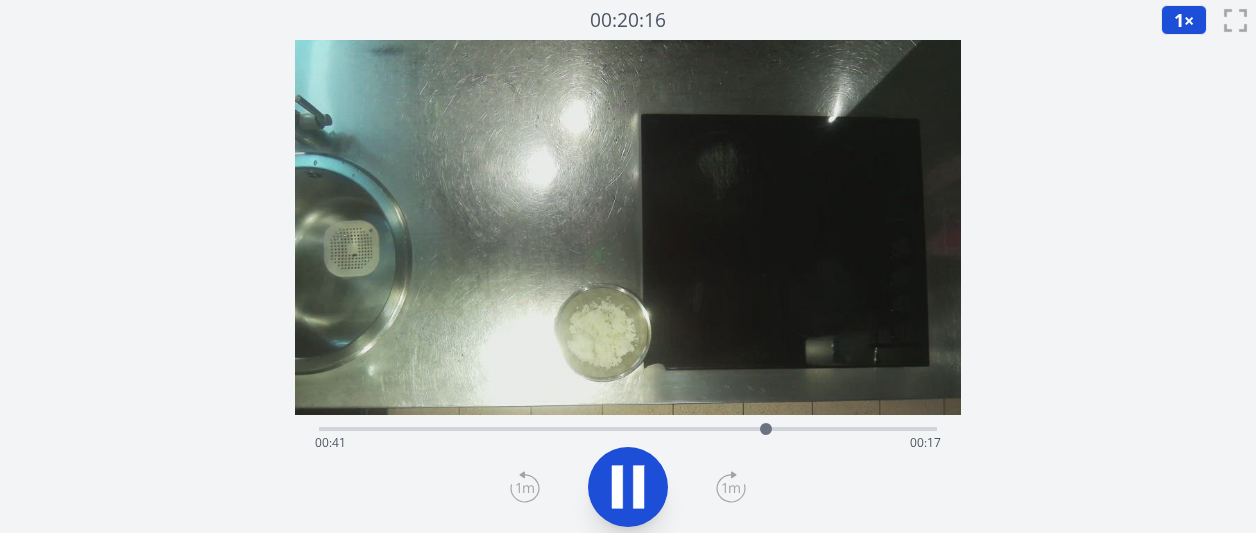 click 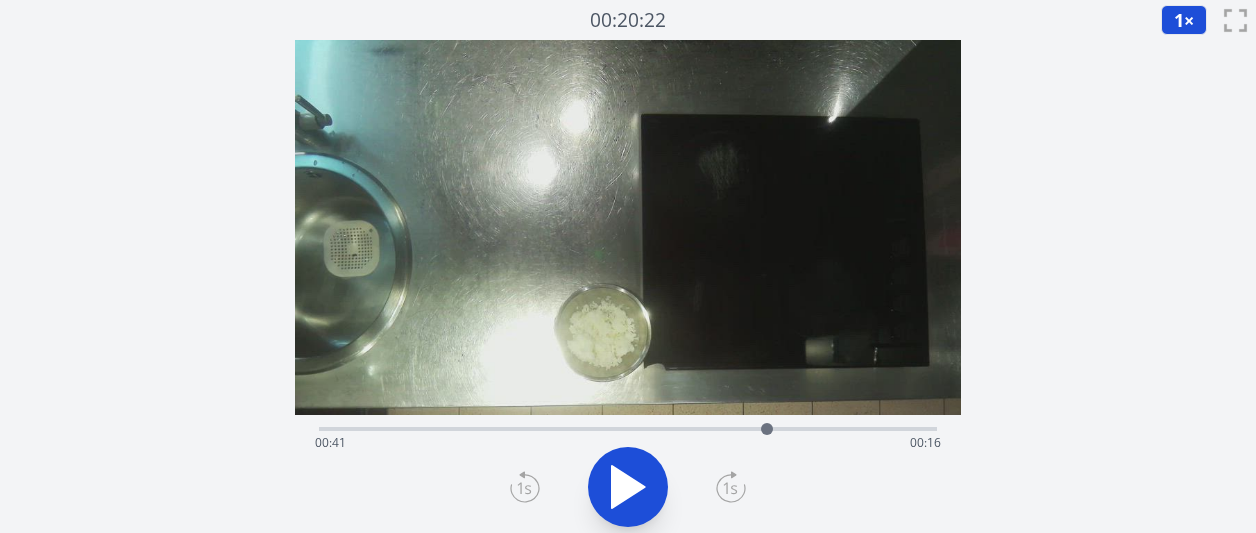 click 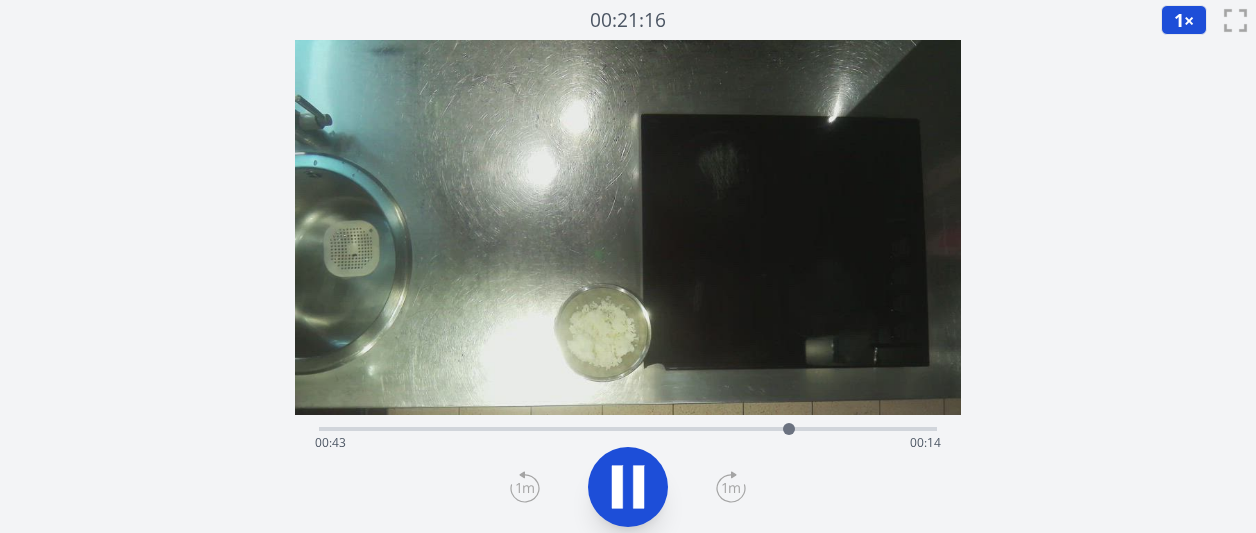 click 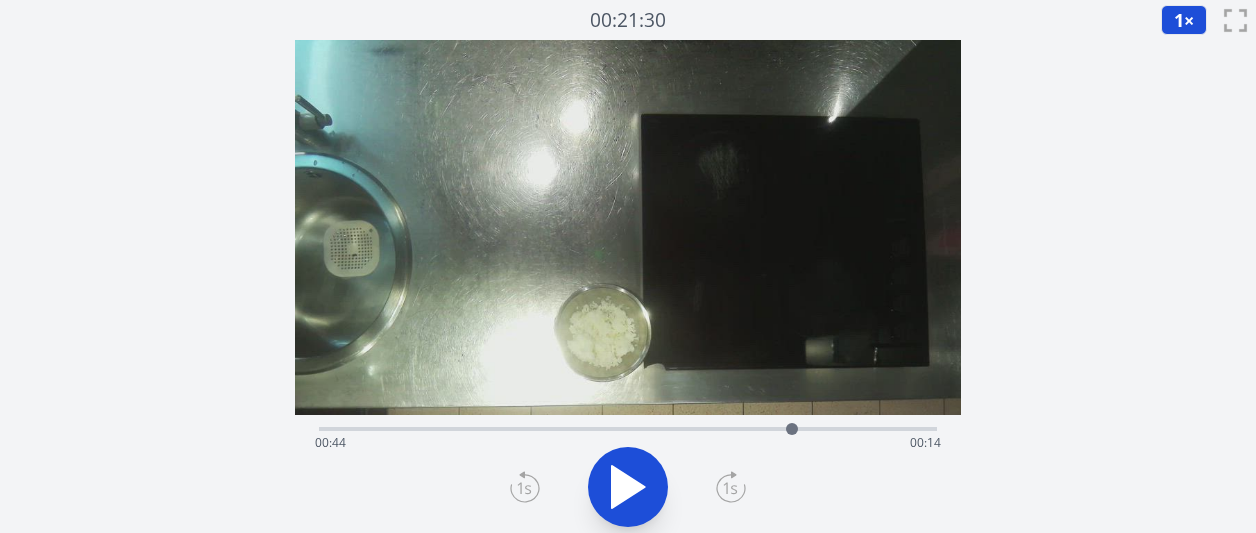 click 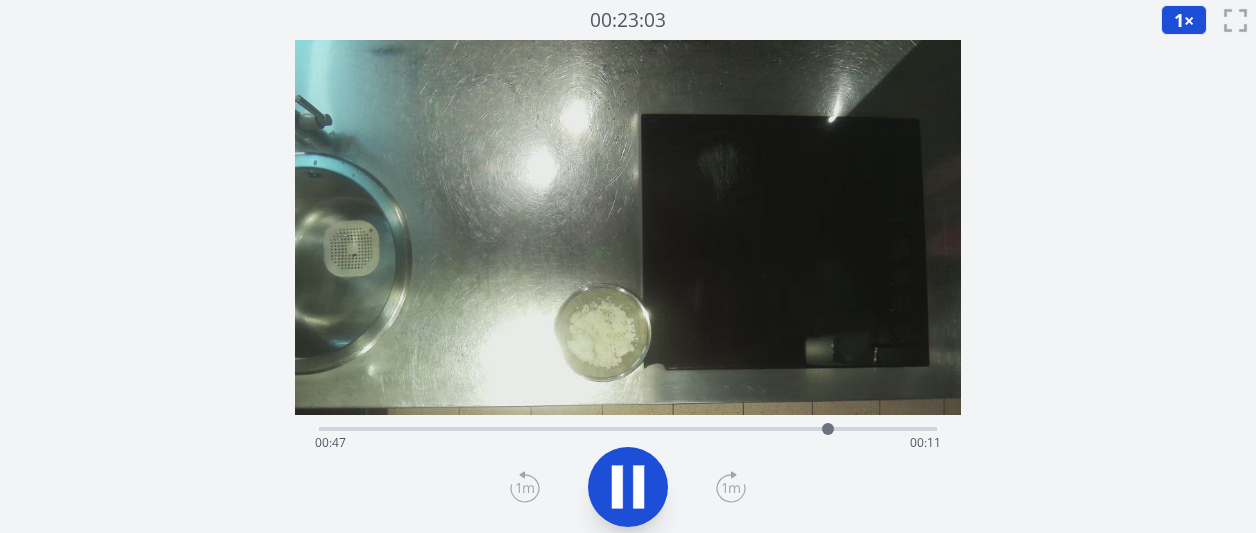 click 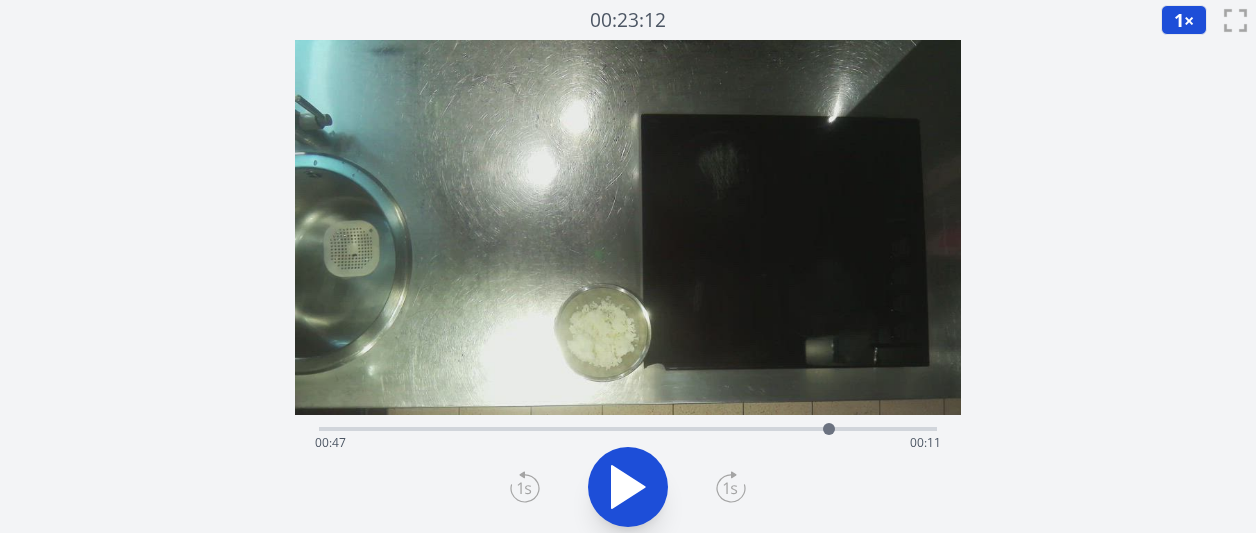 click on "経過時間: 00:47
残り時間: 00:11" at bounding box center [628, 443] 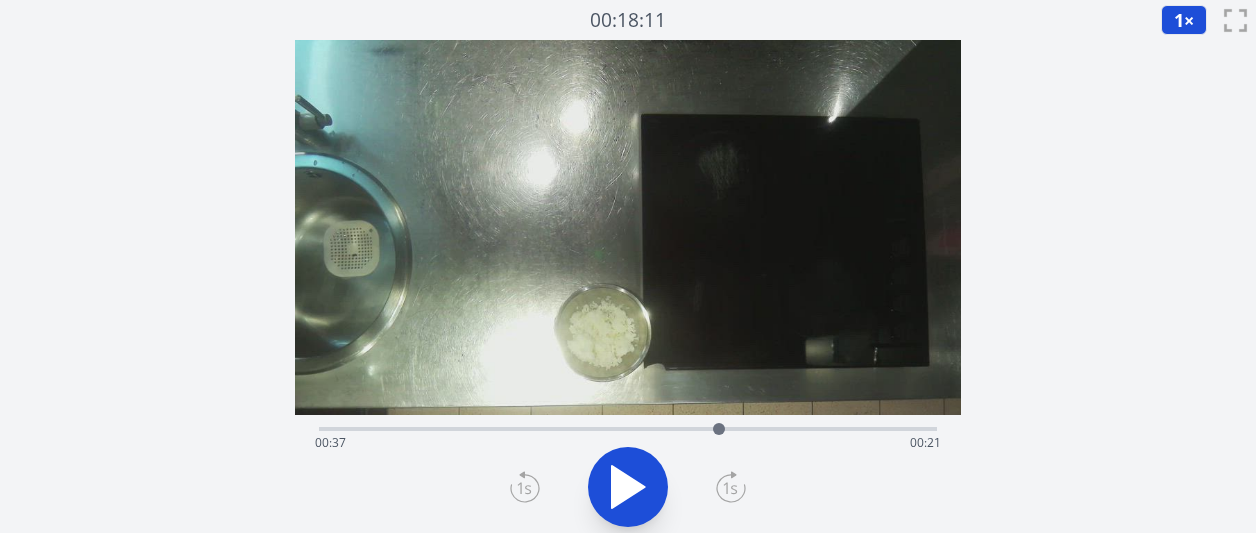 click 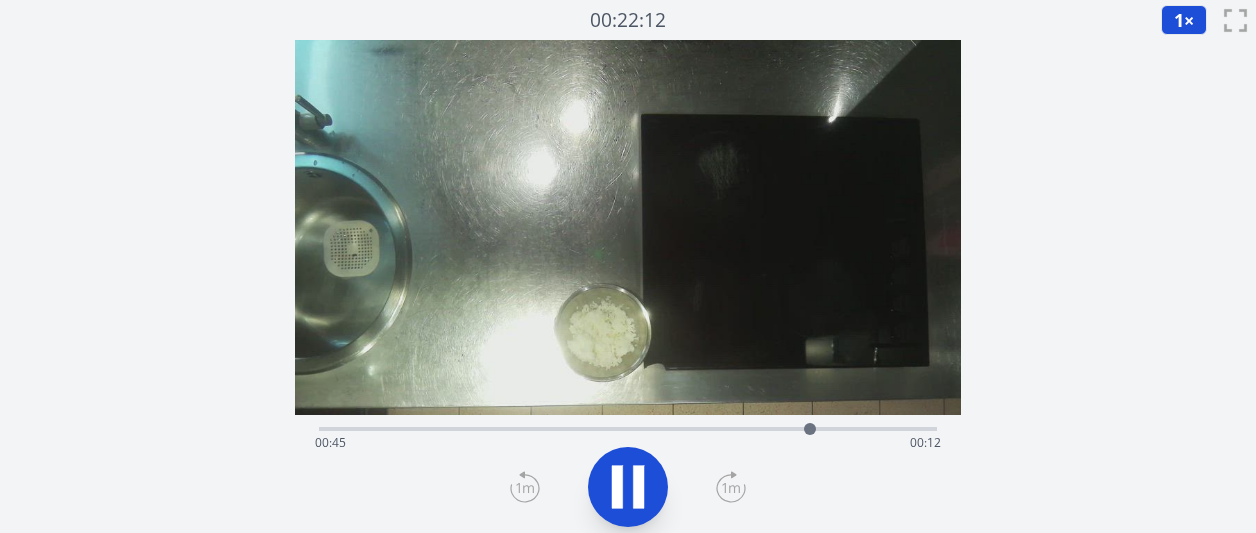 click 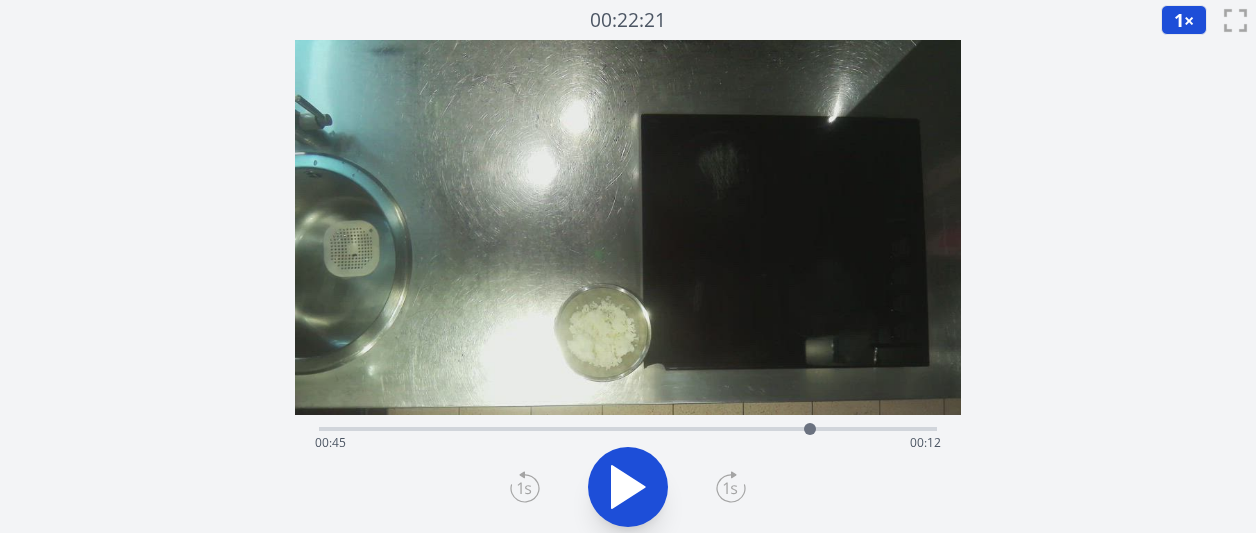 click 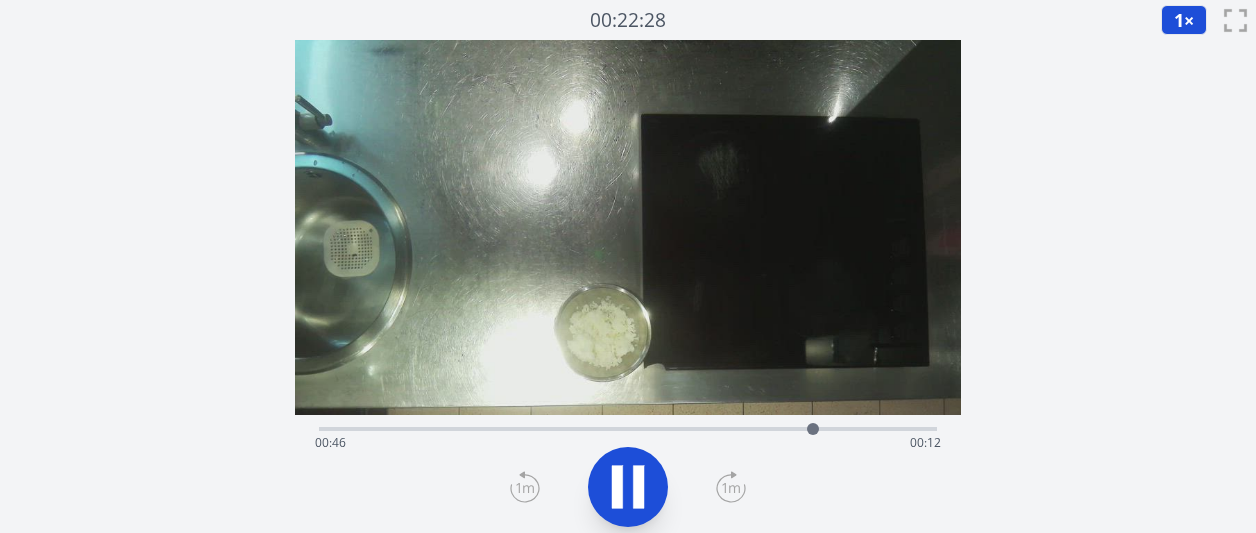 click 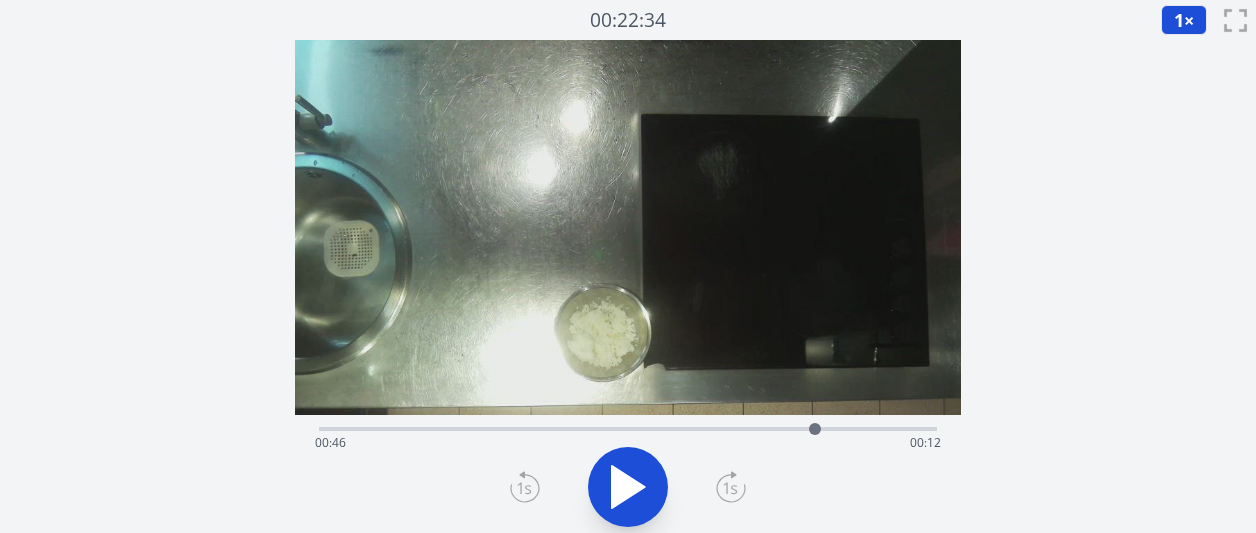 click 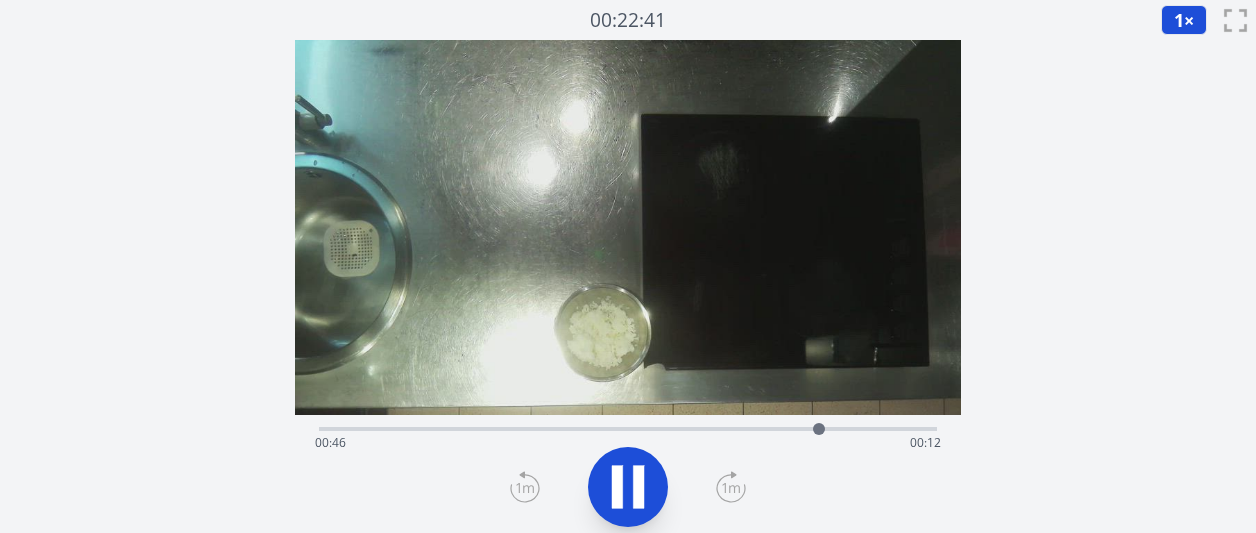 click 